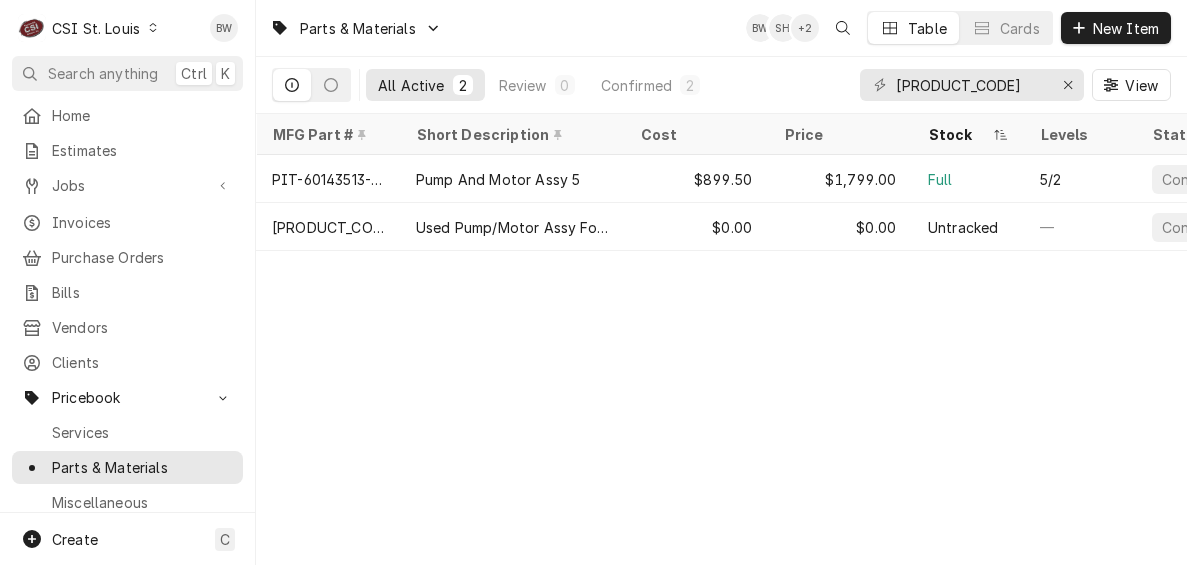 scroll, scrollTop: 0, scrollLeft: 0, axis: both 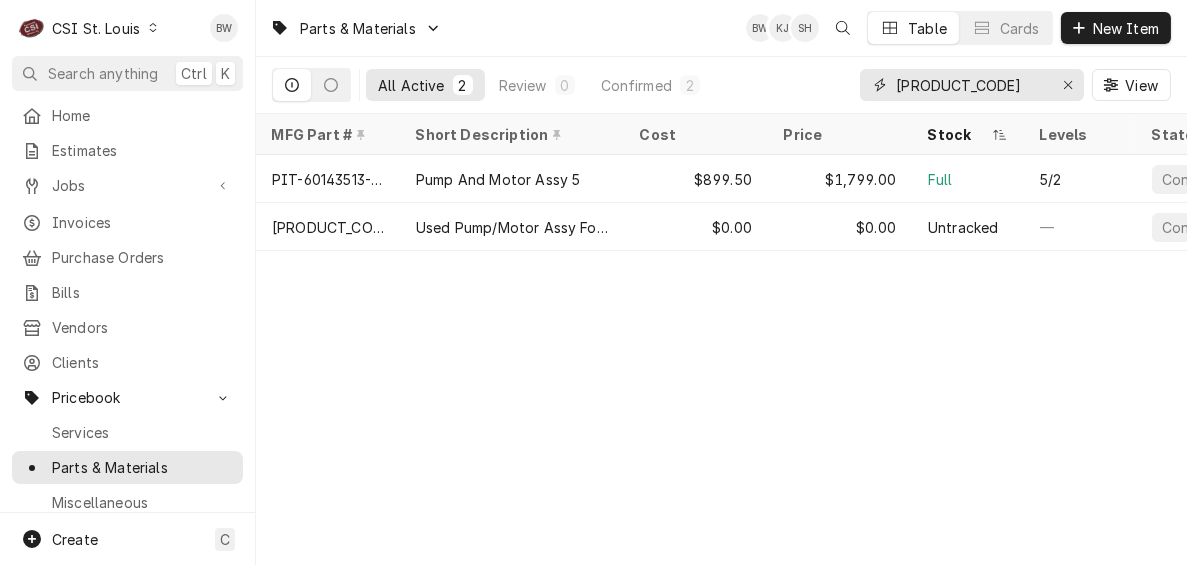 drag, startPoint x: 1000, startPoint y: 90, endPoint x: 839, endPoint y: 80, distance: 161.31026 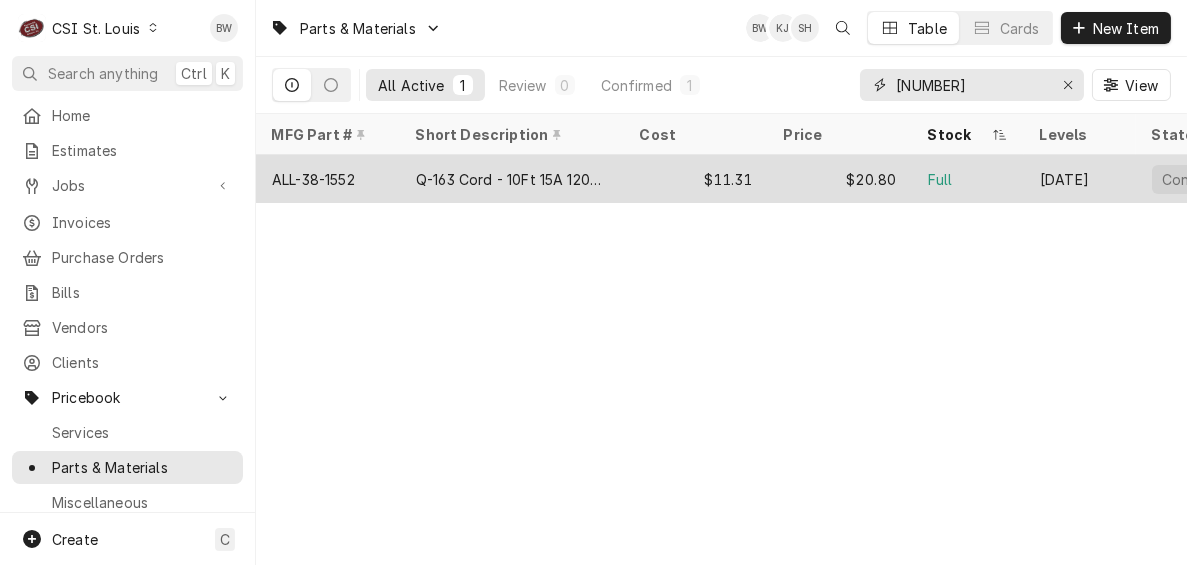 type on "8-1552" 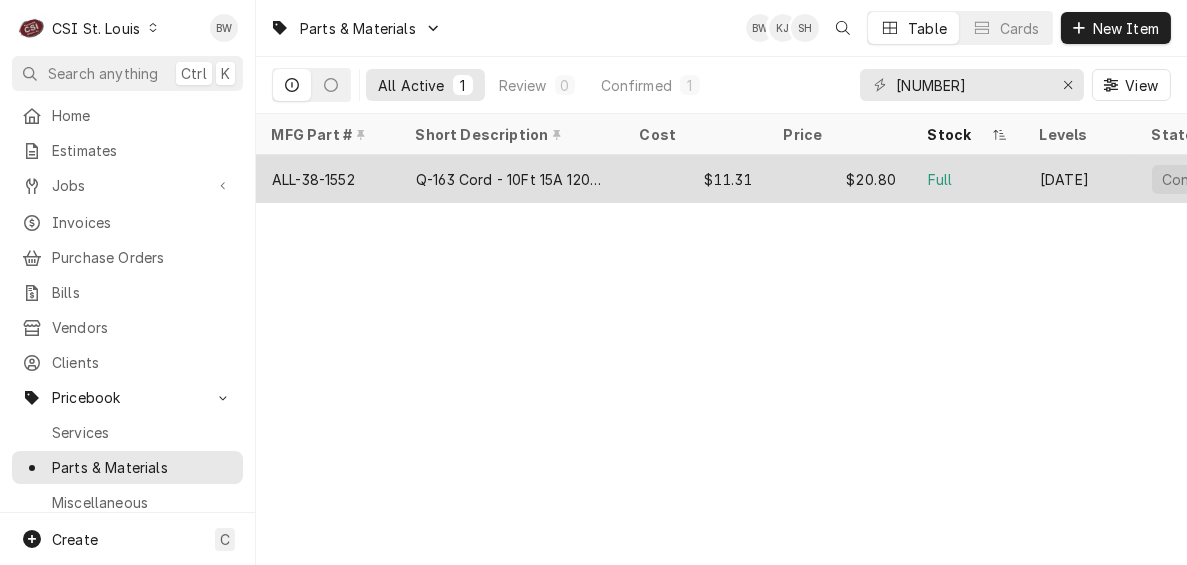 click on "ALL-38-1552" at bounding box center [313, 179] 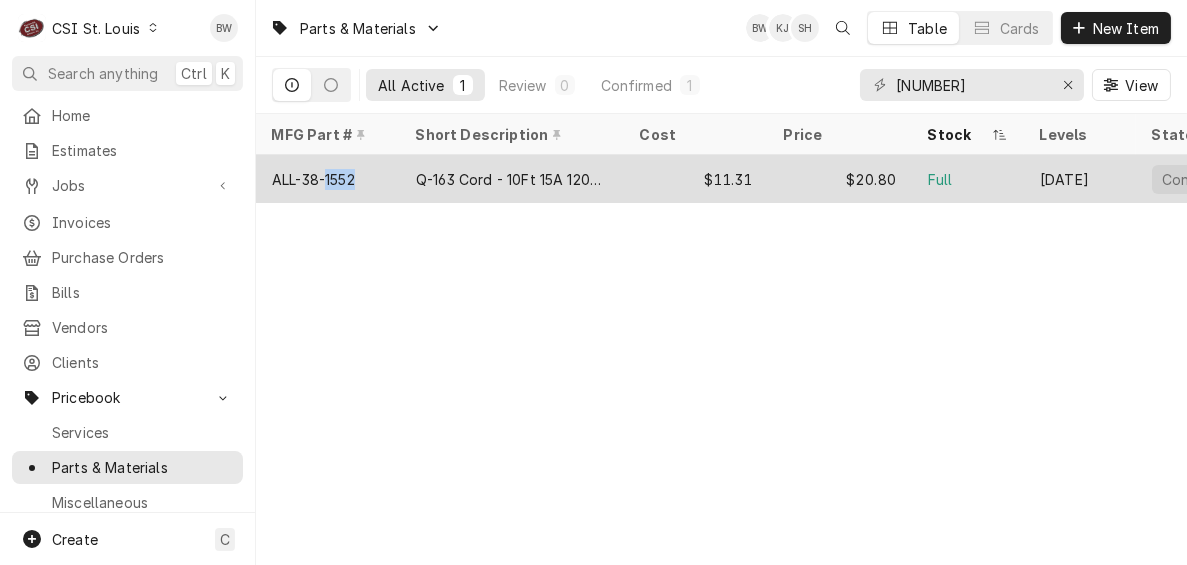 click on "ALL-38-1552" at bounding box center (313, 179) 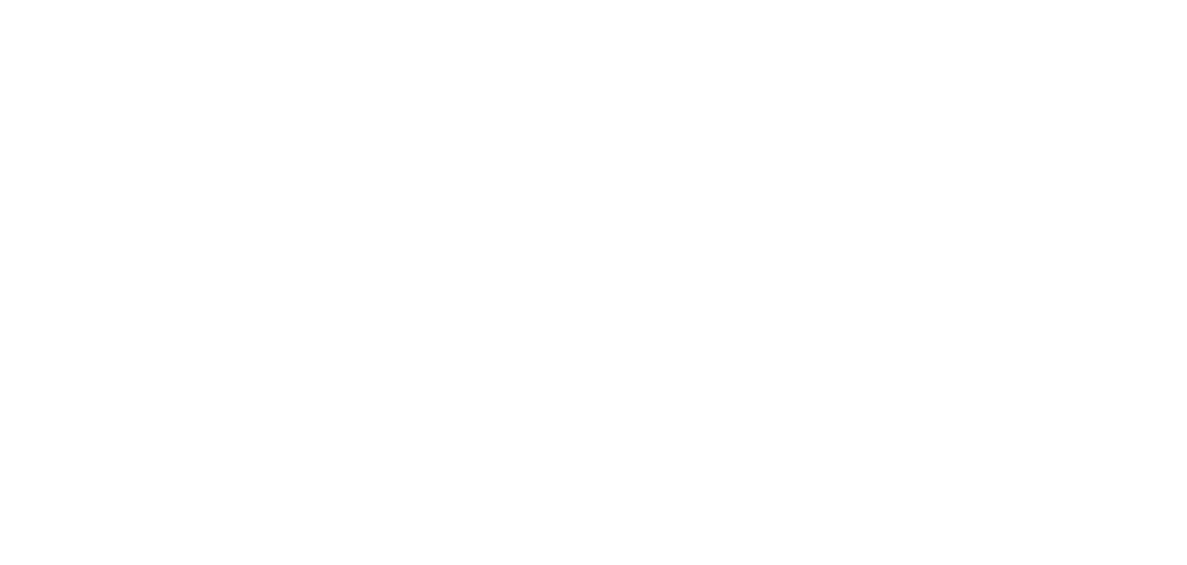 scroll, scrollTop: 0, scrollLeft: 0, axis: both 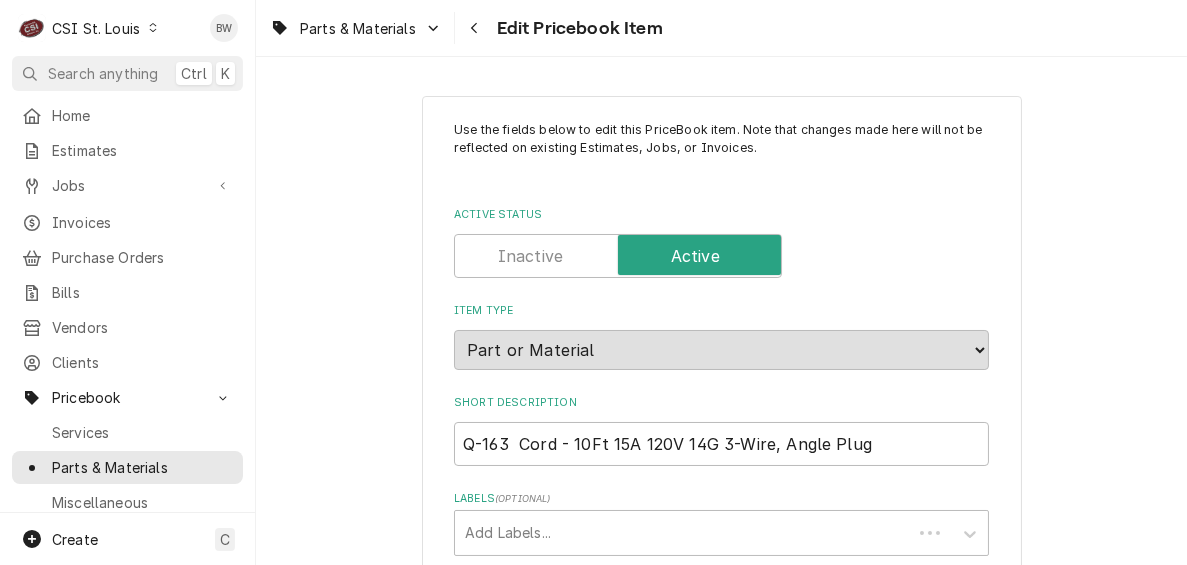 type on "x" 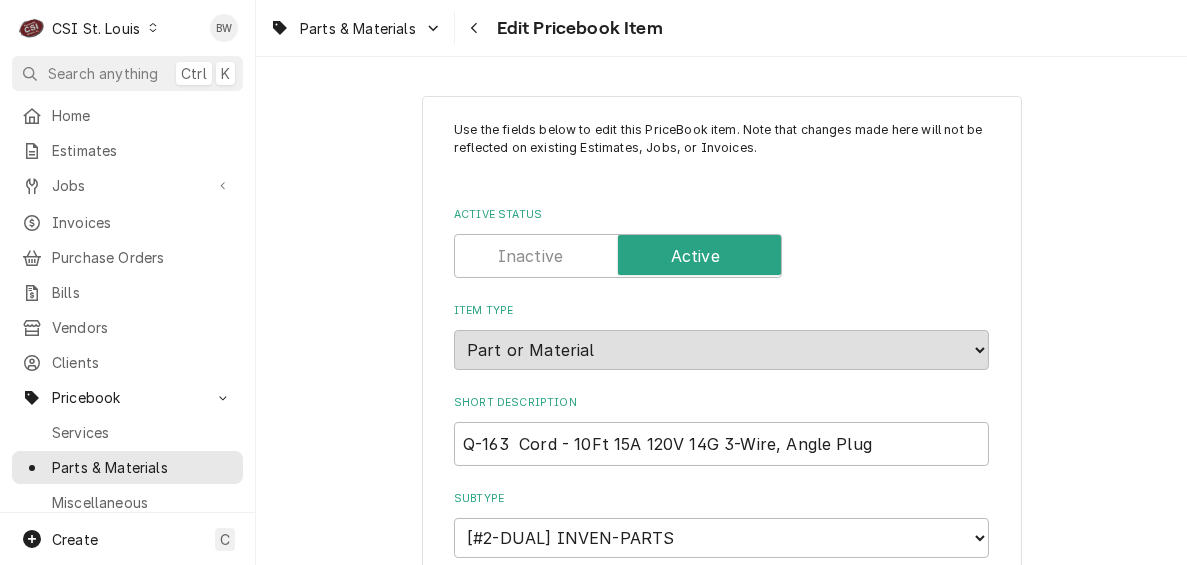 click on "Parts & Materials   Edit Pricebook Item" at bounding box center [721, 28] 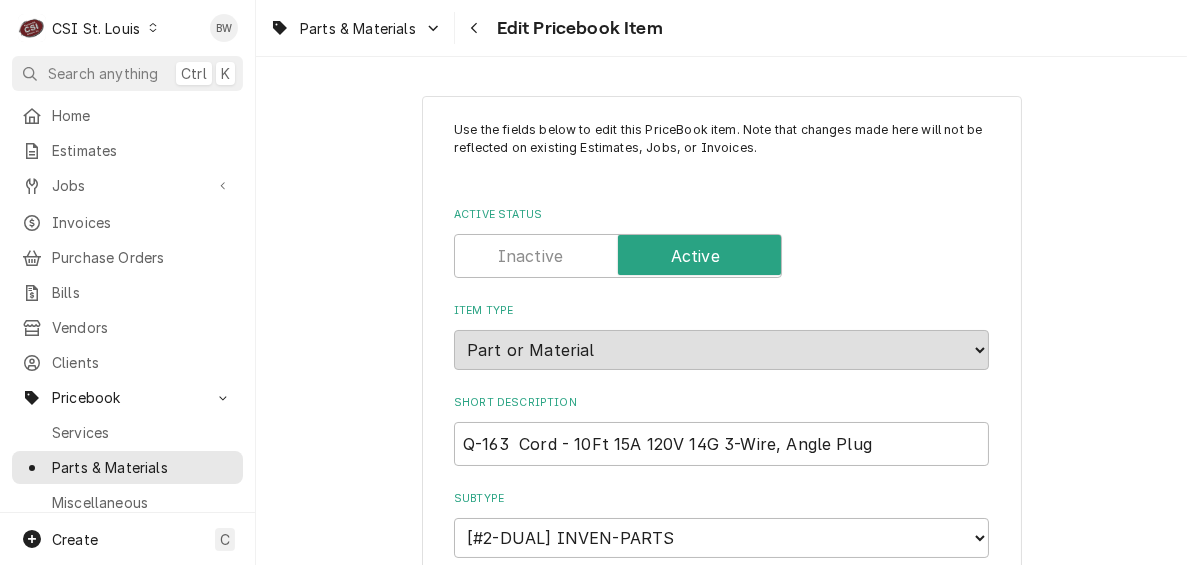 scroll, scrollTop: 1667, scrollLeft: 0, axis: vertical 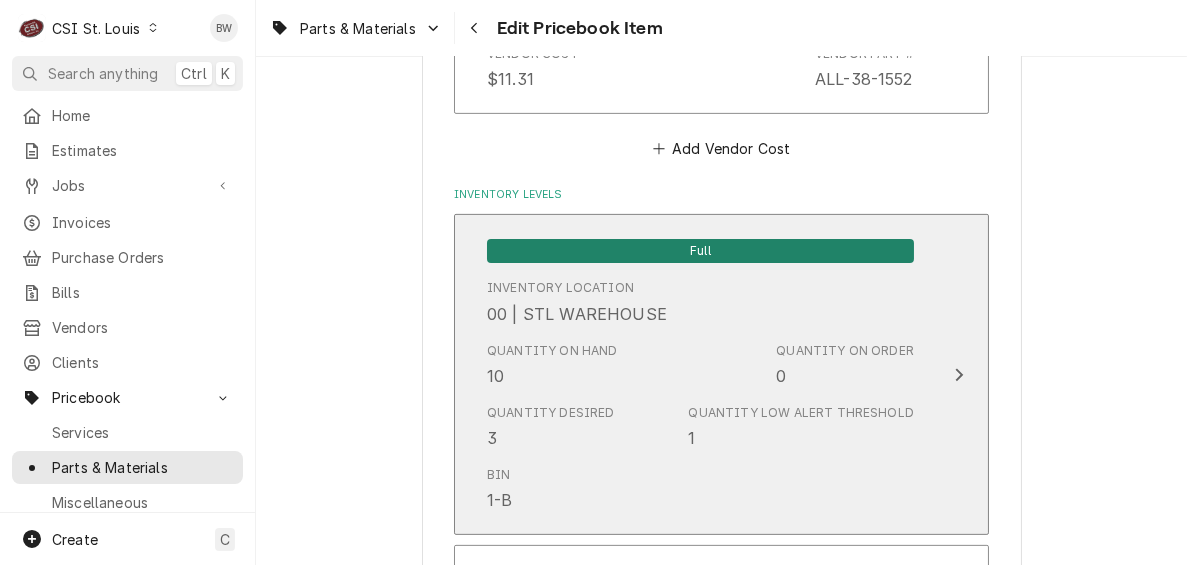 click on "Quantity on Hand 10" at bounding box center (552, 365) 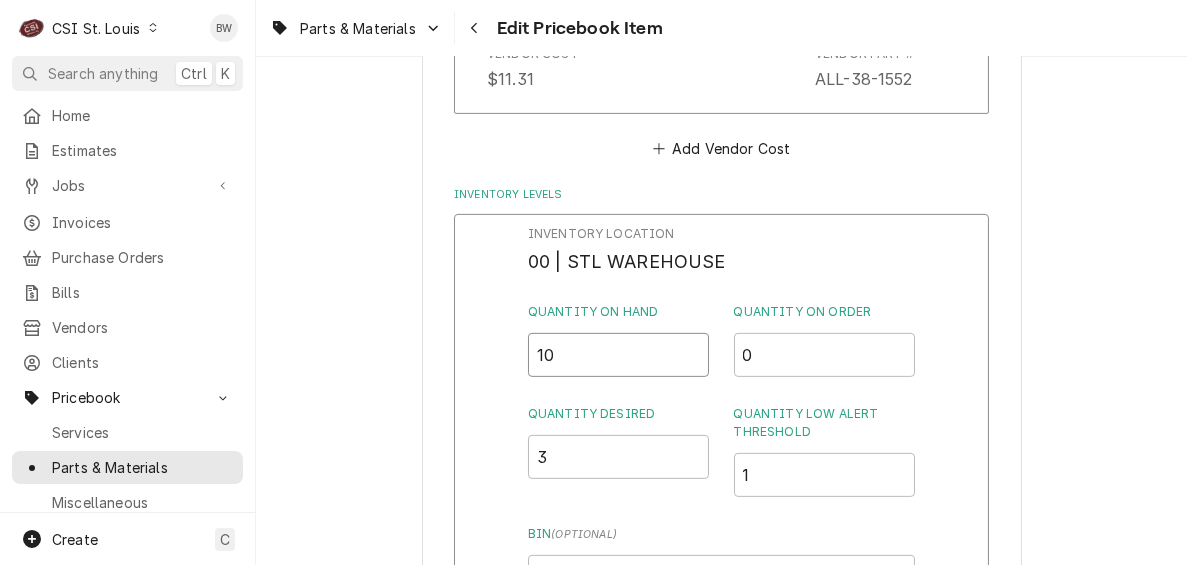 drag, startPoint x: 556, startPoint y: 355, endPoint x: 530, endPoint y: 359, distance: 26.305893 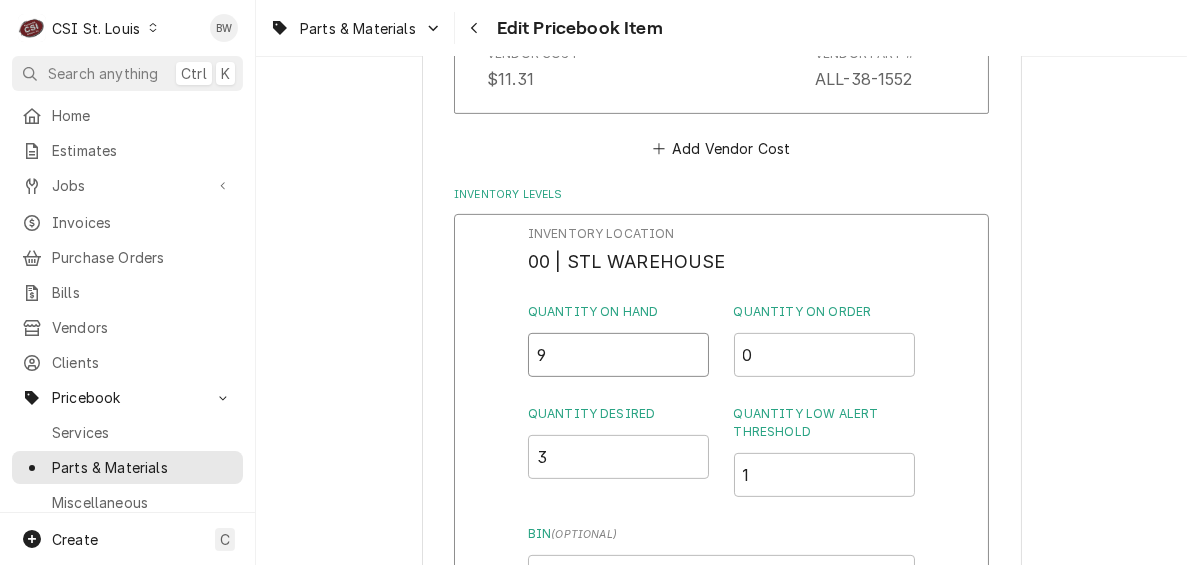 type on "9" 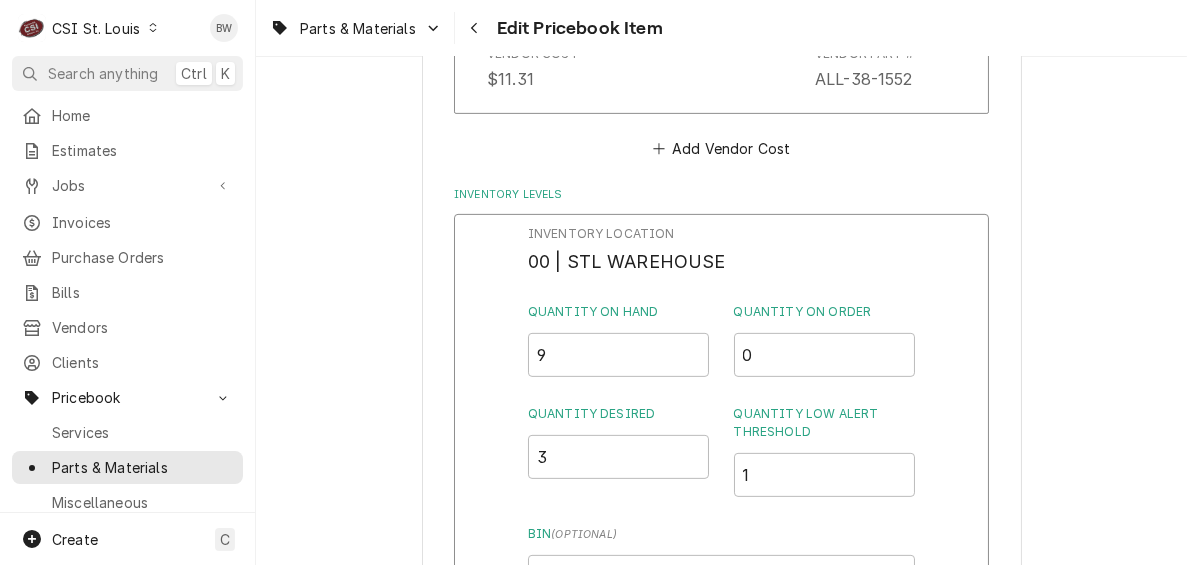 click on "Inventory Location 00 | [CITY] WAREHOUSE Quantity on Hand 9 Quantity on Order 0 Quantity Desired 3 Quantity Low Alert Threshold 1 Bin  ( optional ) 1-B Save Cancel Edits" at bounding box center (721, 474) 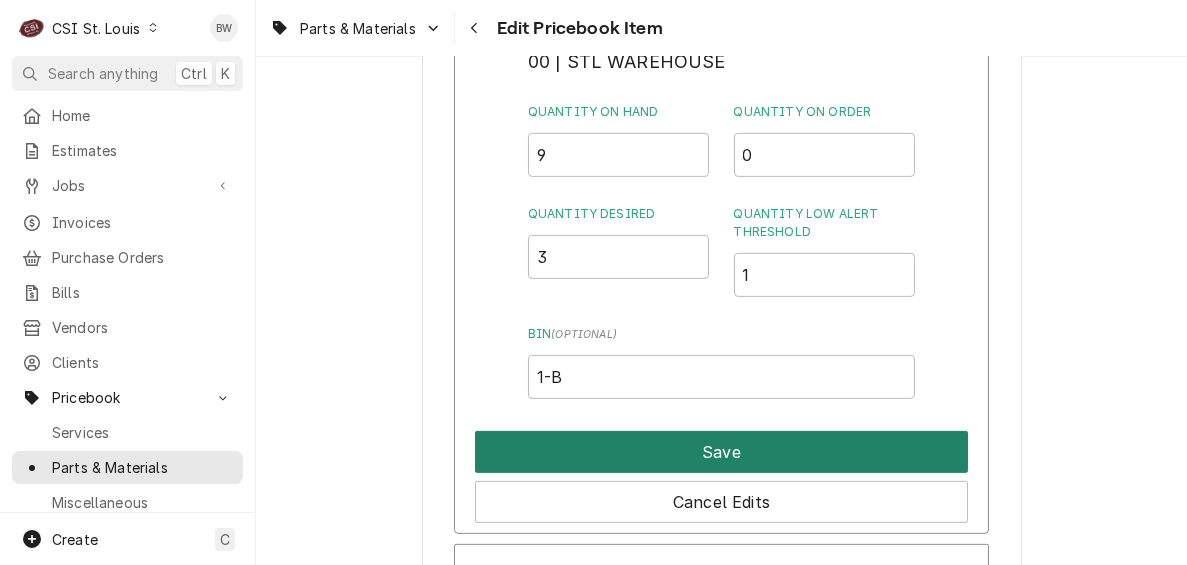 click on "Save" at bounding box center [721, 452] 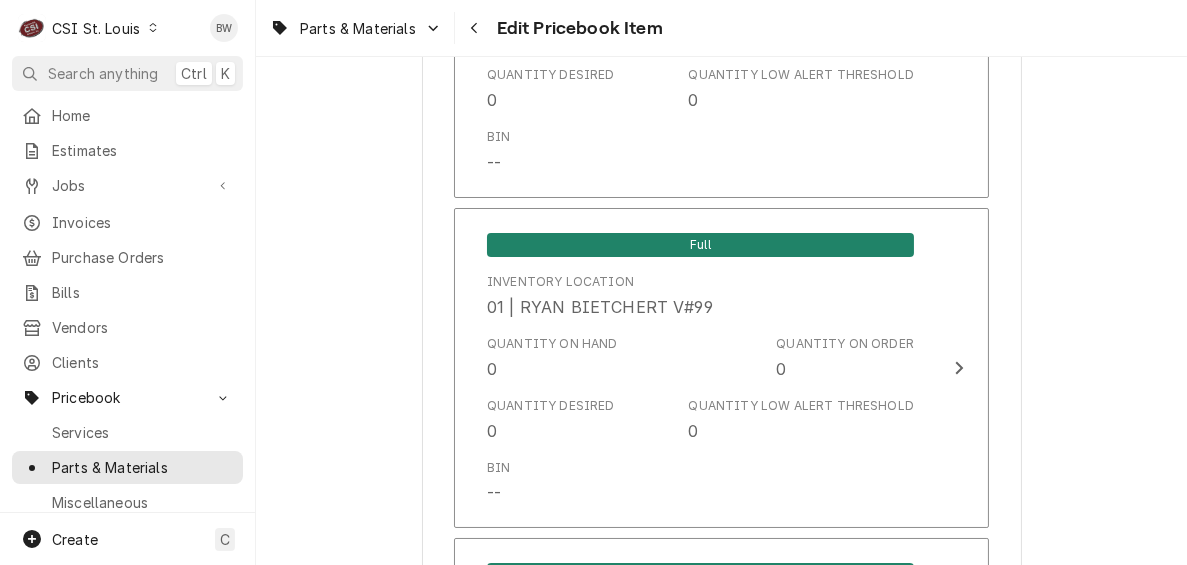 scroll, scrollTop: 7297, scrollLeft: 0, axis: vertical 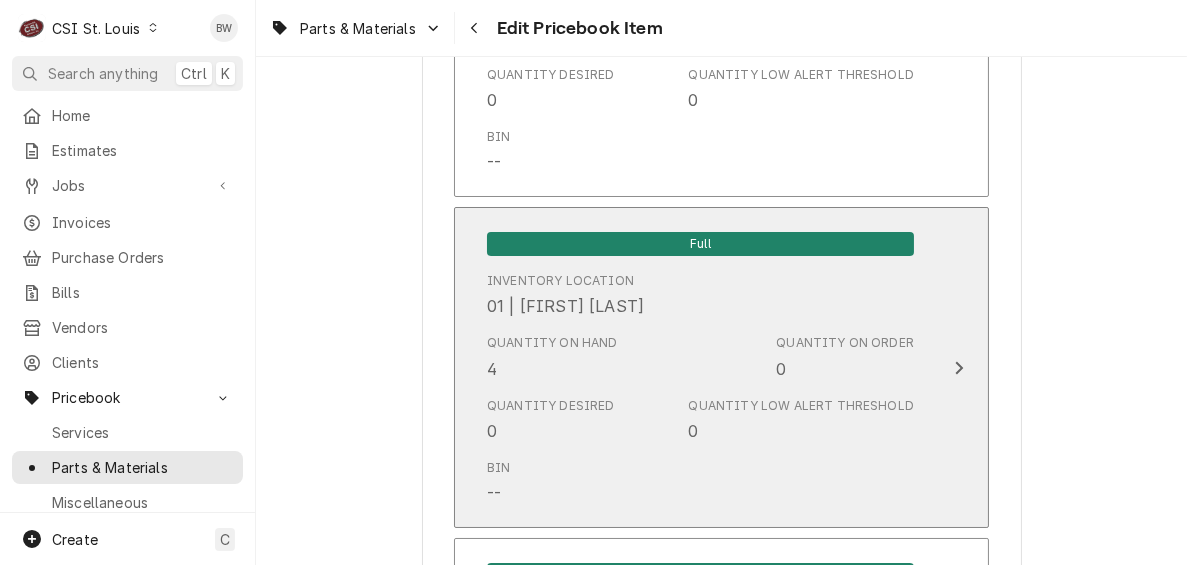 click on "Quantity on Hand 4" at bounding box center (552, 357) 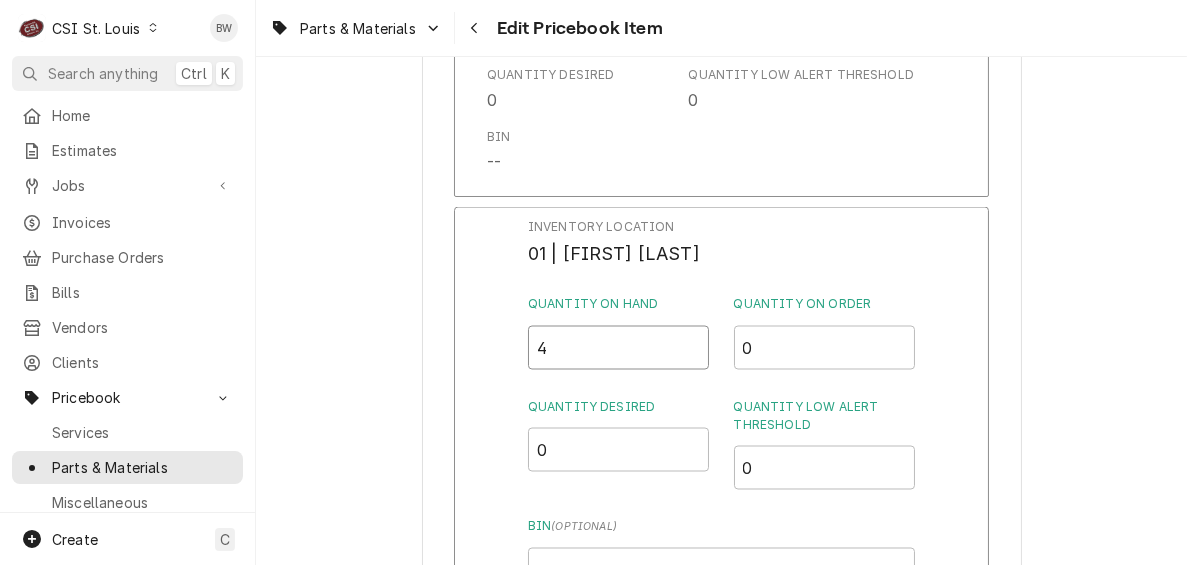 drag, startPoint x: 552, startPoint y: 357, endPoint x: 517, endPoint y: 357, distance: 35 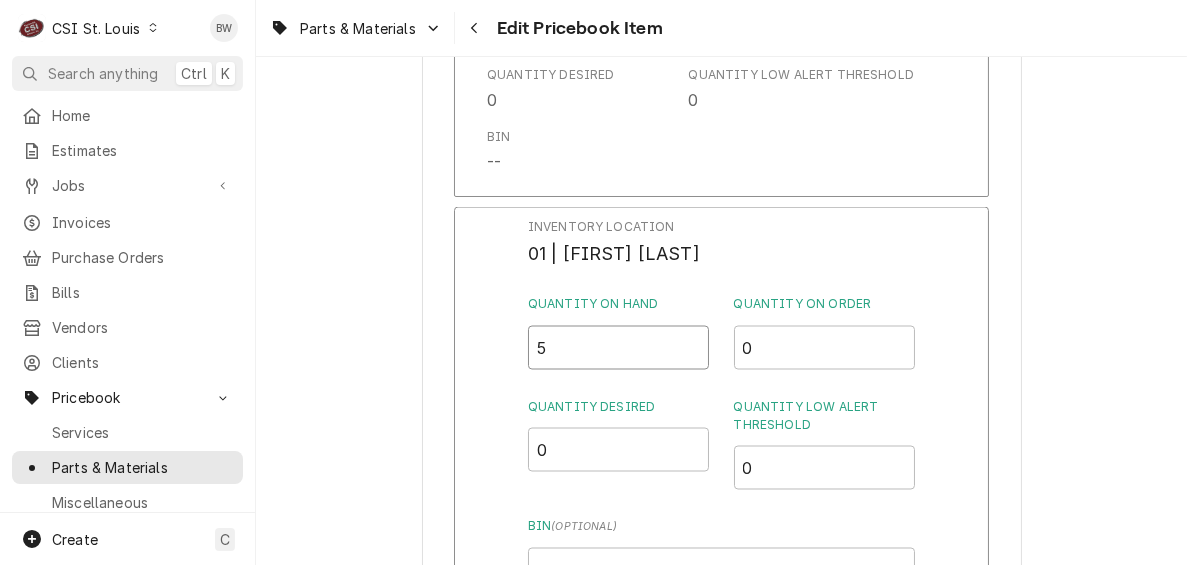 type on "5" 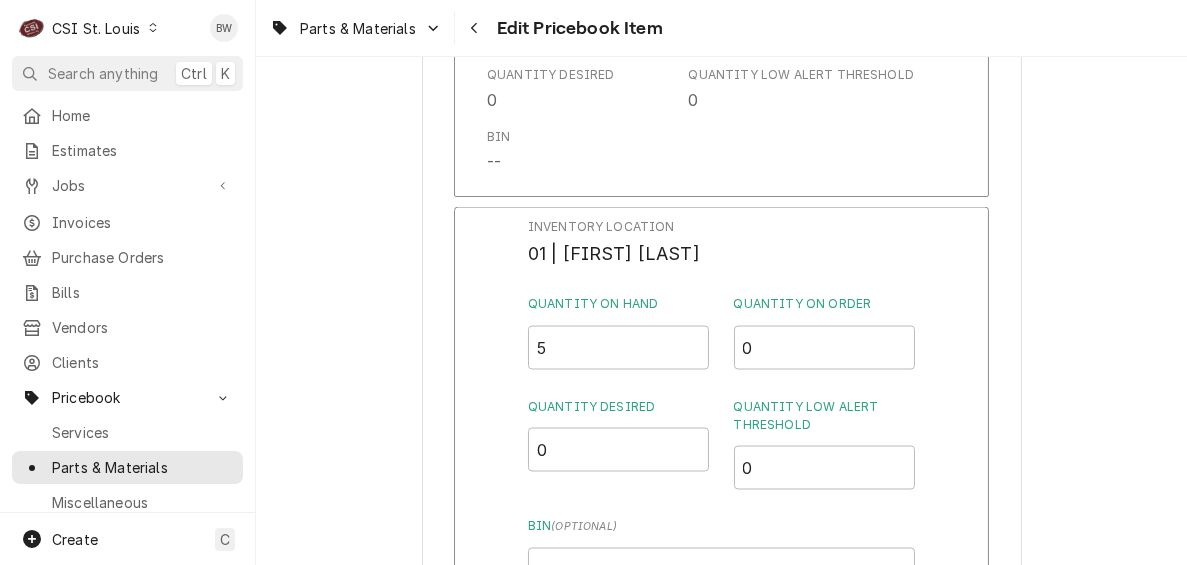 click on "Inventory Location 01 | RYAN SMITH Quantity on Hand 5 Quantity on Order 0 Quantity Desired 0 Quantity Low Alert Threshold 0 Bin  ( optional ) Save Cancel Edits" at bounding box center (721, 467) 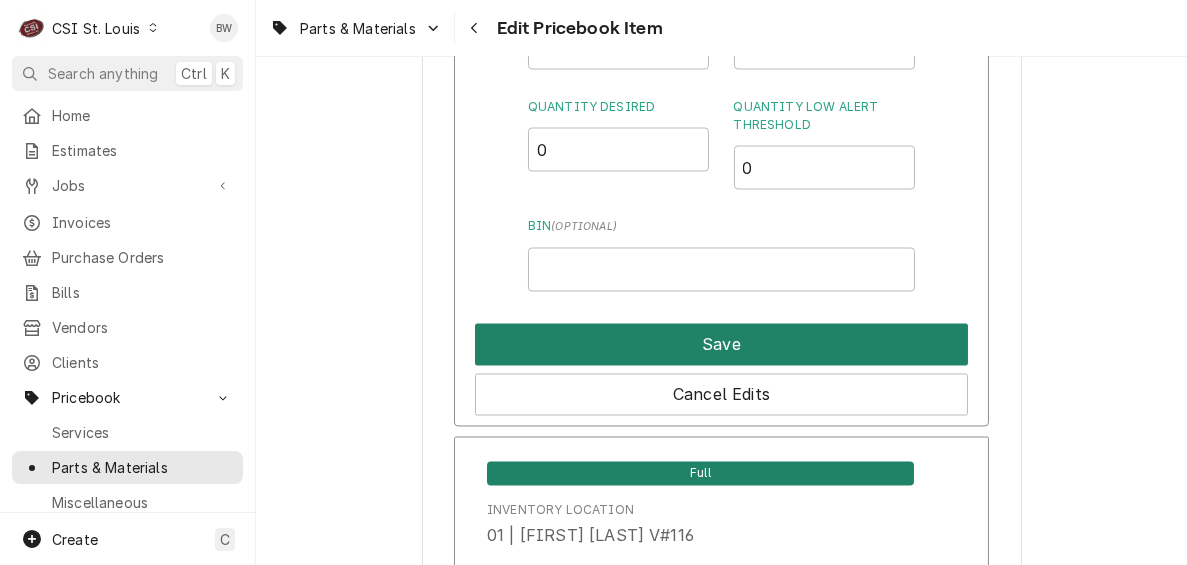 click on "Save" at bounding box center (721, 345) 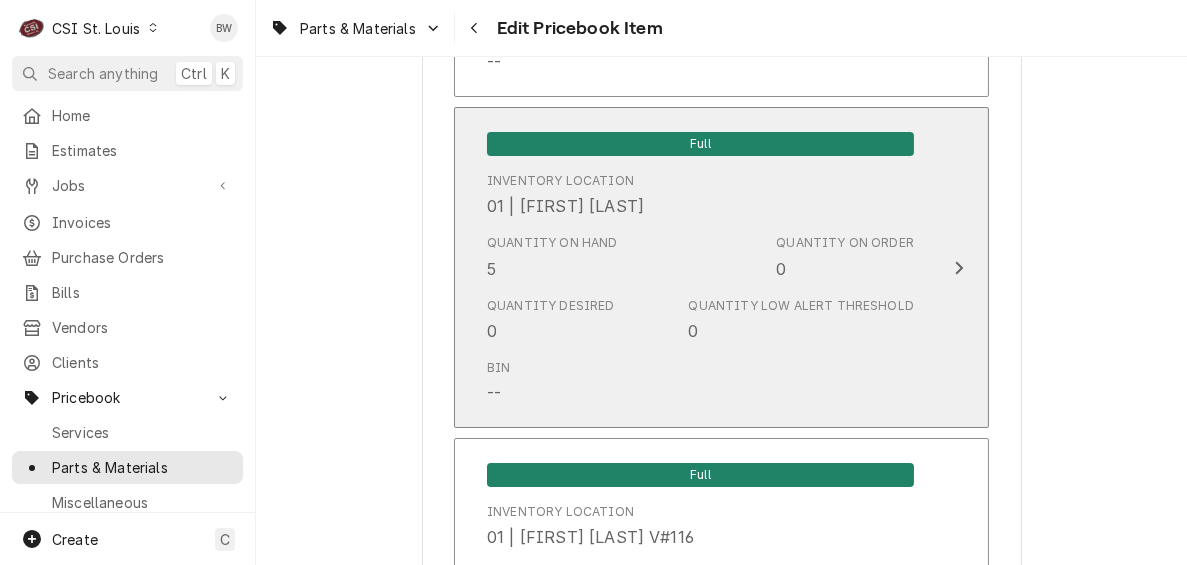 scroll, scrollTop: 17305, scrollLeft: 0, axis: vertical 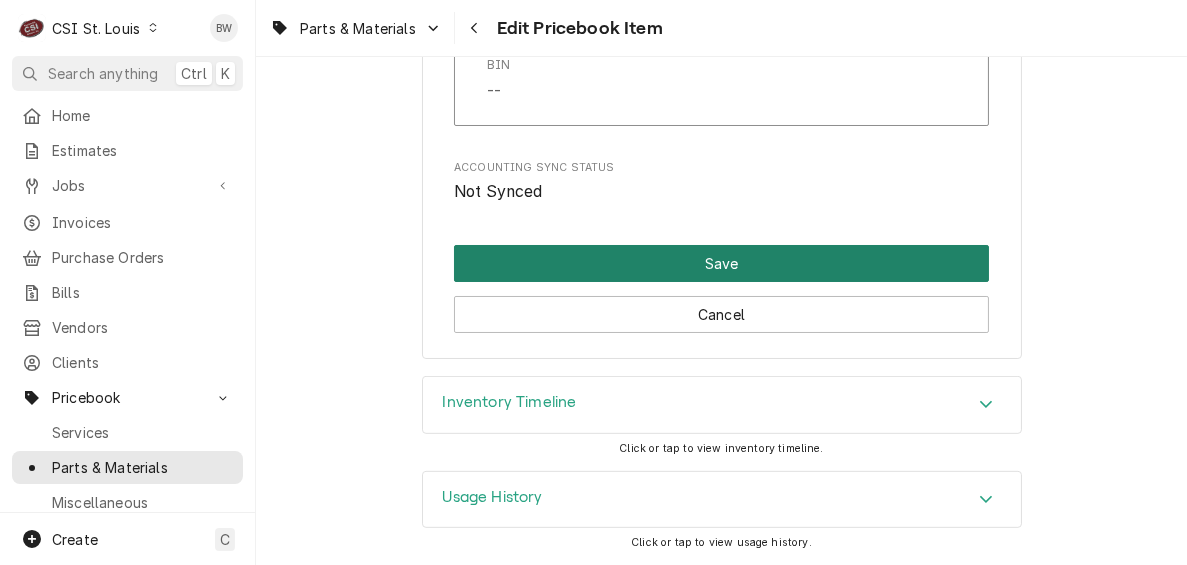 click on "Save" at bounding box center [721, 263] 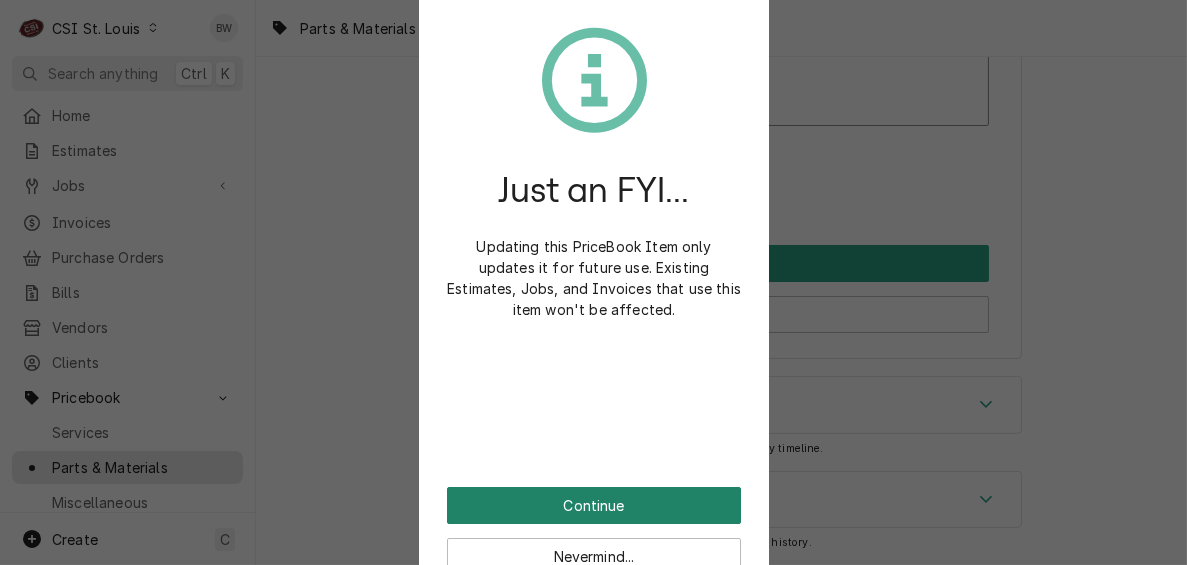 click on "Continue" at bounding box center [594, 505] 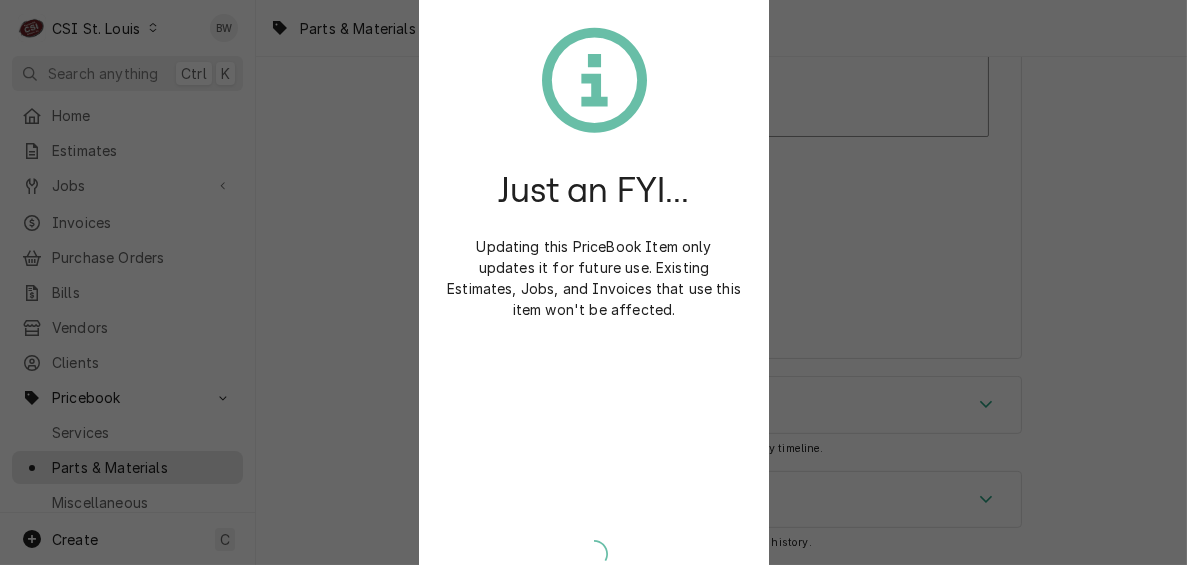 type on "x" 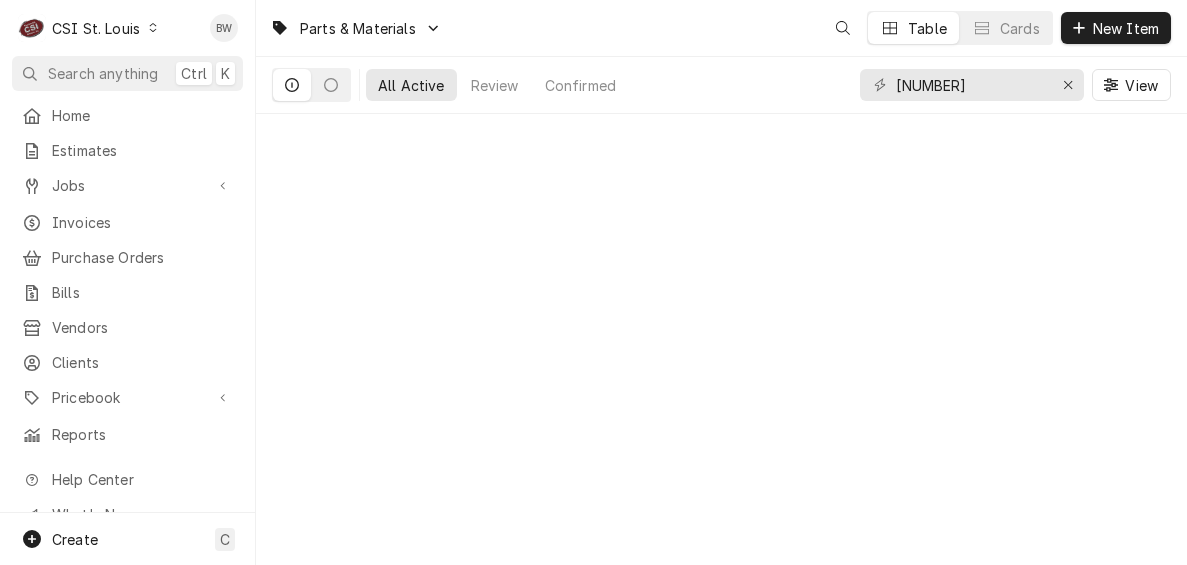 scroll, scrollTop: 0, scrollLeft: 0, axis: both 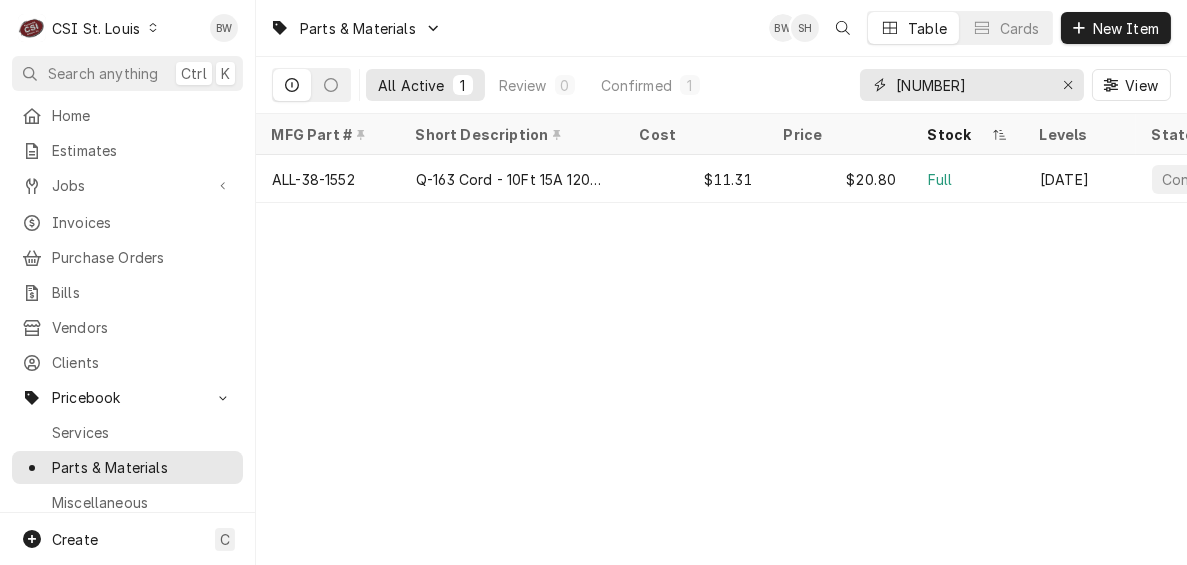 drag, startPoint x: 952, startPoint y: 88, endPoint x: 856, endPoint y: 88, distance: 96 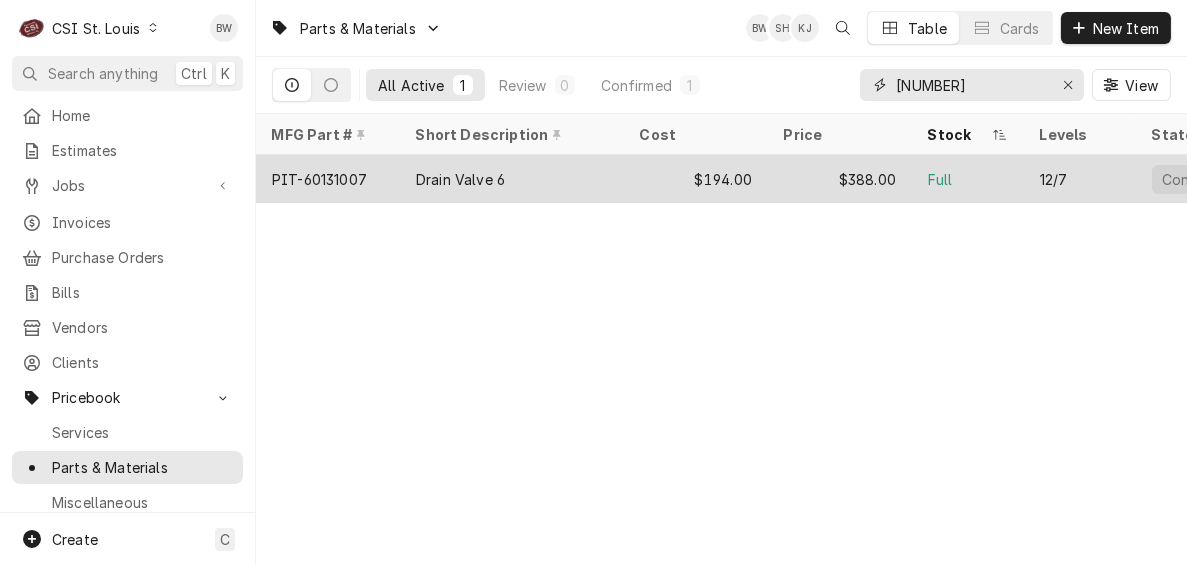 type on "60131007" 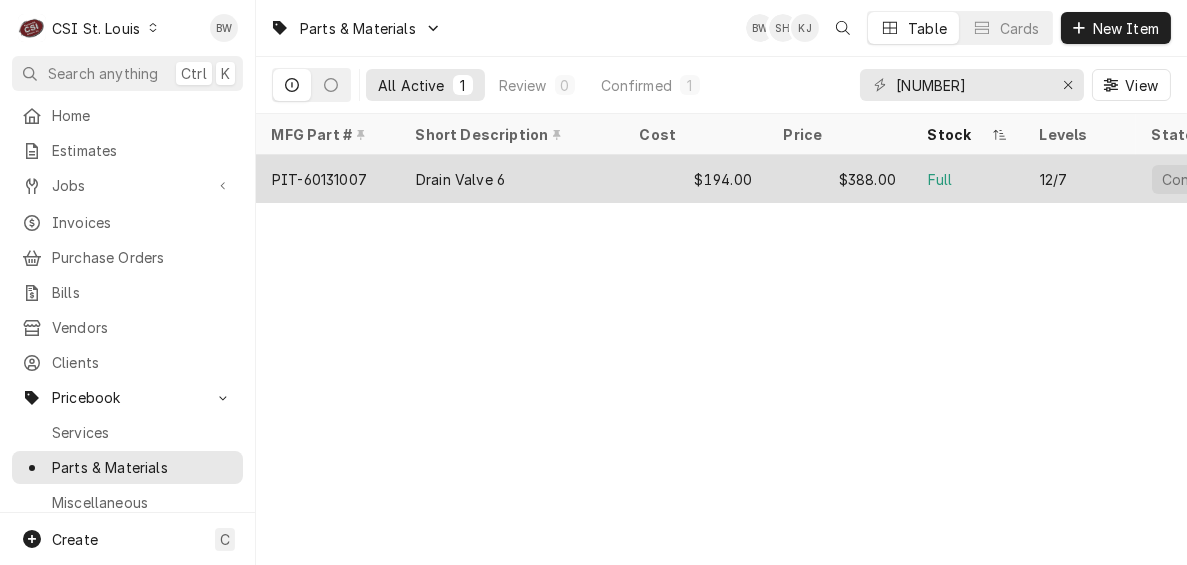 click on "PIT-60131007" at bounding box center [319, 179] 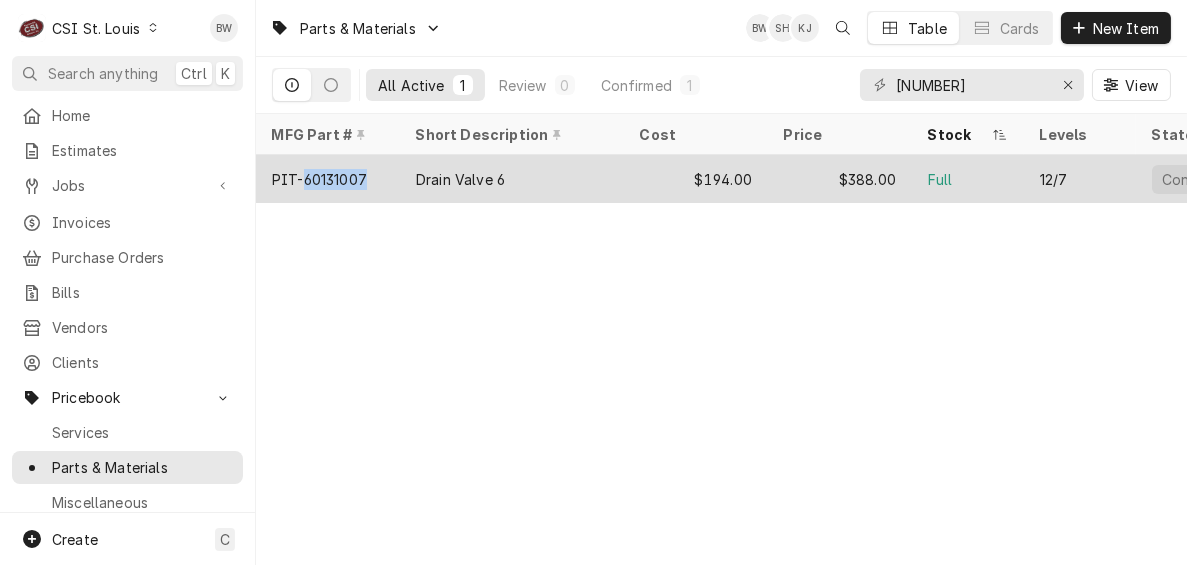 click on "PIT-60131007" at bounding box center (319, 179) 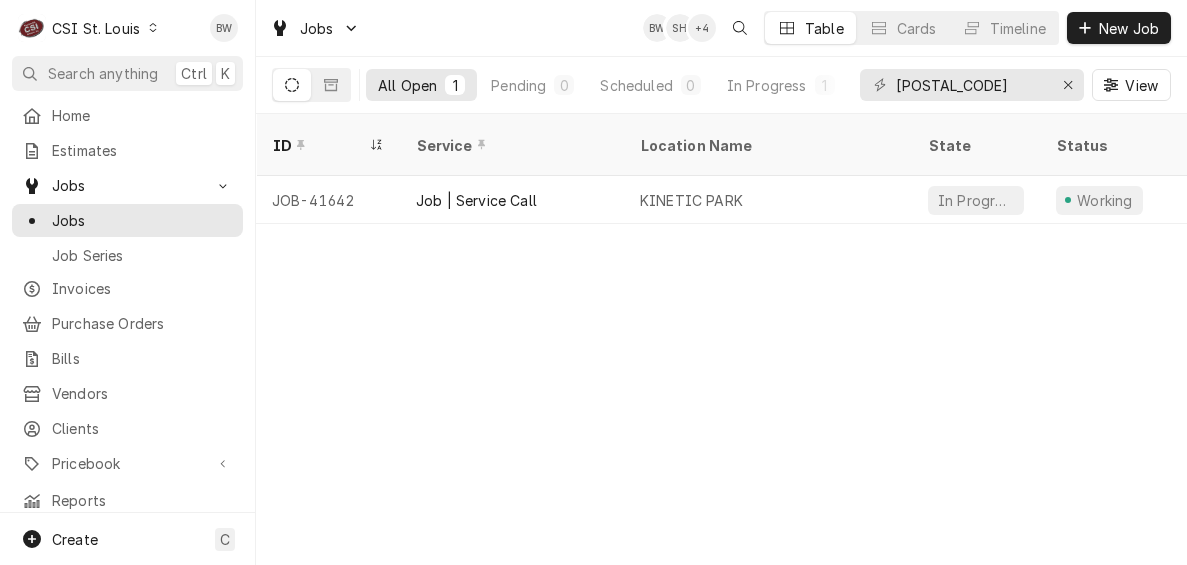 scroll, scrollTop: 0, scrollLeft: 0, axis: both 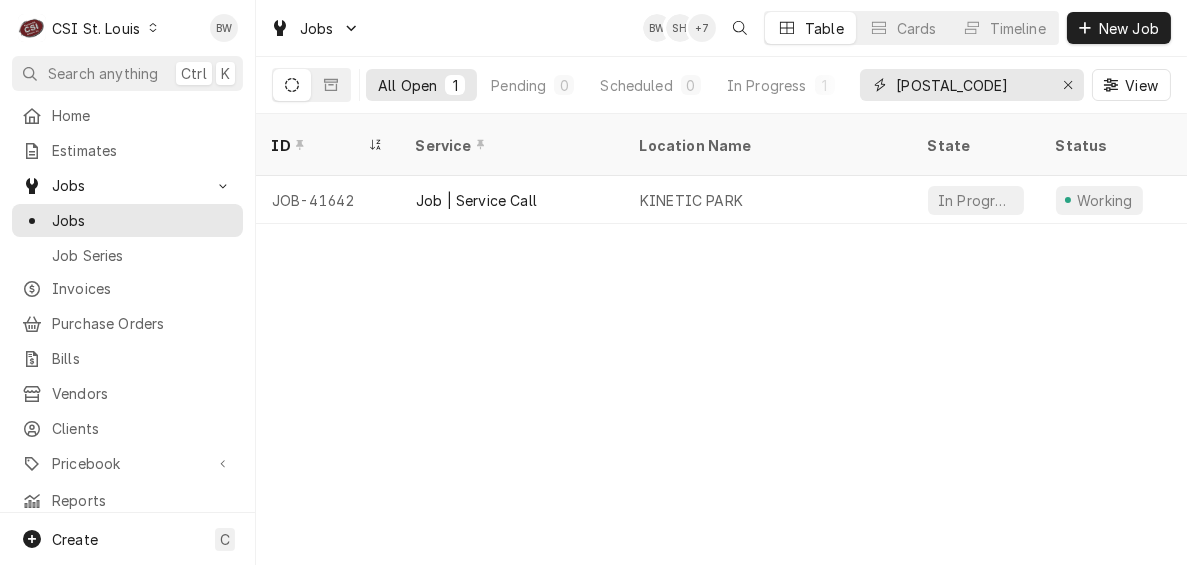 drag, startPoint x: 945, startPoint y: 77, endPoint x: 890, endPoint y: 78, distance: 55.00909 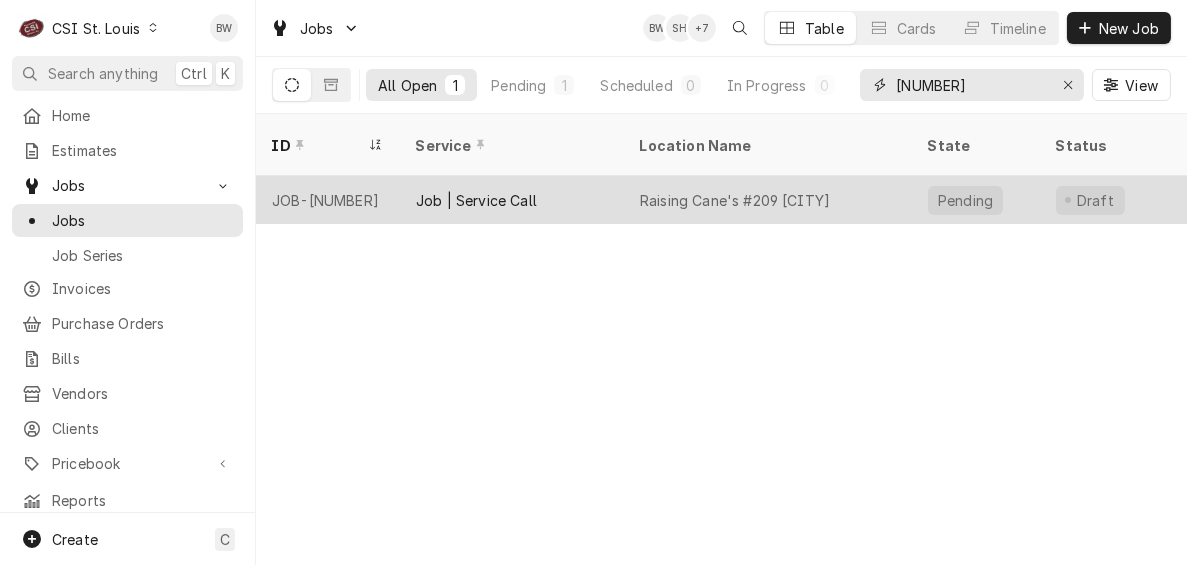 type on "41917" 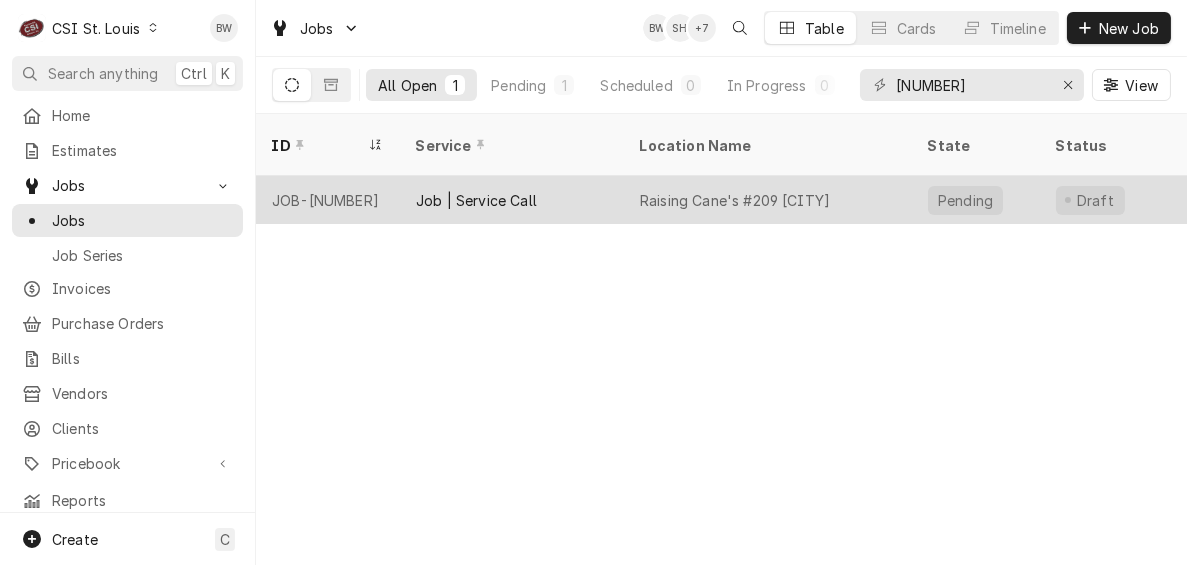 click on "JOB-41917" at bounding box center (328, 200) 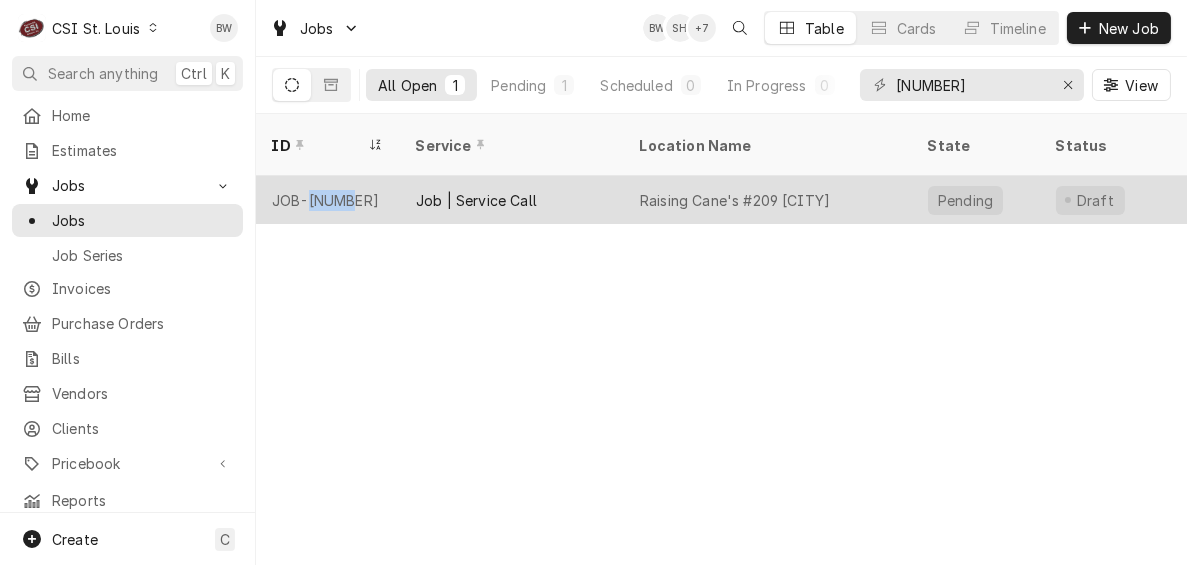 click on "JOB-41917" at bounding box center [328, 200] 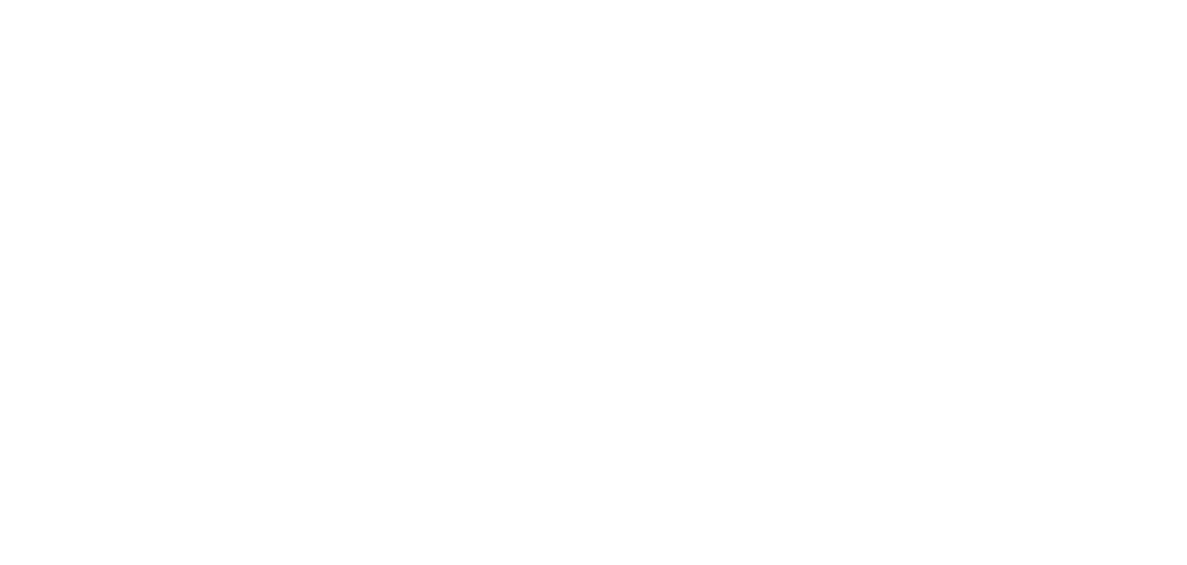 scroll, scrollTop: 0, scrollLeft: 0, axis: both 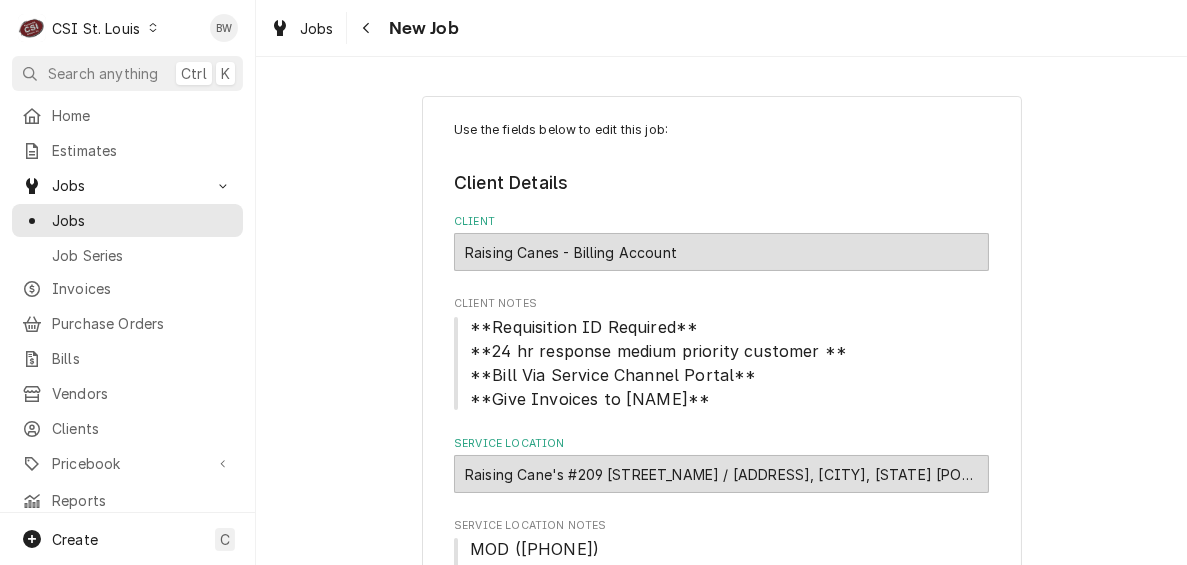 drag, startPoint x: 0, startPoint y: 0, endPoint x: 343, endPoint y: 183, distance: 388.7647 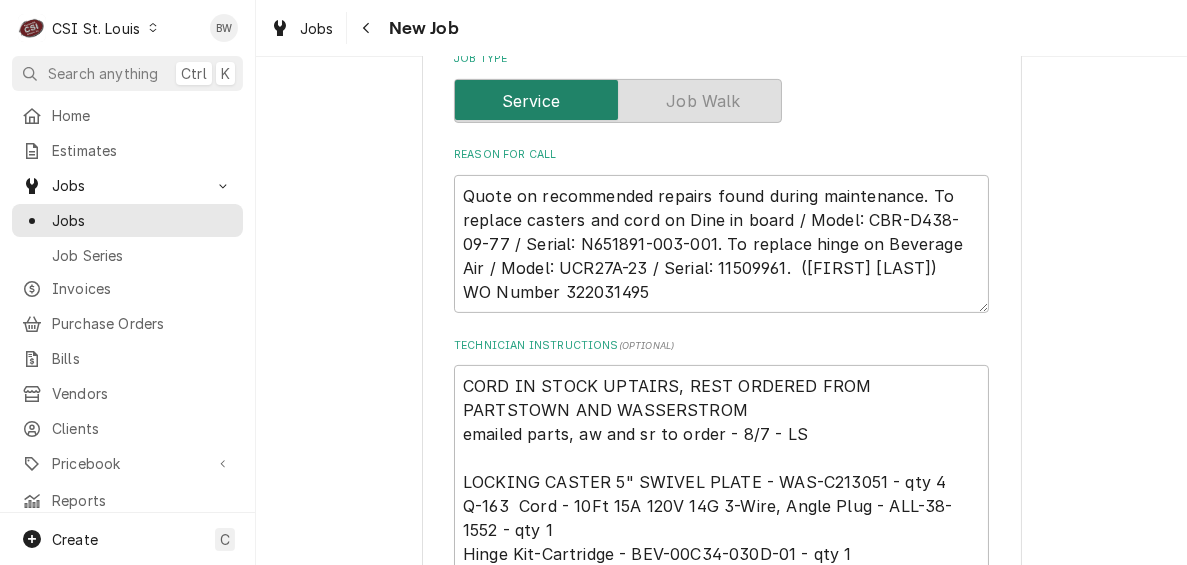 scroll, scrollTop: 1300, scrollLeft: 0, axis: vertical 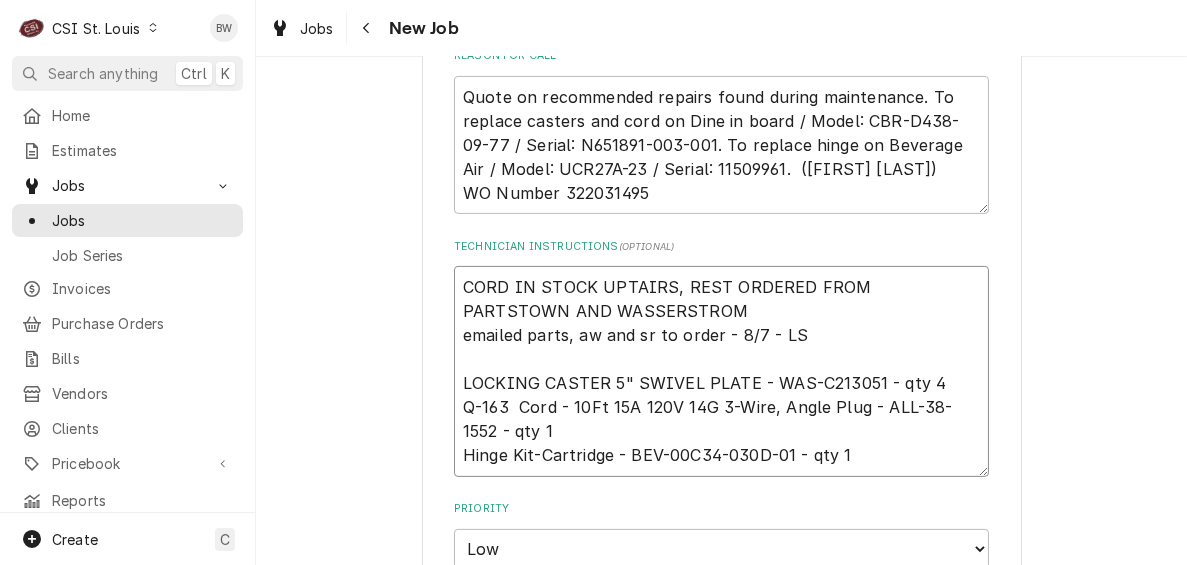 click on "CORD IN STOCK UPTAIRS, REST ORDERED FROM PARTSTOWN AND WASSERSTROM
emailed parts, aw and sr to order - 8/7 - LS
LOCKING CASTER 5" SWIVEL PLATE - WAS-C213051 - qty 4
Q-163  Cord - 10Ft 15A 120V 14G 3-Wire, Angle Plug - ALL-38-1552 - qty 1
Hinge Kit-Cartridge - BEV-00C34-030D-01 - qty 1" at bounding box center [721, 371] 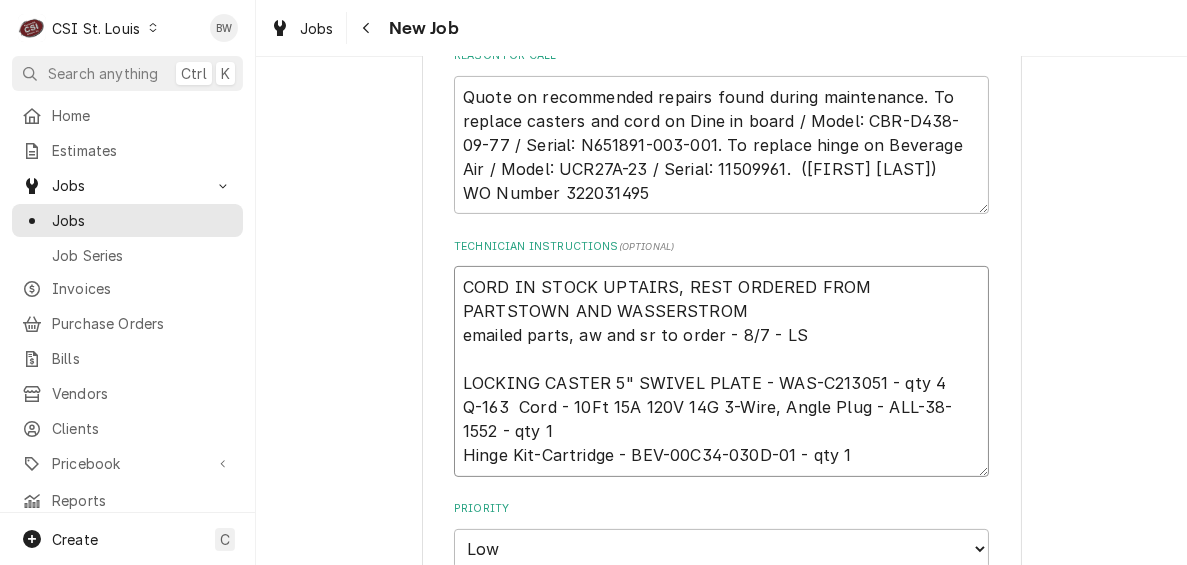click on "CORD IN STOCK UPTAIRS, REST ORDERED FROM PARTSTOWN AND WASSERSTROM
emailed parts, aw and sr to order - 8/7 - LS
LOCKING CASTER 5" SWIVEL PLATE - WAS-C213051 - qty 4
Q-163  Cord - 10Ft 15A 120V 14G 3-Wire, Angle Plug - ALL-38-1552 - qty 1
Hinge Kit-Cartridge - BEV-00C34-030D-01 - qty 1" at bounding box center (721, 371) 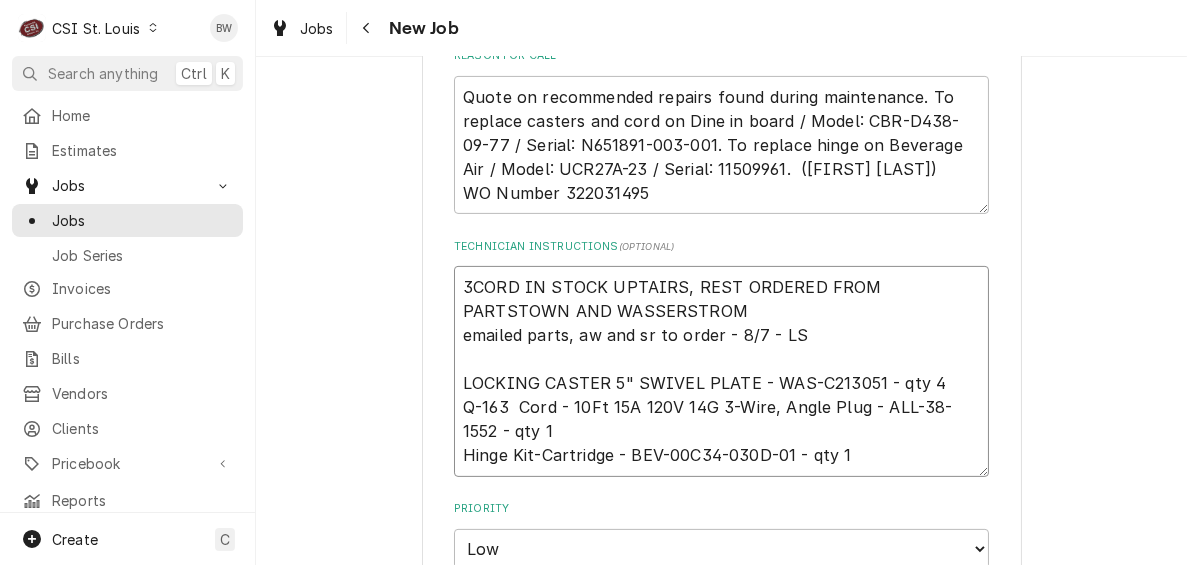 type on "x" 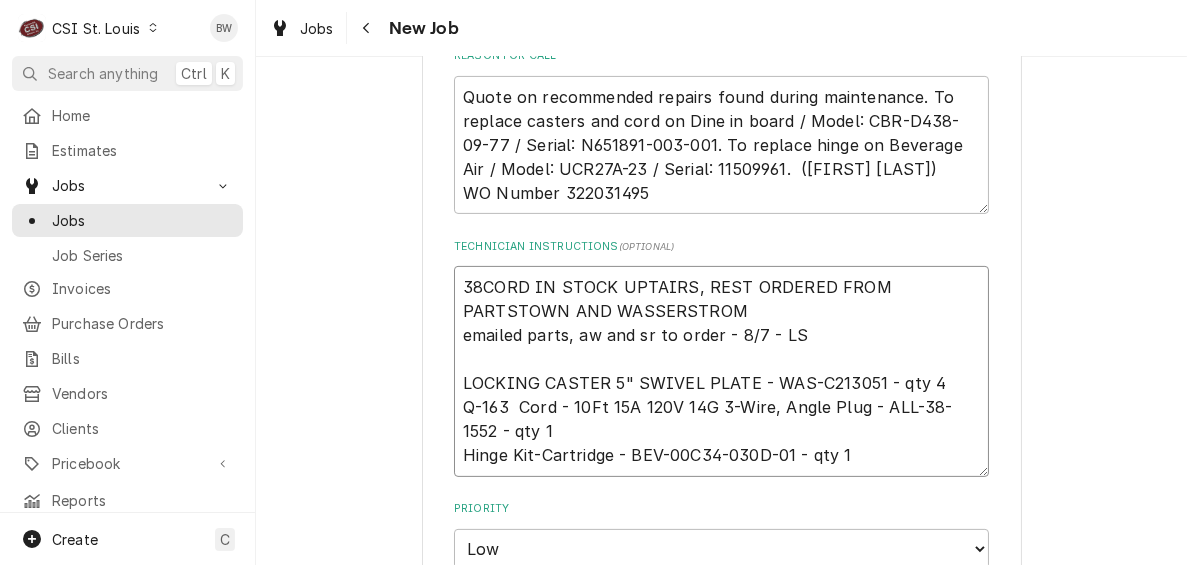 type on "x" 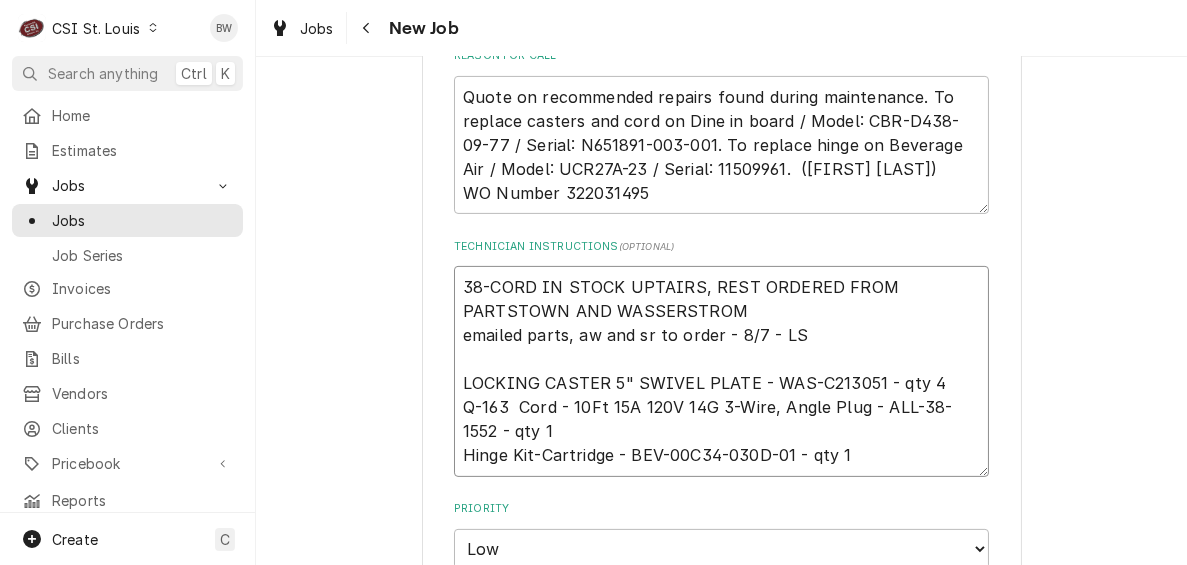 type on "x" 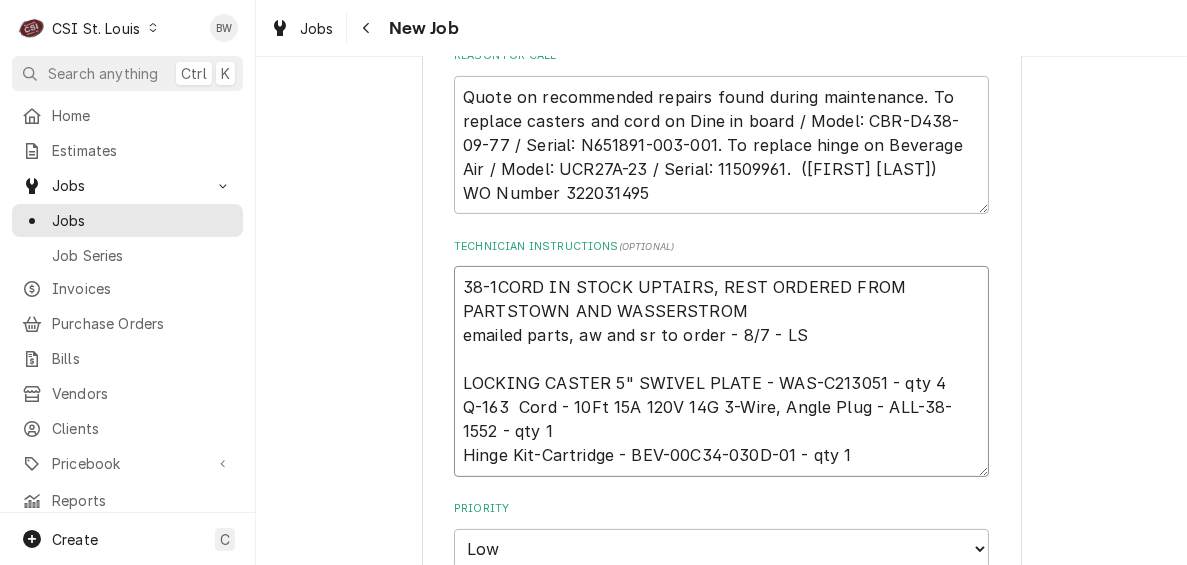 type on "x" 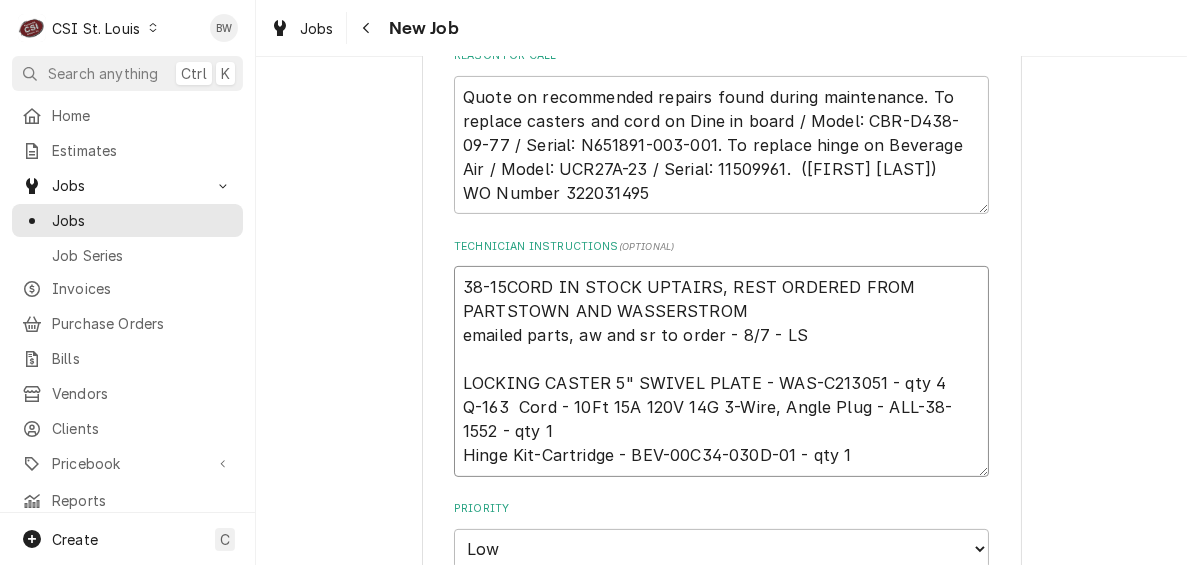 type on "x" 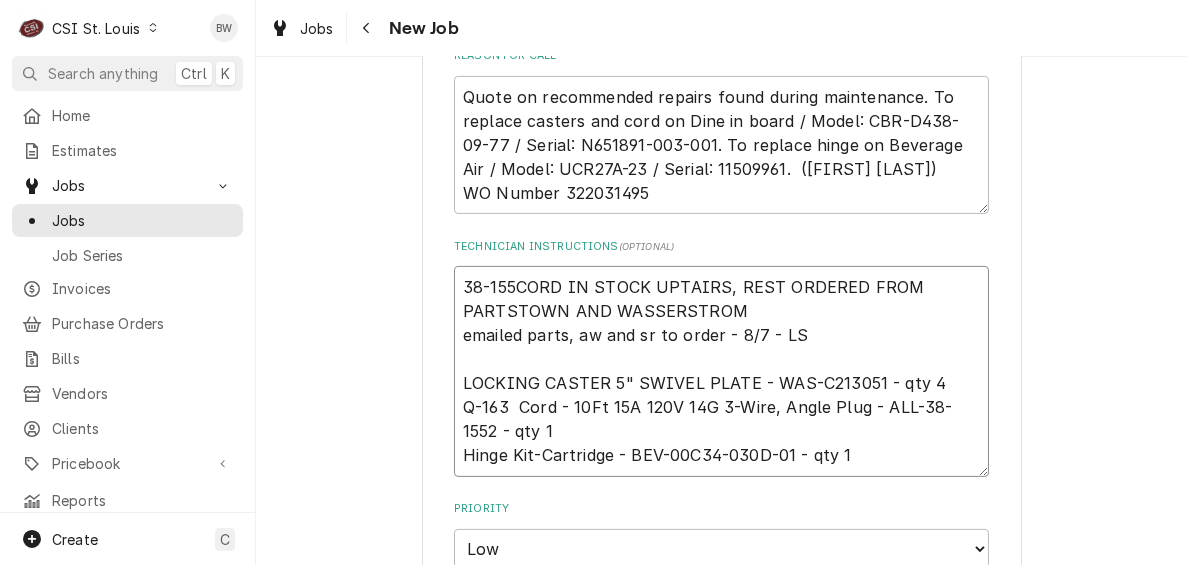type on "x" 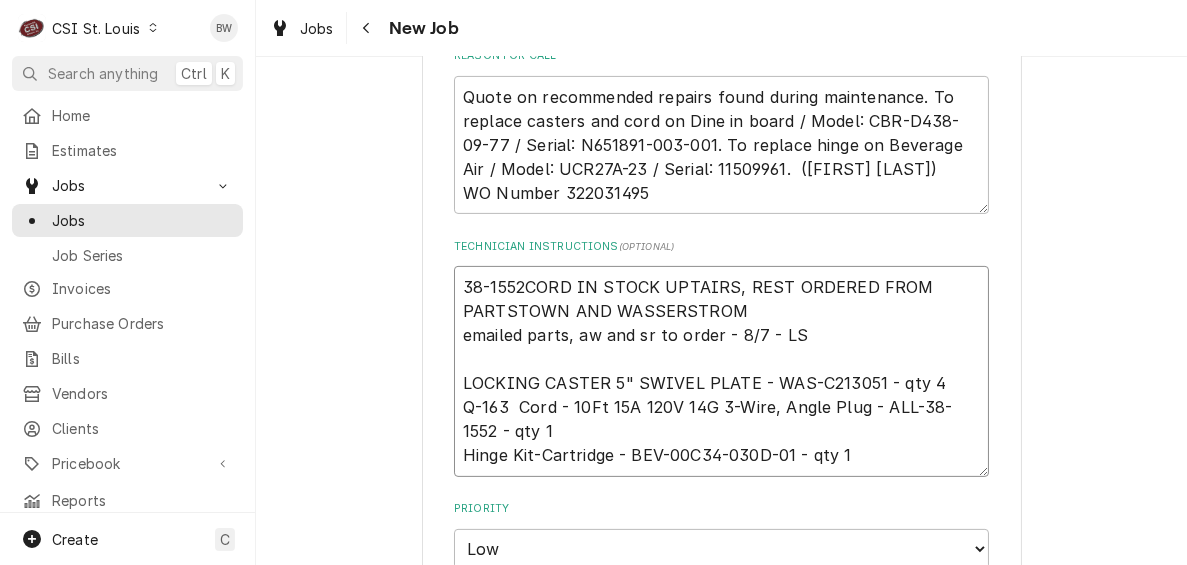 type on "x" 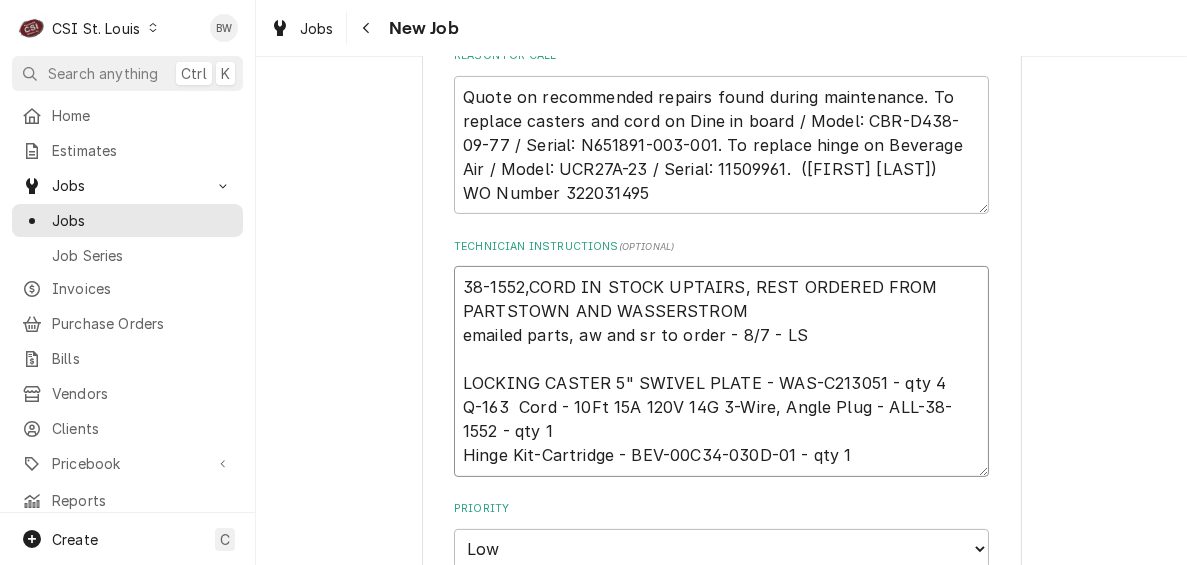 type on "x" 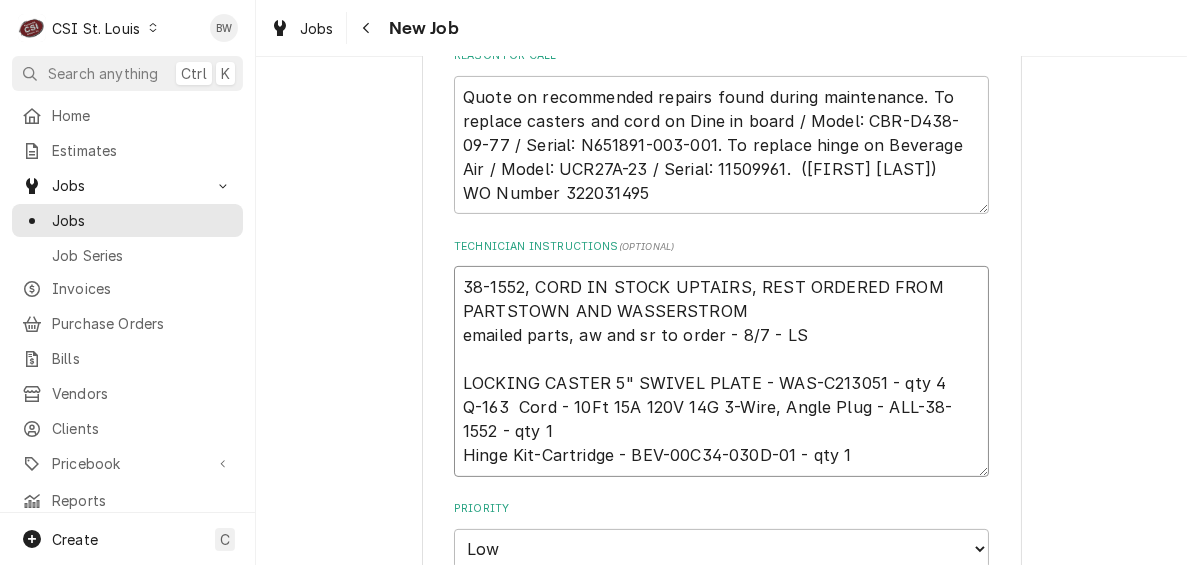 type on "x" 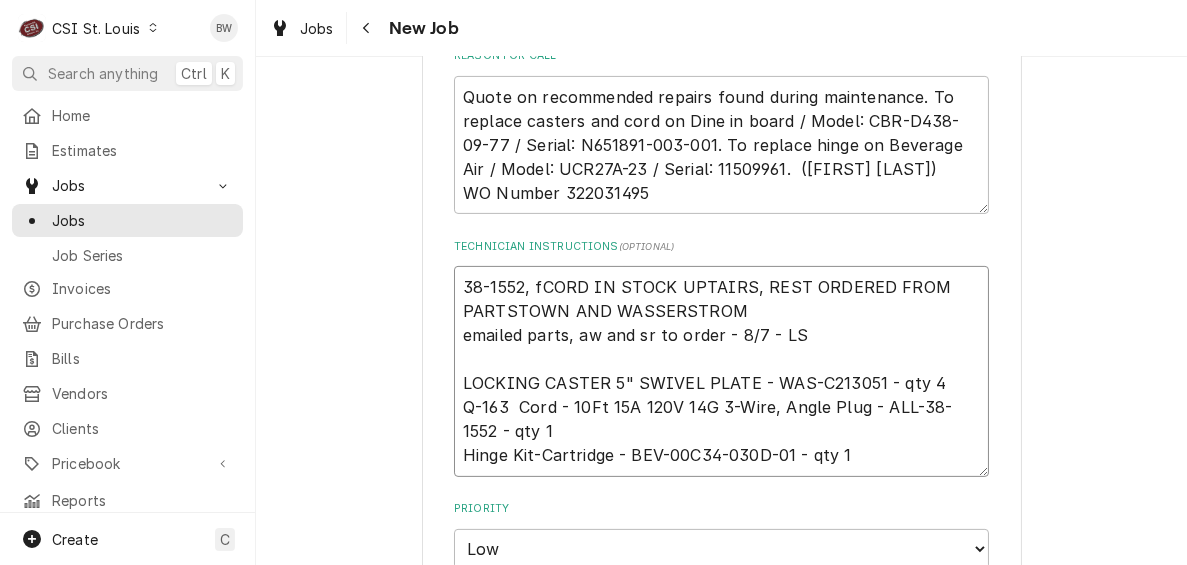 type on "38-1552, frCORD IN STOCK UPTAIRS, REST ORDERED FROM PARTSTOWN AND WASSERSTROM
emailed parts, aw and sr to order - 8/7 - LS
LOCKING CASTER 5" SWIVEL PLATE - WAS-C213051 - qty 4
Q-163  Cord - 10Ft 15A 120V 14G 3-Wire, Angle Plug - ALL-38-1552 - qty 1
Hinge Kit-Cartridge - BEV-00C34-030D-01 - qty 1" 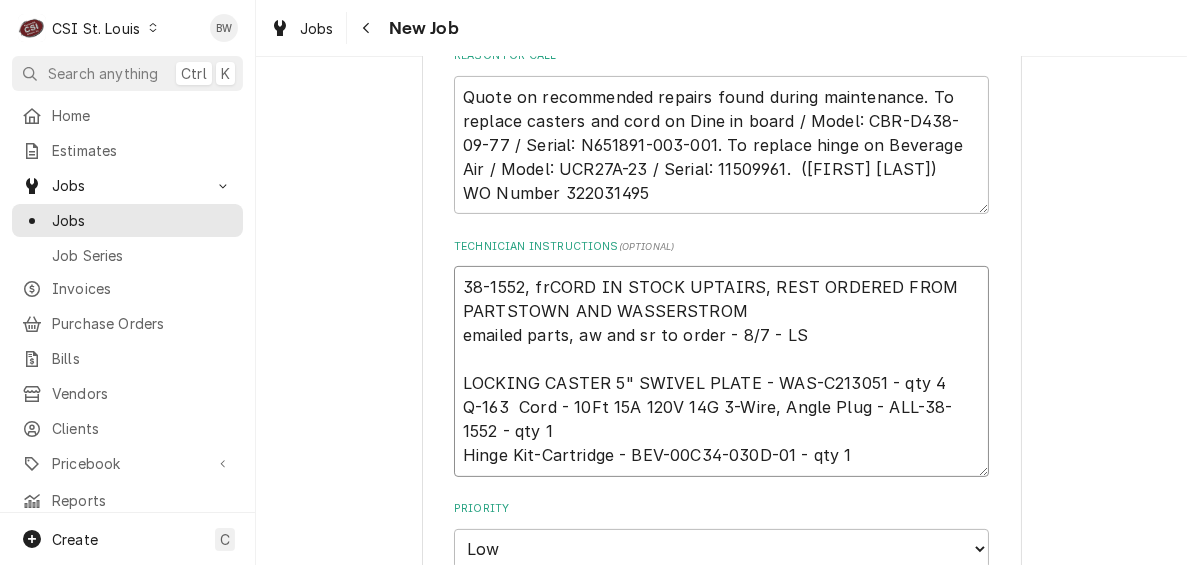 type on "x" 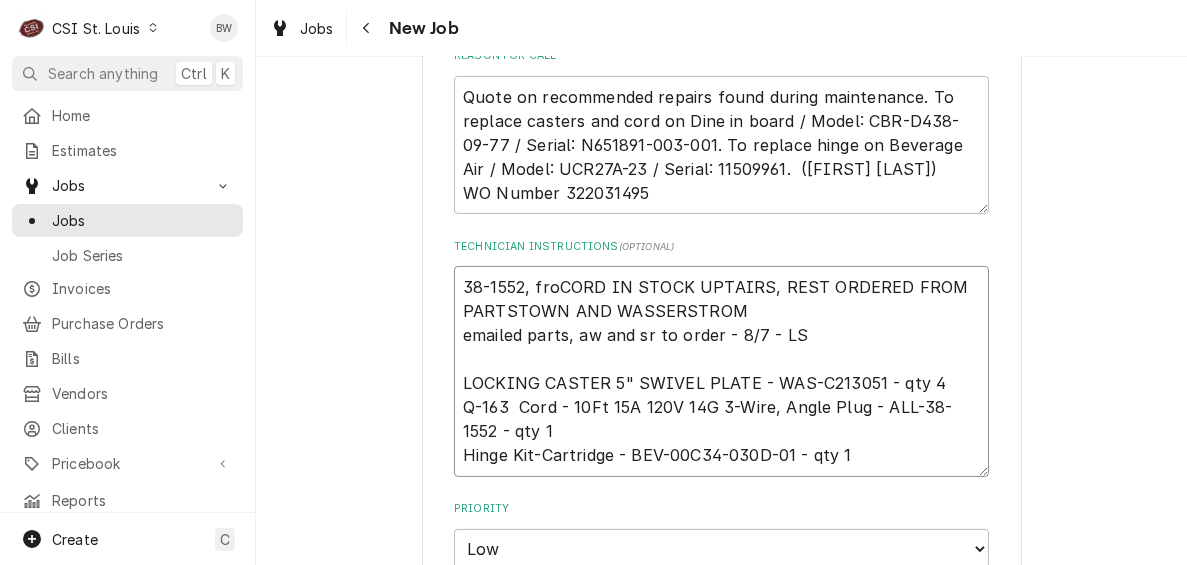 type on "x" 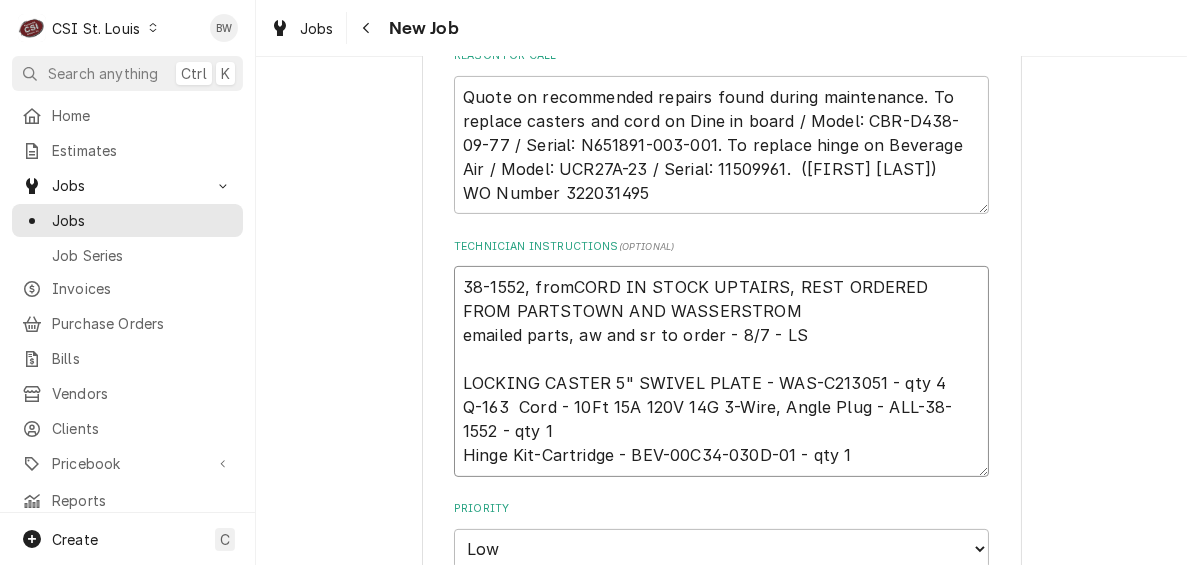 type on "x" 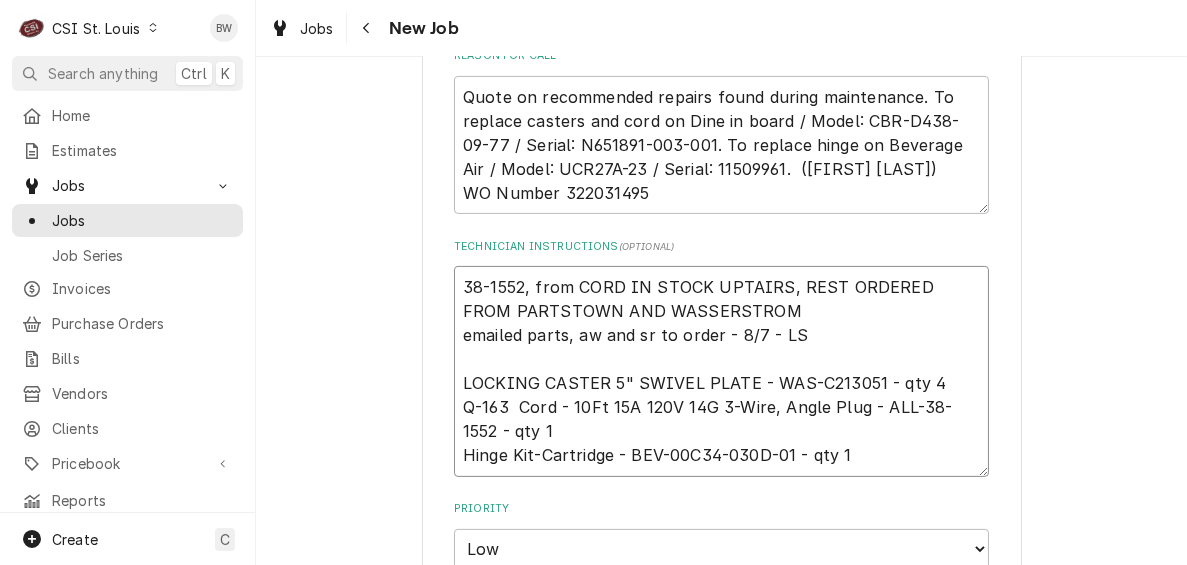 type on "x" 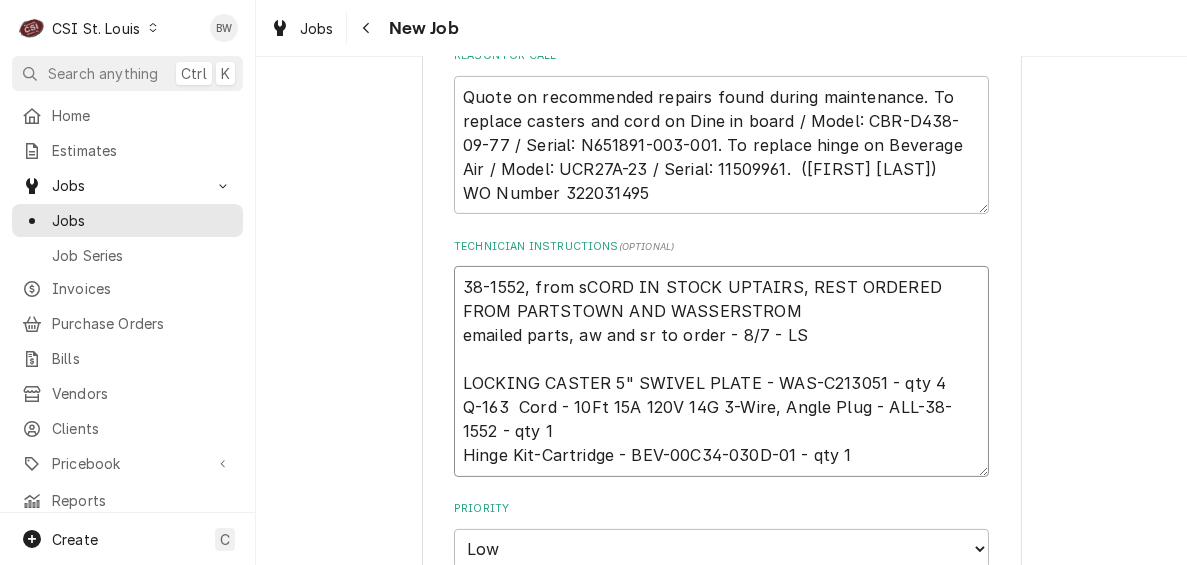 type on "x" 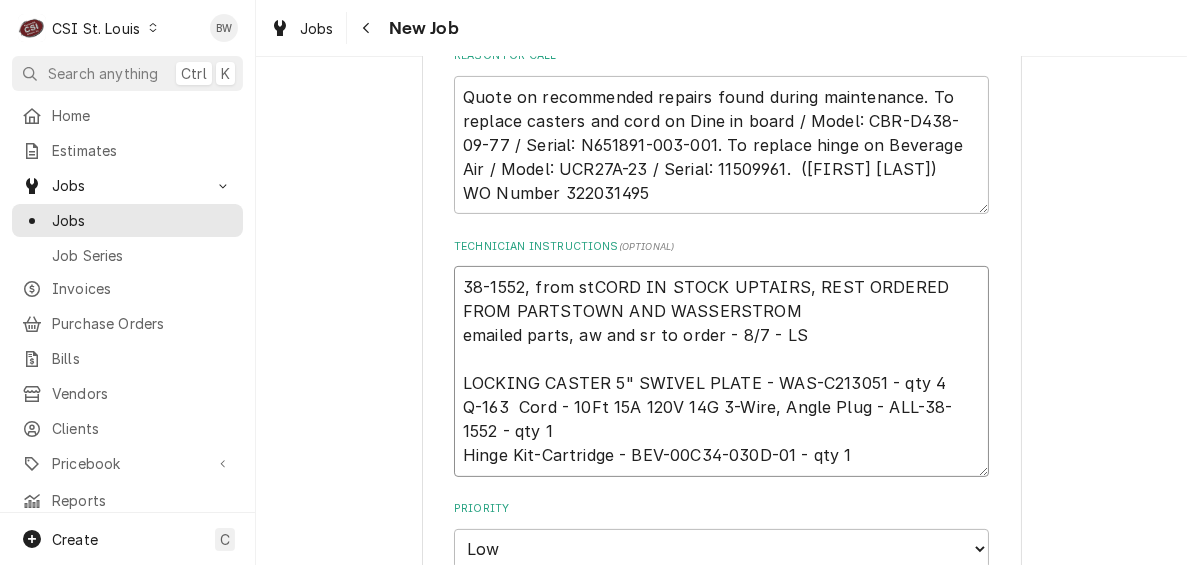 type on "x" 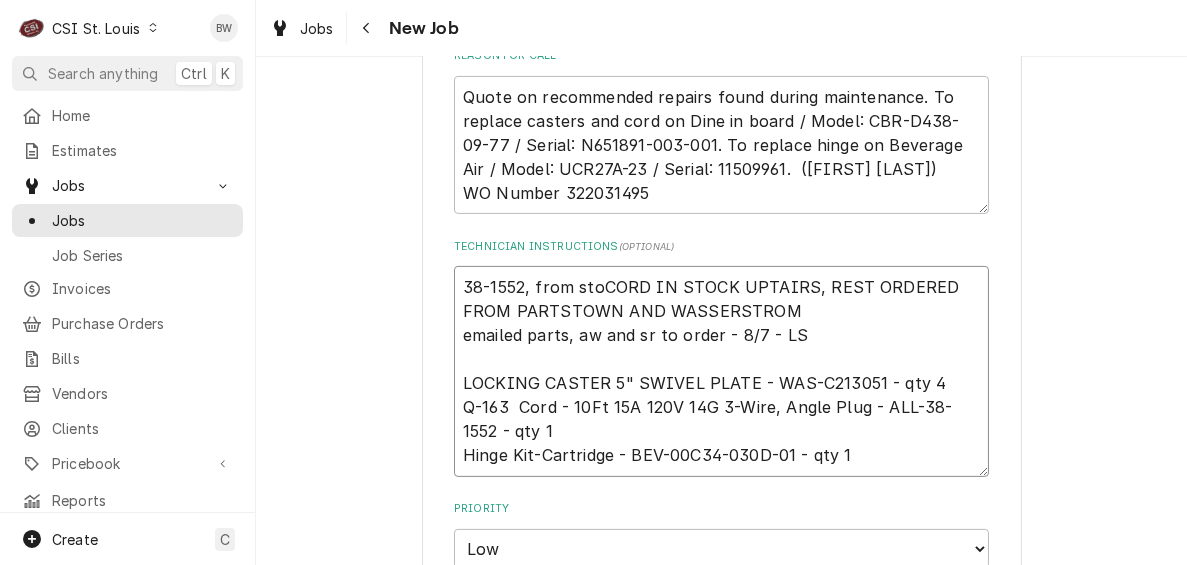 type on "x" 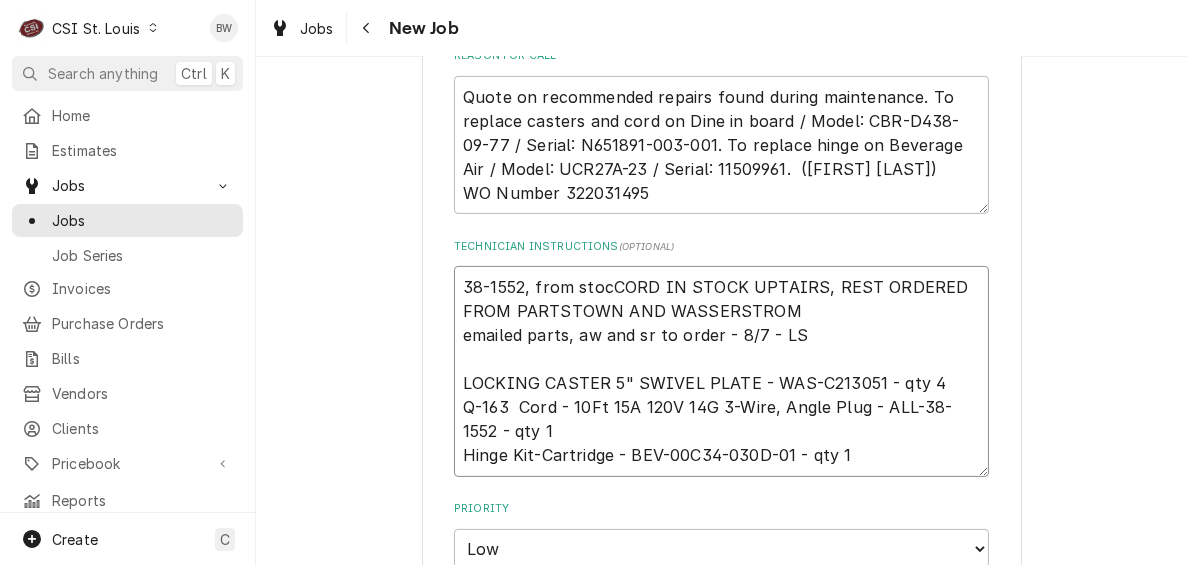 type on "x" 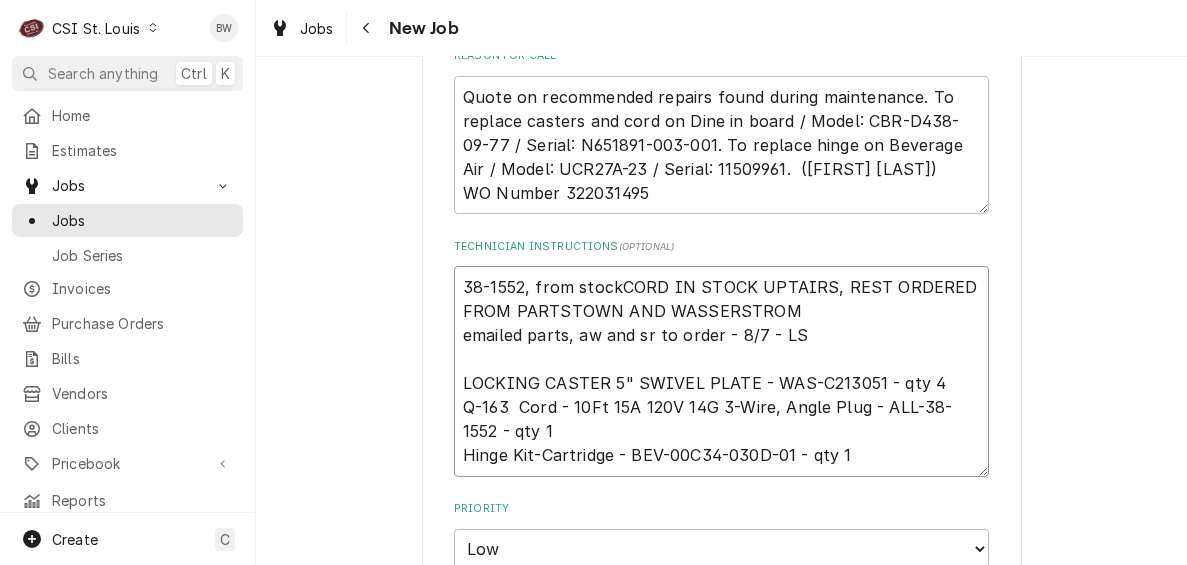 type on "x" 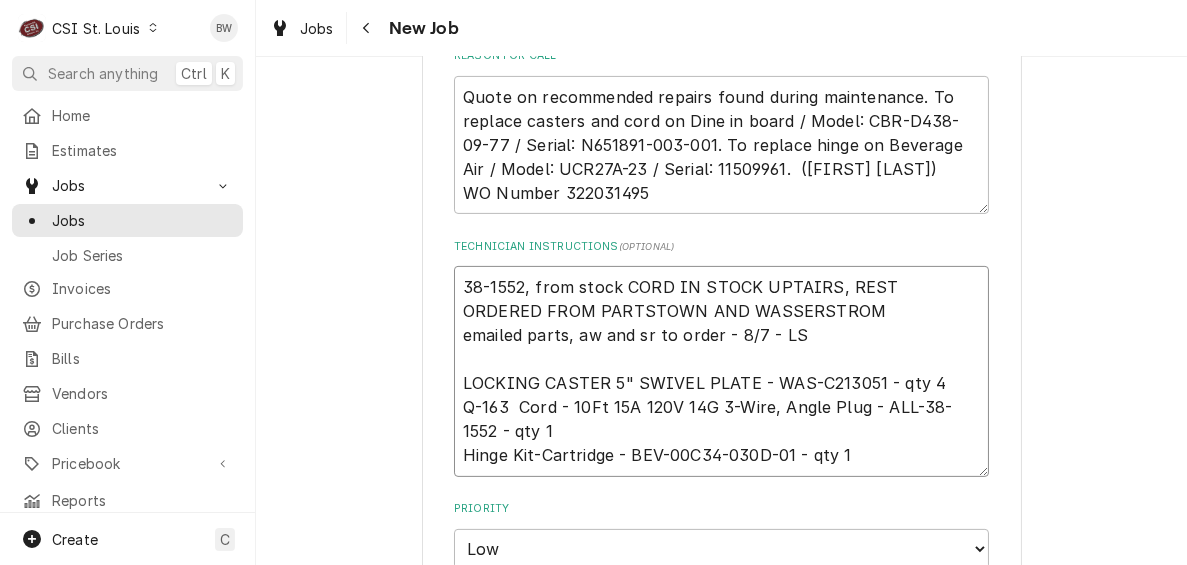 type on "38-1552, from stock oCORD IN STOCK UPTAIRS, REST ORDERED FROM PARTSTOWN AND WASSERSTROM
emailed parts, aw and sr to order - 8/7 - LS
LOCKING CASTER 5" SWIVEL PLATE - WAS-C213051 - qty 4
Q-163  Cord - 10Ft 15A 120V 14G 3-Wire, Angle Plug - ALL-38-1552 - qty 1
Hinge Kit-Cartridge - BEV-00C34-030D-01 - qty 1" 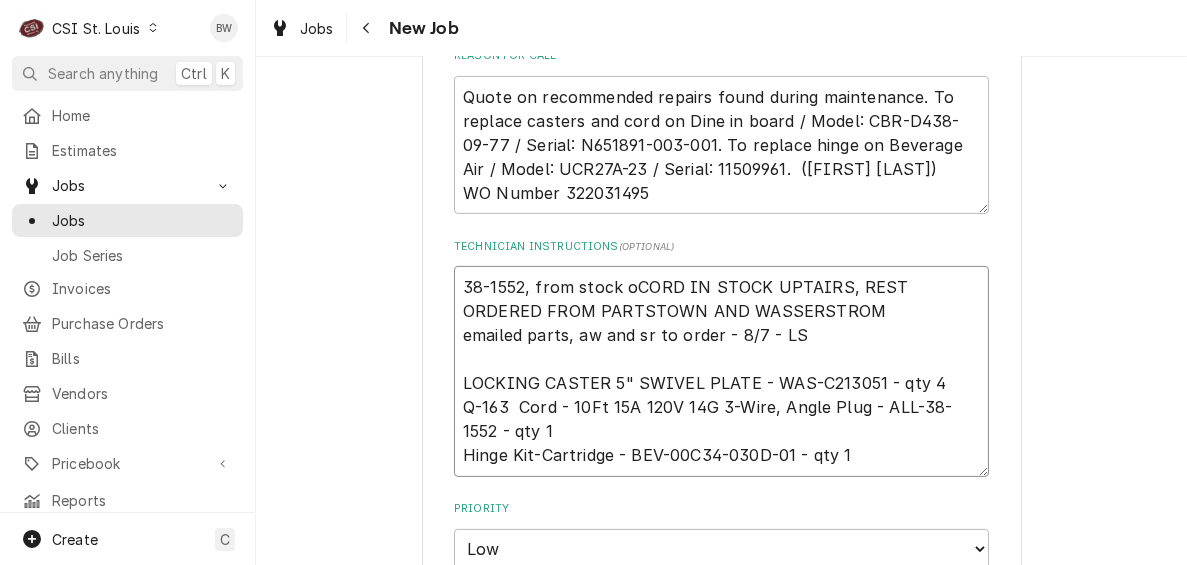 type on "x" 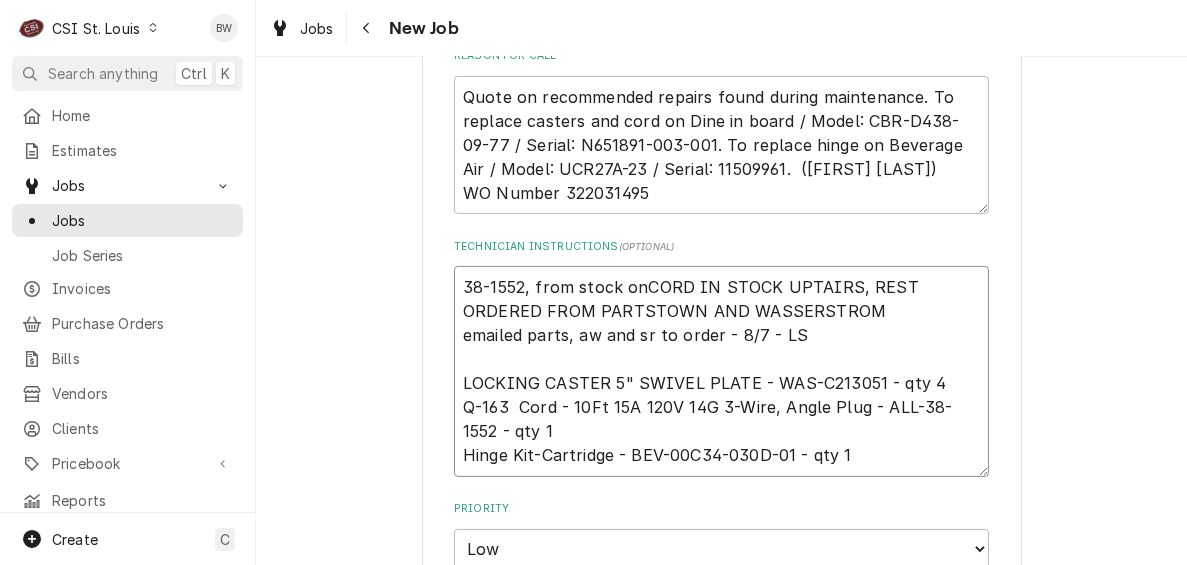 type on "x" 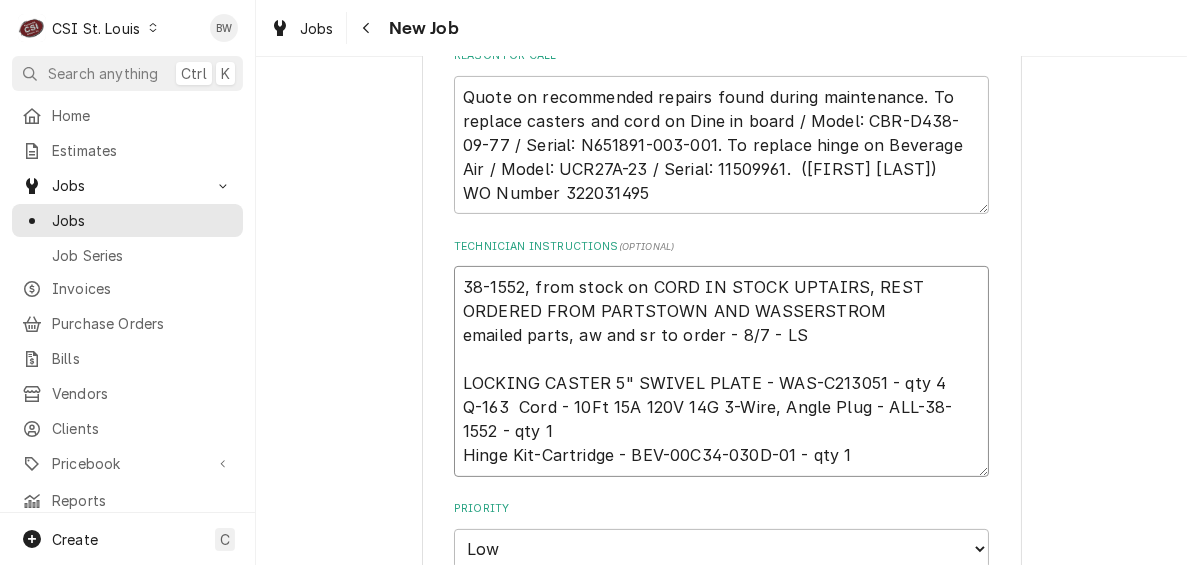 type on "x" 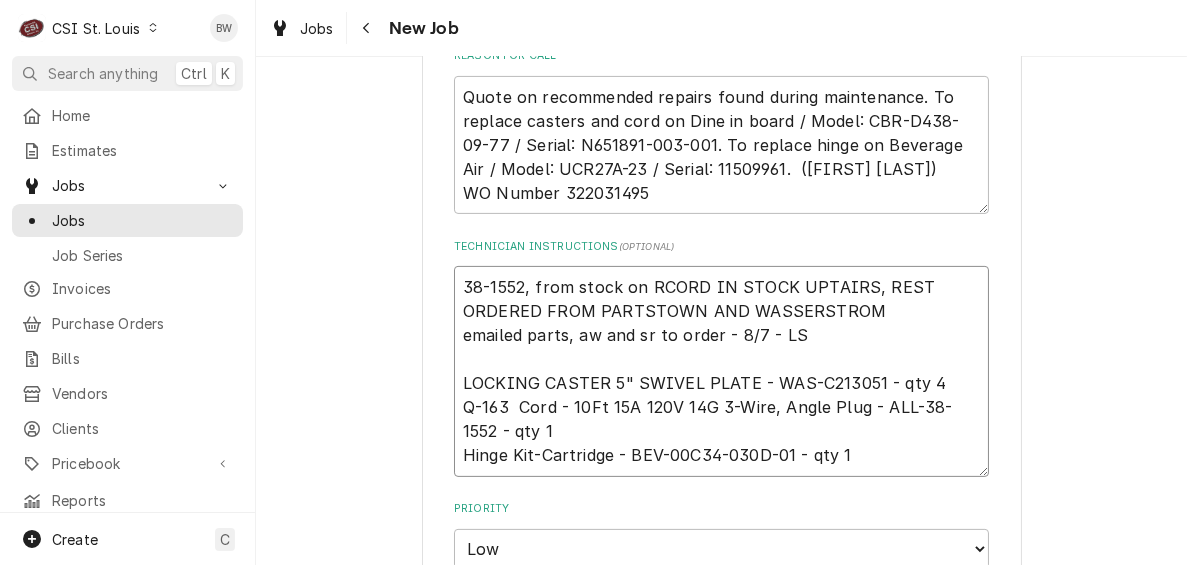 type on "x" 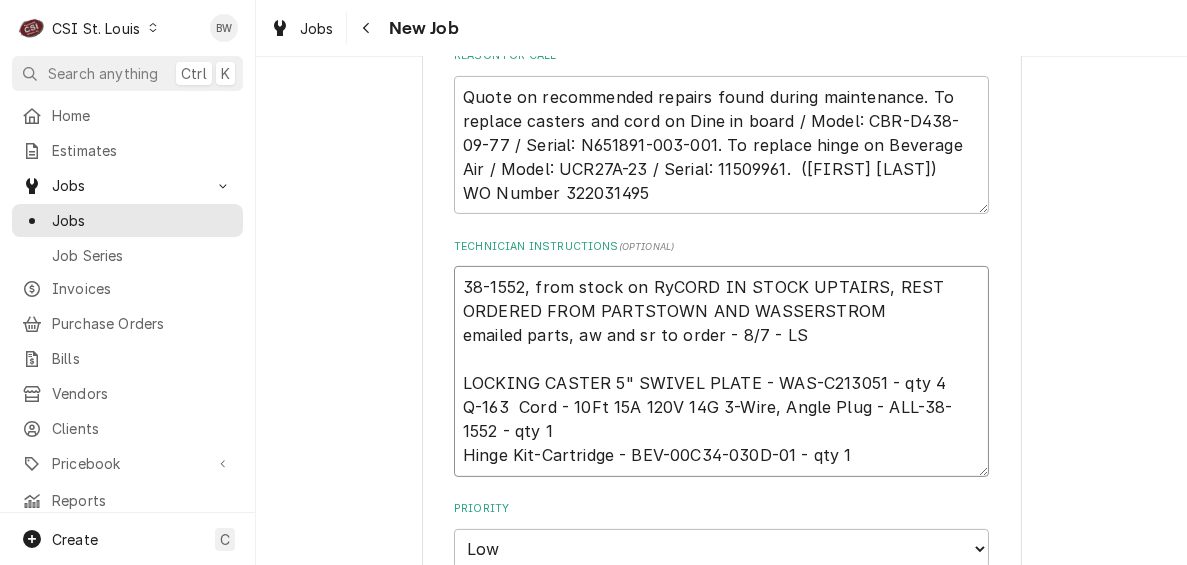 type on "x" 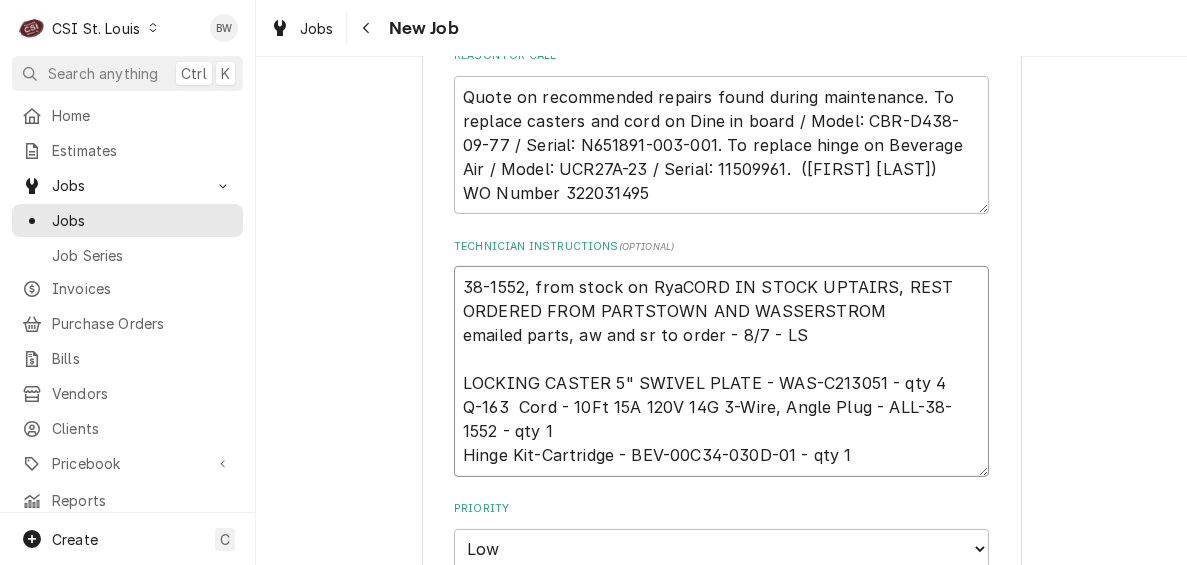 type on "x" 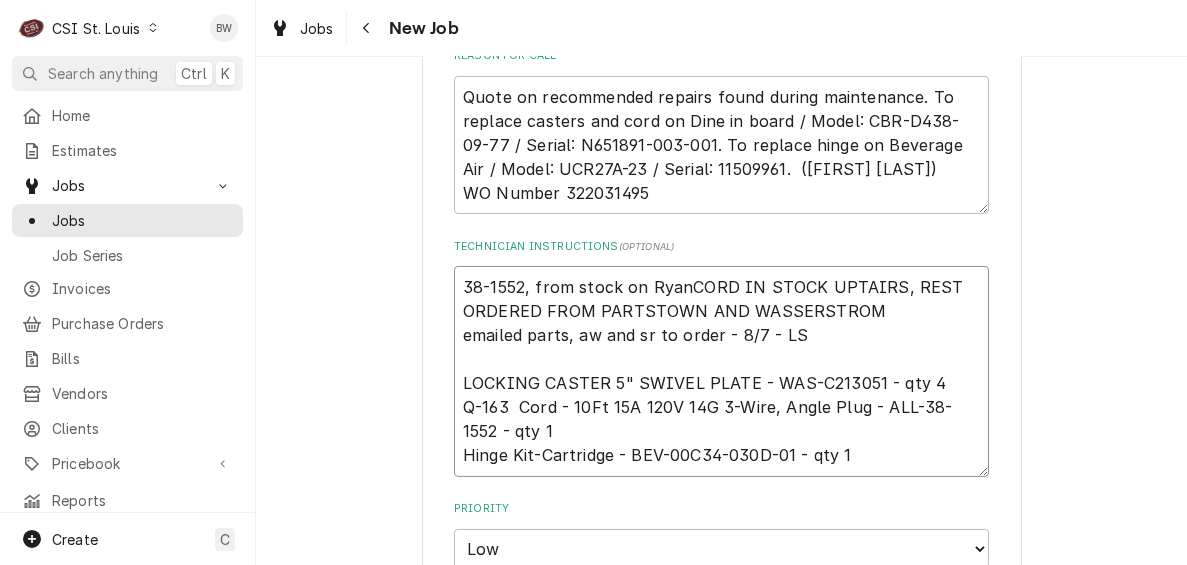 type on "x" 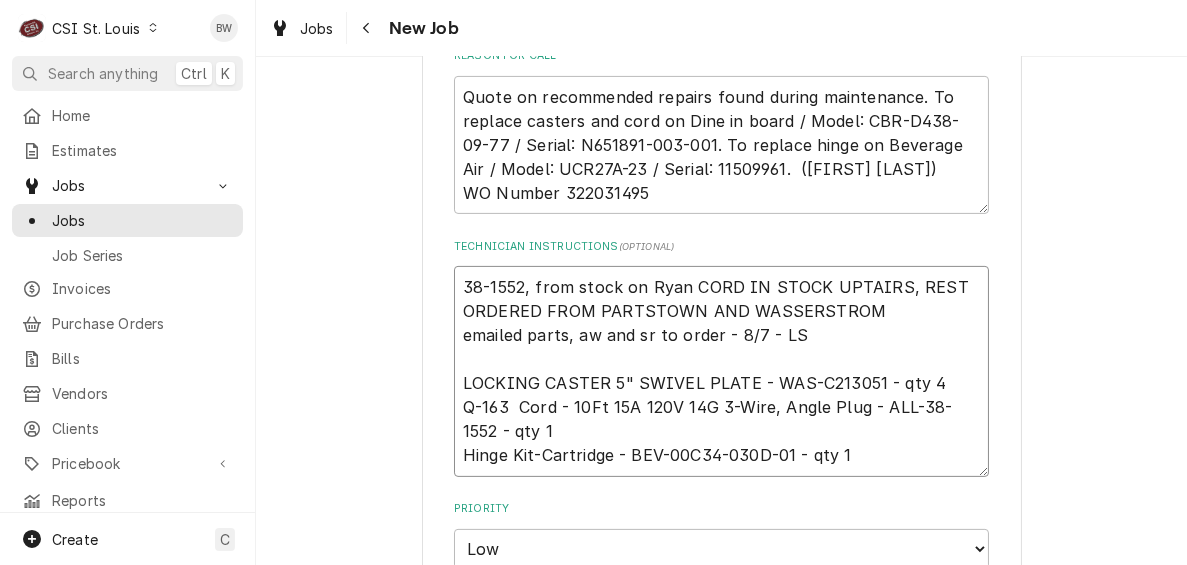 type on "x" 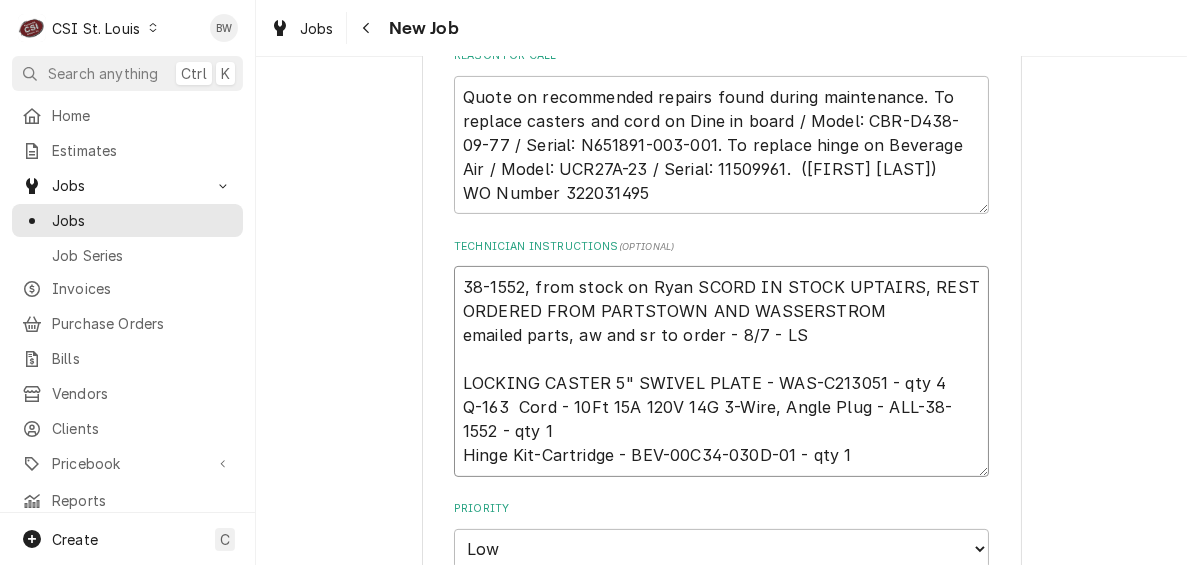 type on "x" 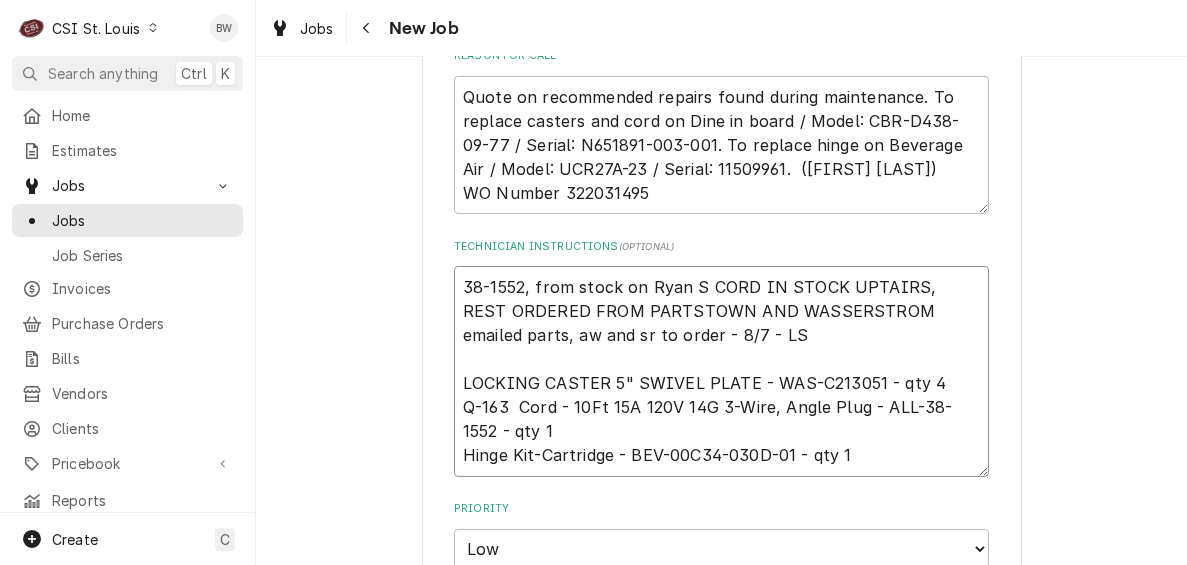 type on "x" 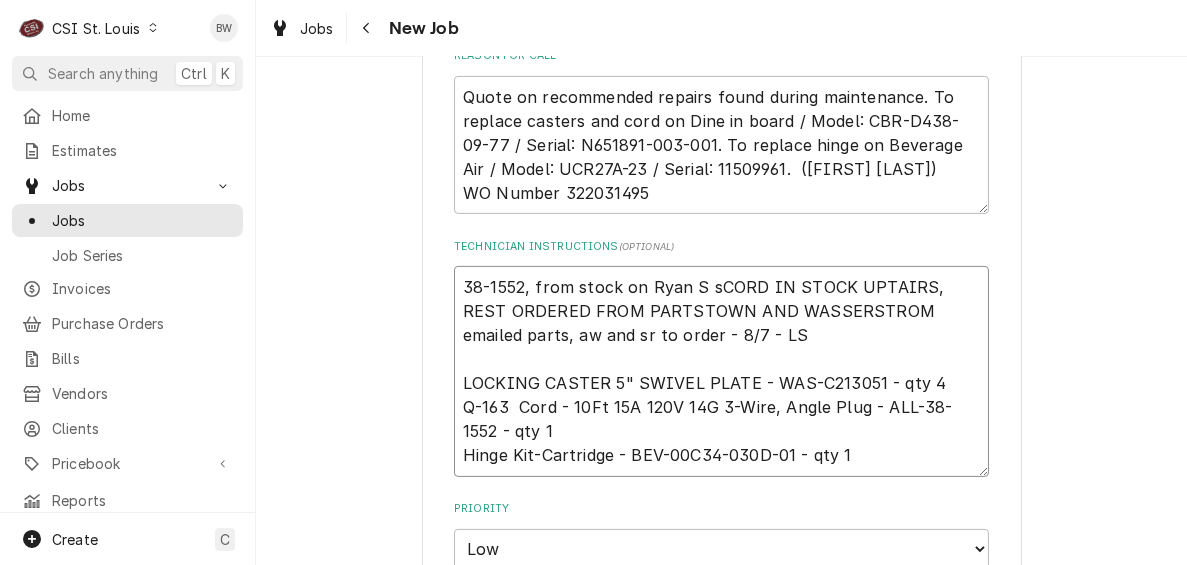 type on "x" 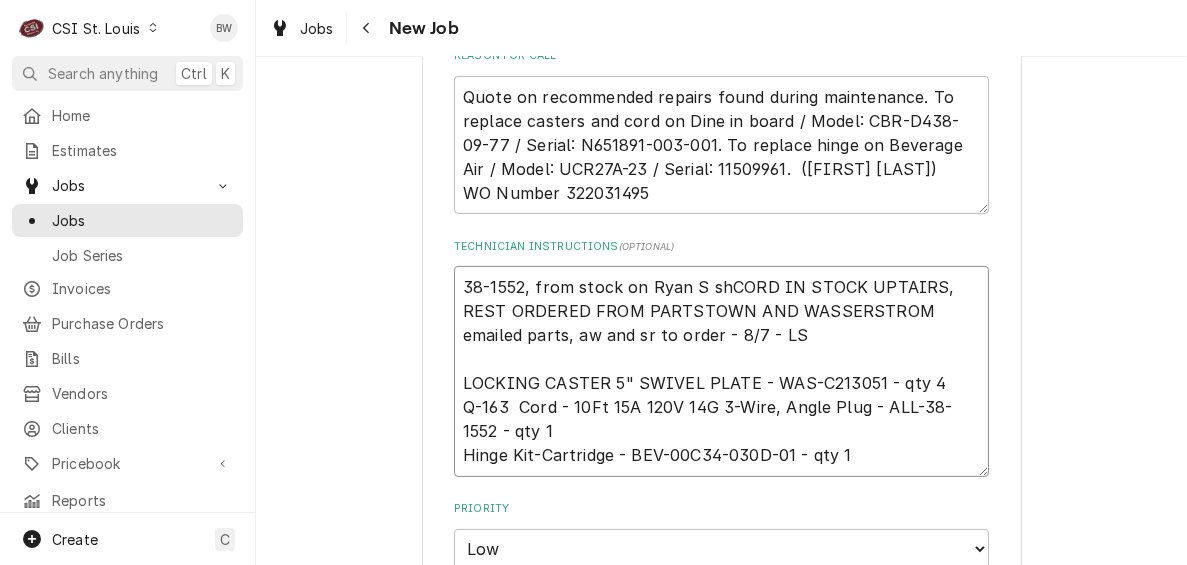 type on "x" 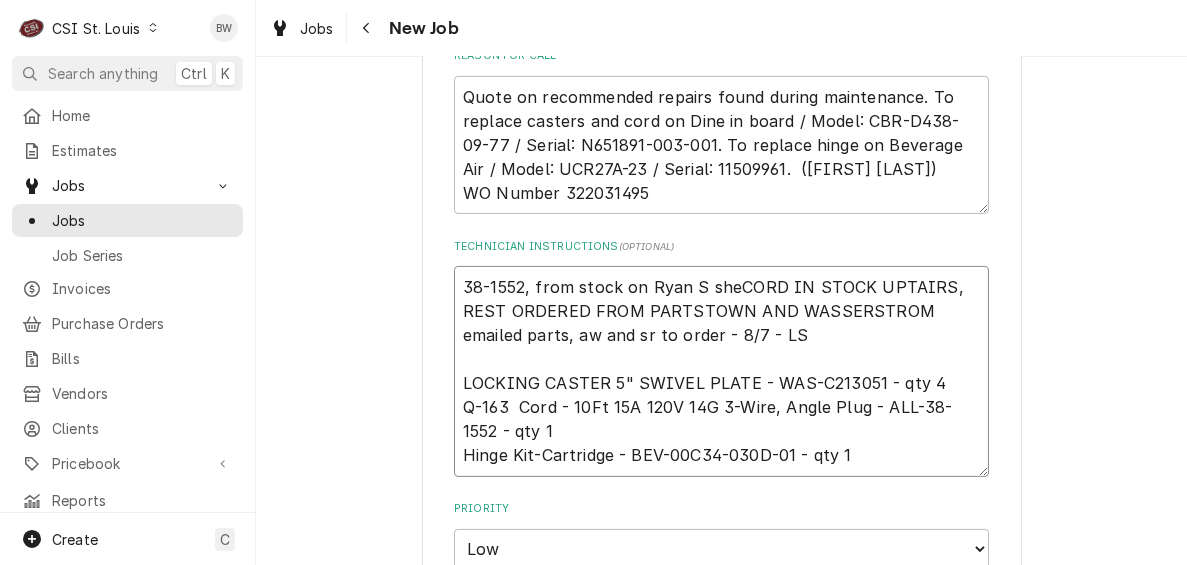 type on "38-1552, from stock on Ryan S shelCORD IN STOCK UPTAIRS, REST ORDERED FROM PARTSTOWN AND WASSERSTROM
emailed parts, aw and sr to order - 8/7 - LS
LOCKING CASTER 5" SWIVEL PLATE - WAS-C213051 - qty 4
Q-163  Cord - 10Ft 15A 120V 14G 3-Wire, Angle Plug - ALL-38-1552 - qty 1
Hinge Kit-Cartridge - BEV-00C34-030D-01 - qty 1" 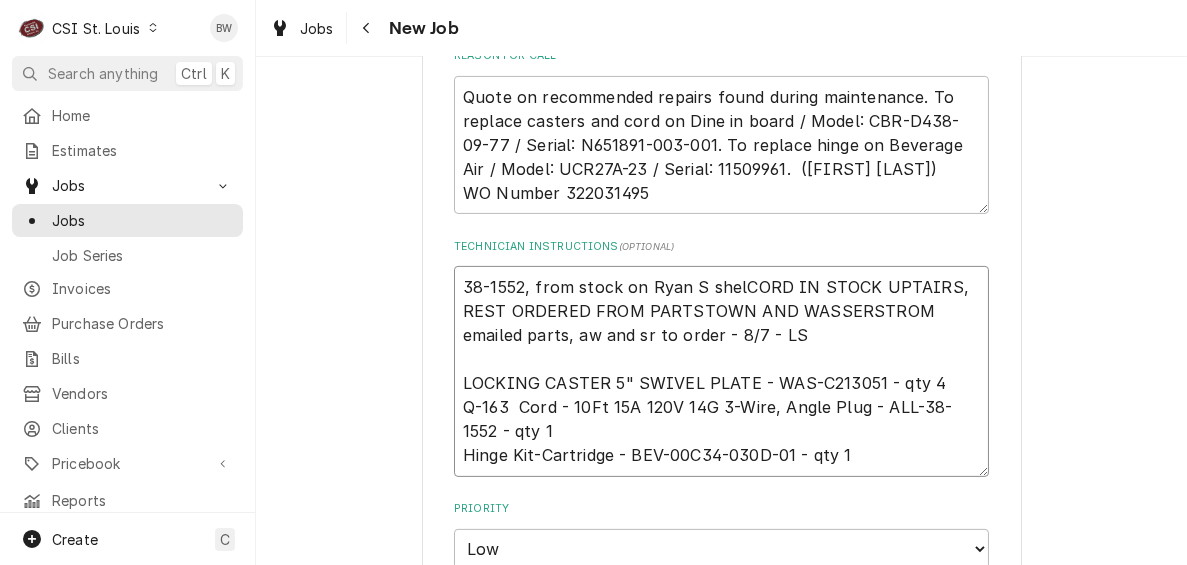 type on "x" 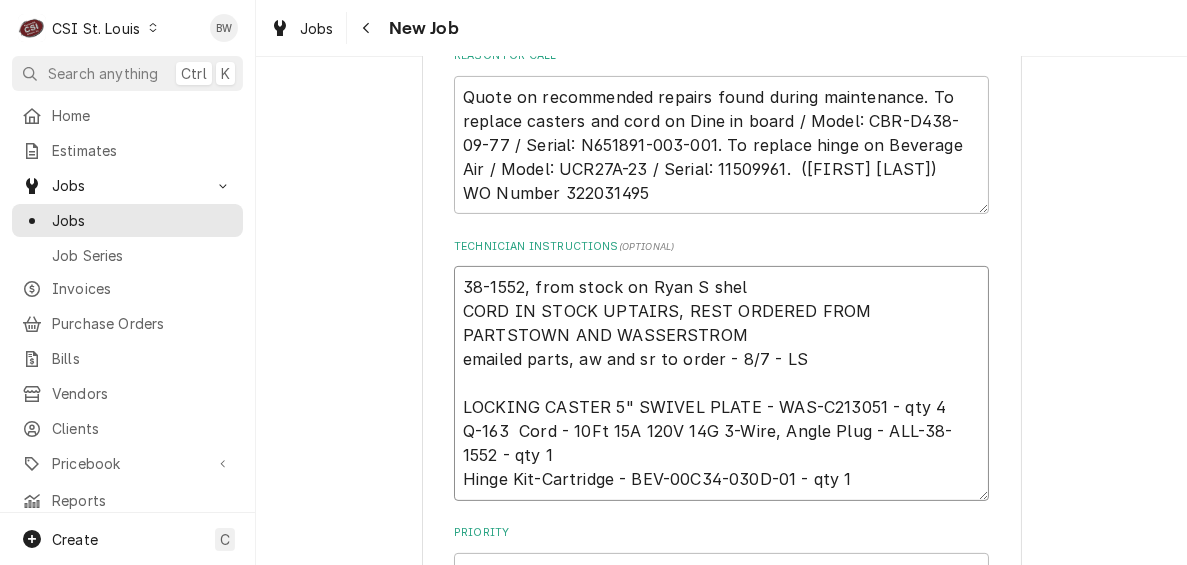 type on "x" 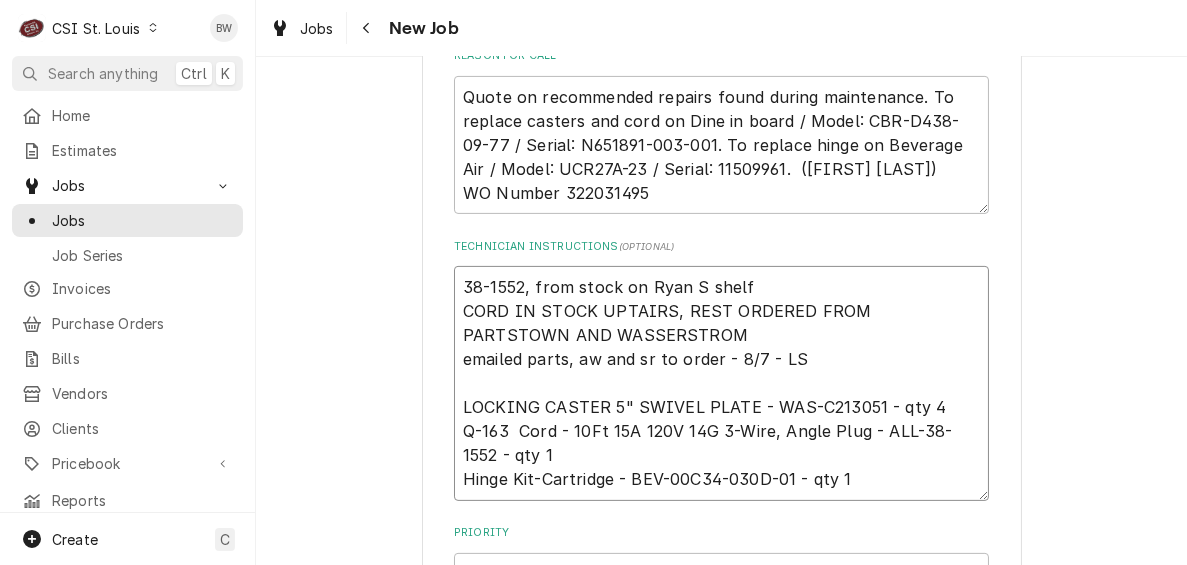 type on "x" 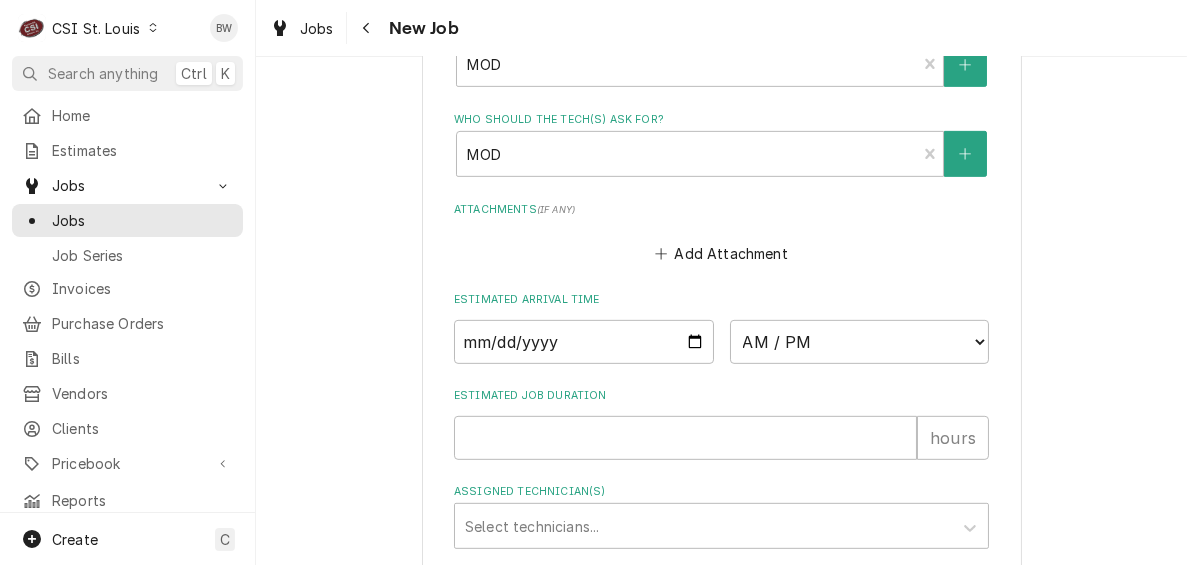 scroll, scrollTop: 2246, scrollLeft: 0, axis: vertical 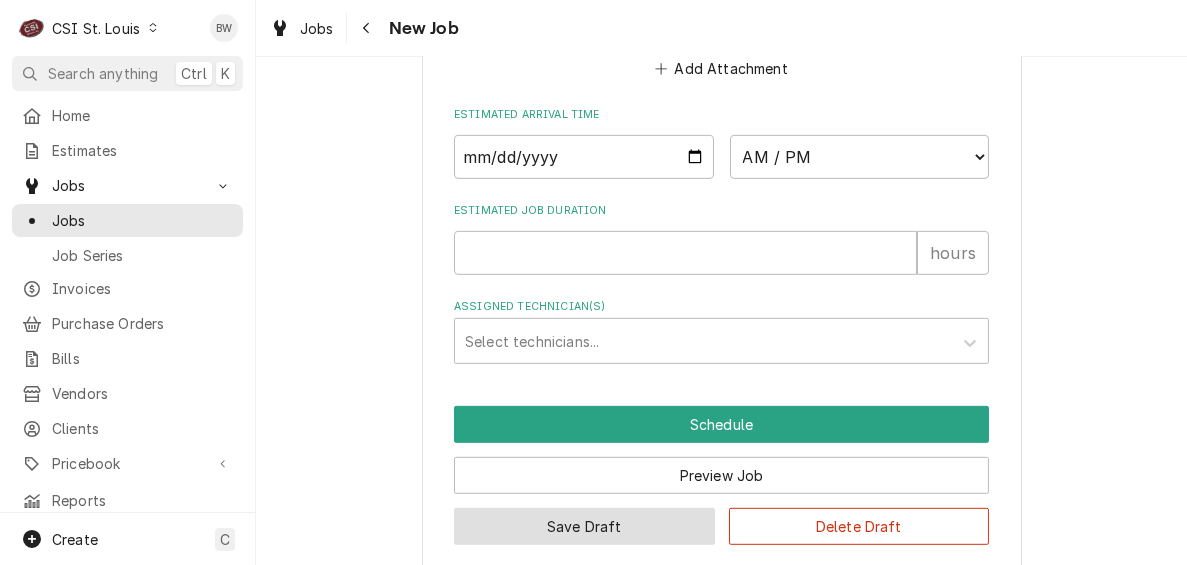 type on "38-1552, from stock on Ryan S shelf
CORD IN STOCK UPTAIRS, REST ORDERED FROM PARTSTOWN AND WASSERSTROM
emailed parts, aw and sr to order - 8/7 - LS
LOCKING CASTER 5" SWIVEL PLATE - WAS-C213051 - qty 4
Q-163  Cord - 10Ft 15A 120V 14G 3-Wire, Angle Plug - ALL-38-1552 - qty 1
Hinge Kit-Cartridge - BEV-00C34-030D-01 - qty 1" 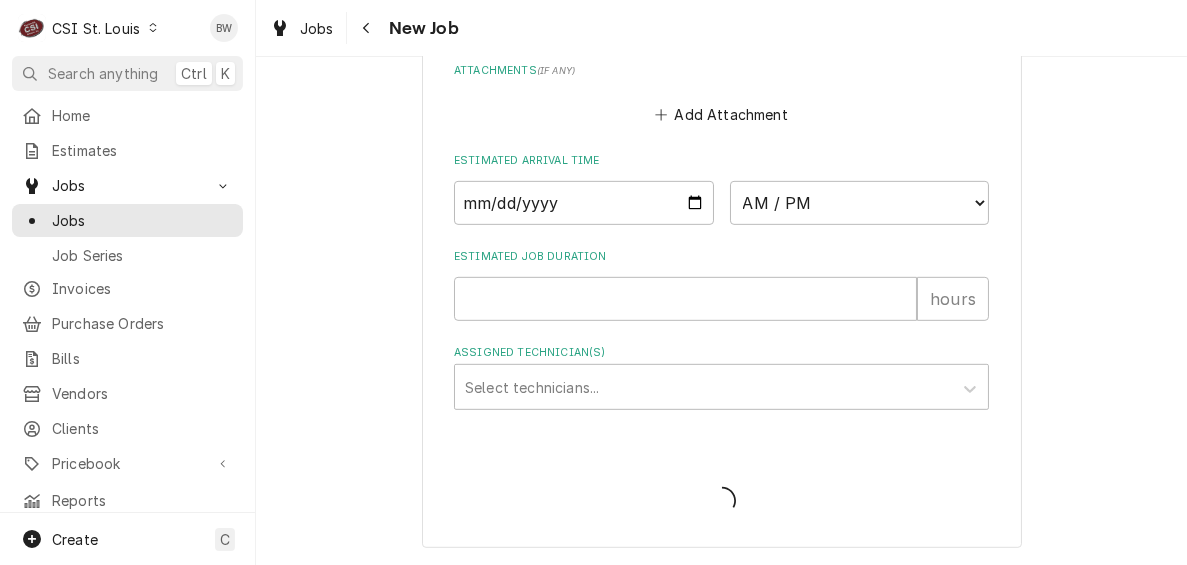 scroll, scrollTop: 2175, scrollLeft: 0, axis: vertical 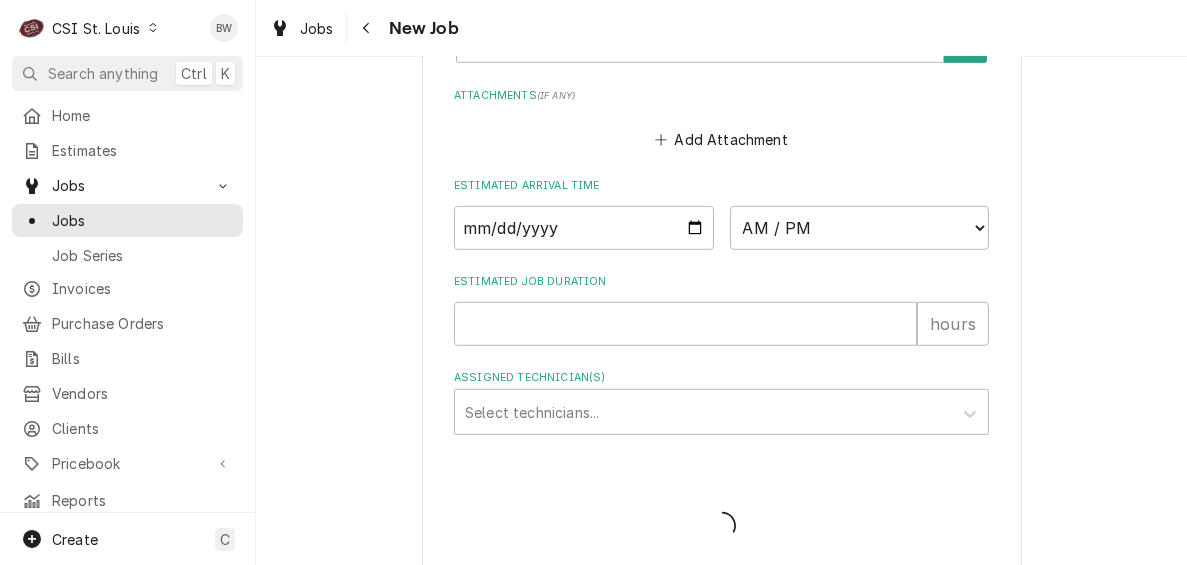 type on "x" 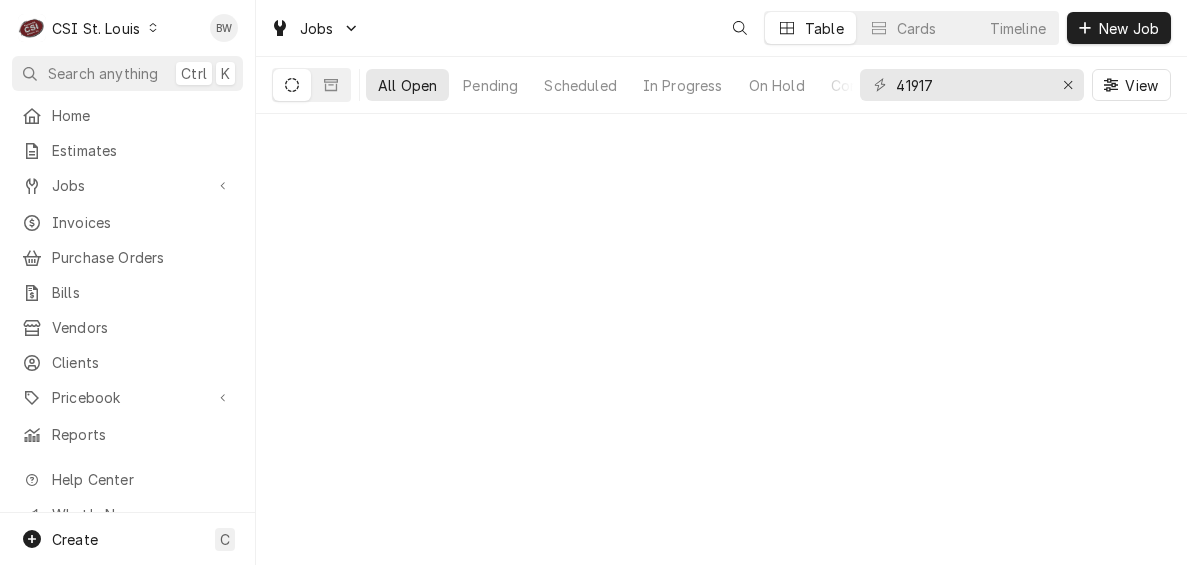 scroll, scrollTop: 0, scrollLeft: 0, axis: both 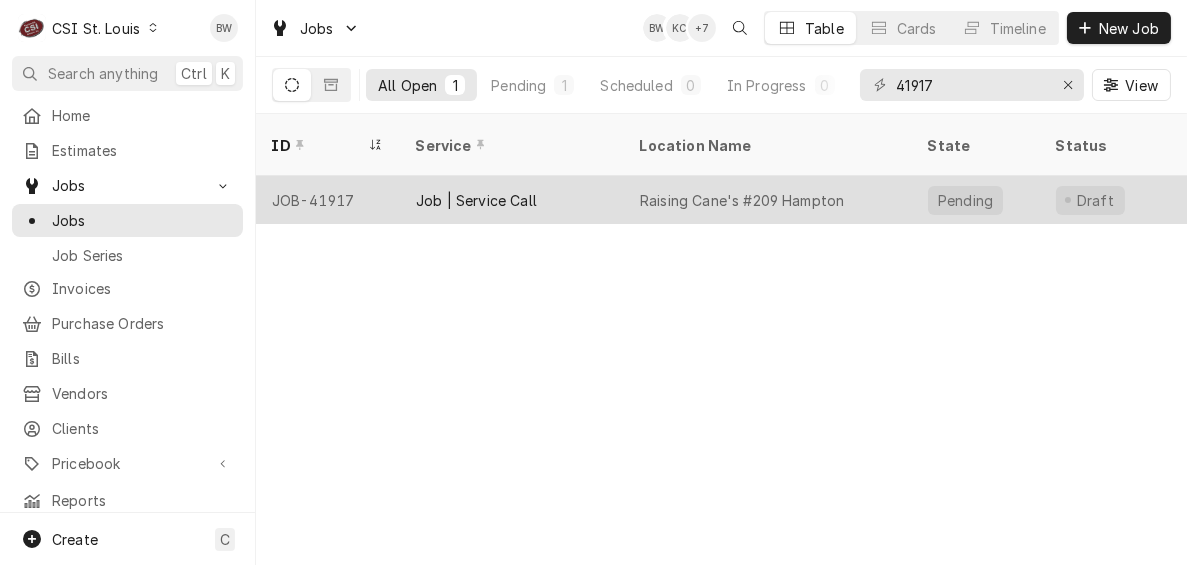 click on "JOB-41917" at bounding box center (328, 200) 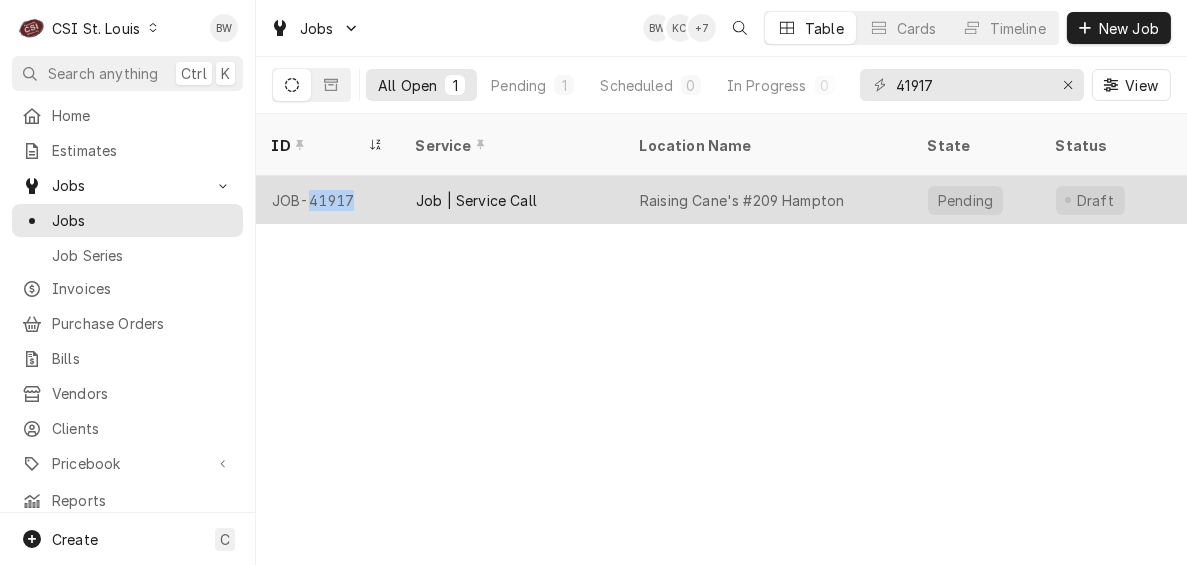 click on "JOB-41917" at bounding box center (328, 200) 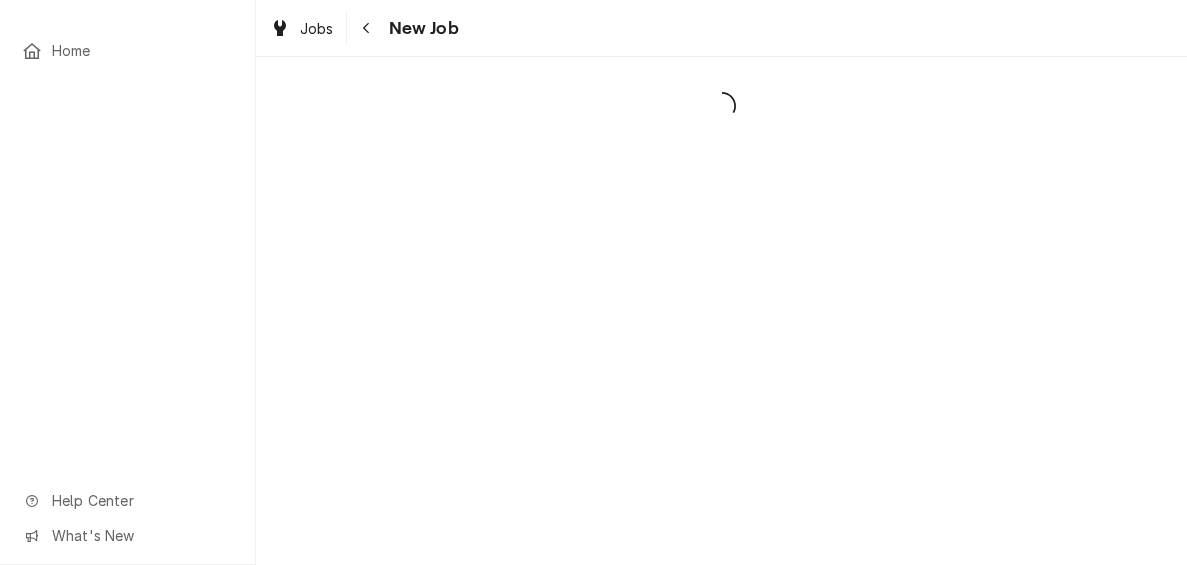 scroll, scrollTop: 0, scrollLeft: 0, axis: both 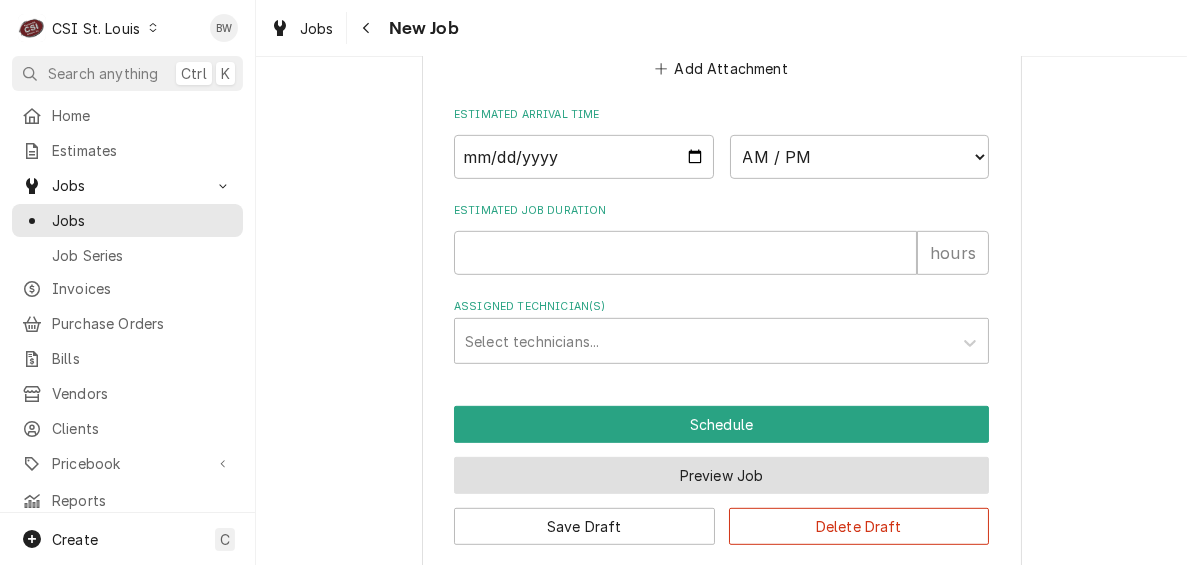 click on "Preview Job" at bounding box center [721, 475] 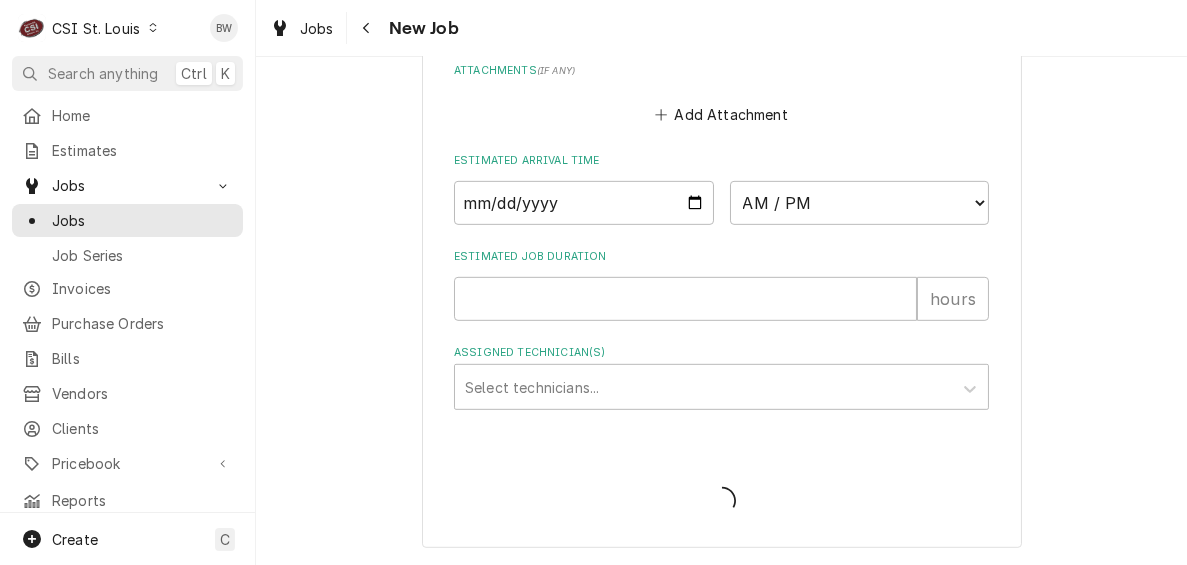 scroll, scrollTop: 2175, scrollLeft: 0, axis: vertical 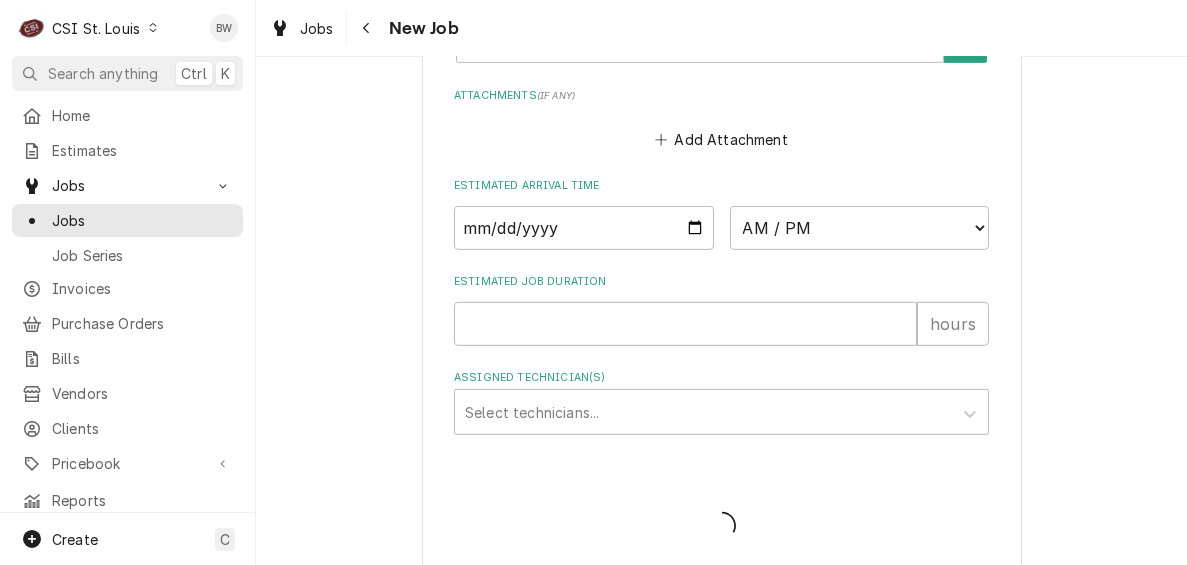 type on "x" 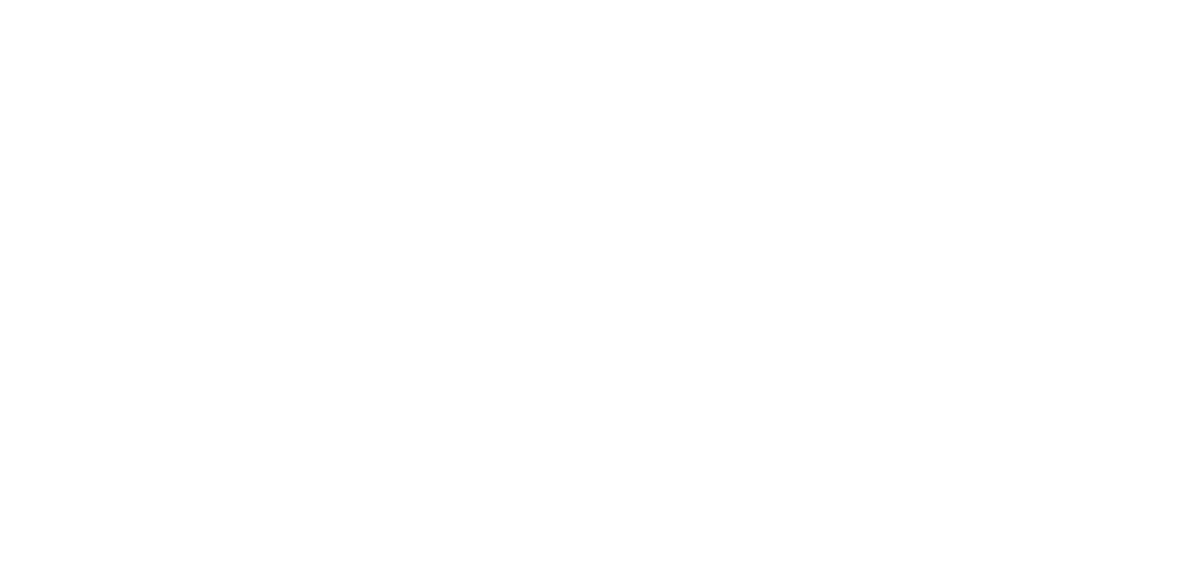 scroll, scrollTop: 0, scrollLeft: 0, axis: both 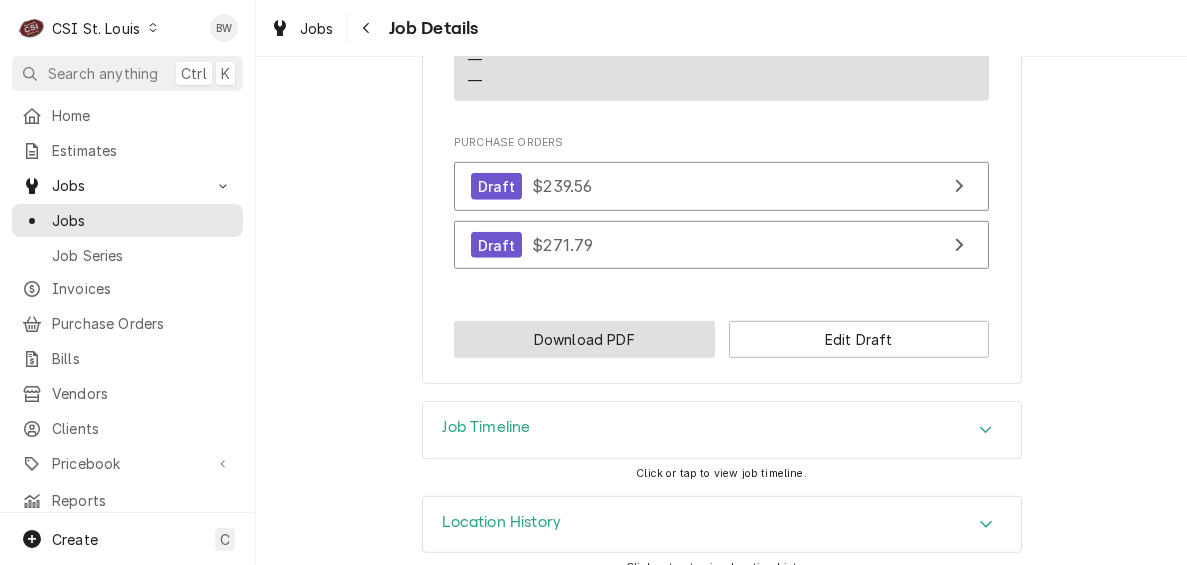click on "Download PDF" at bounding box center [584, 339] 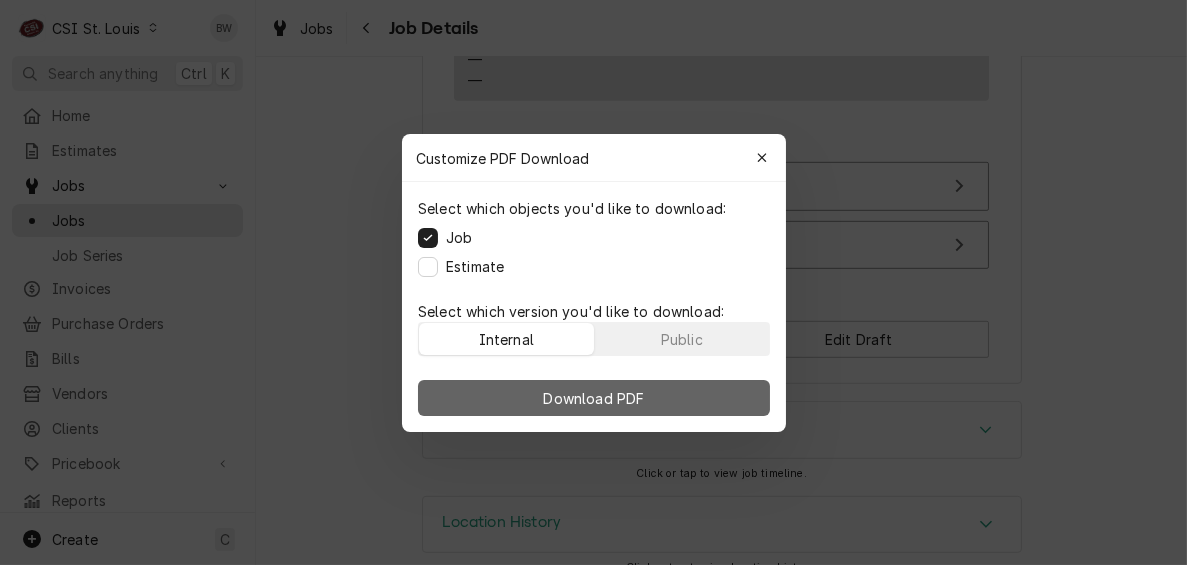 click on "Download PDF" at bounding box center (593, 397) 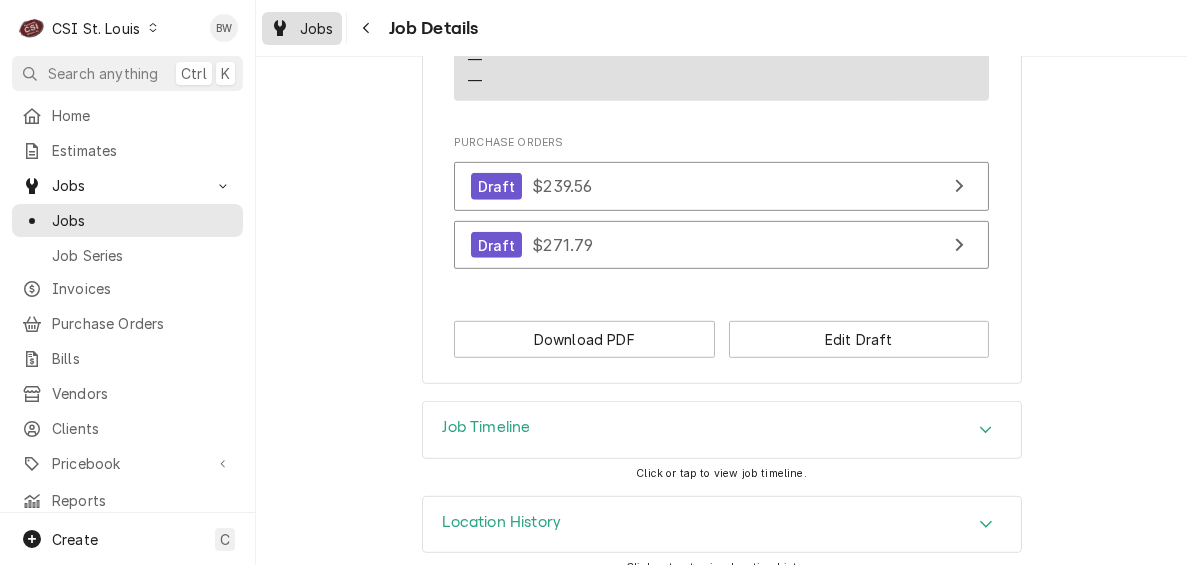 click on "Jobs" at bounding box center (317, 28) 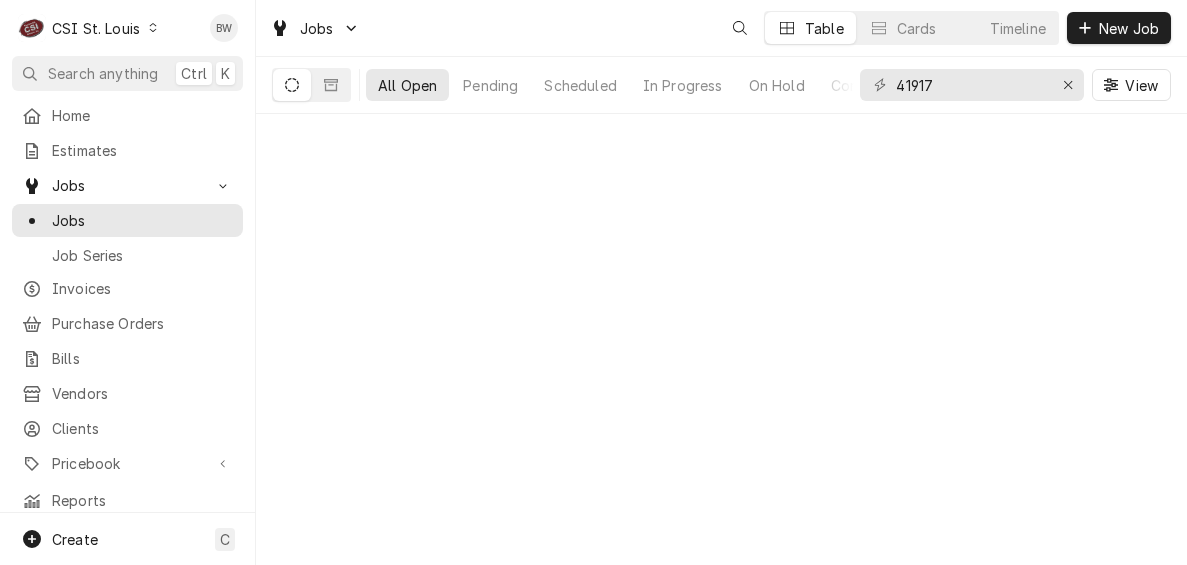 scroll, scrollTop: 0, scrollLeft: 0, axis: both 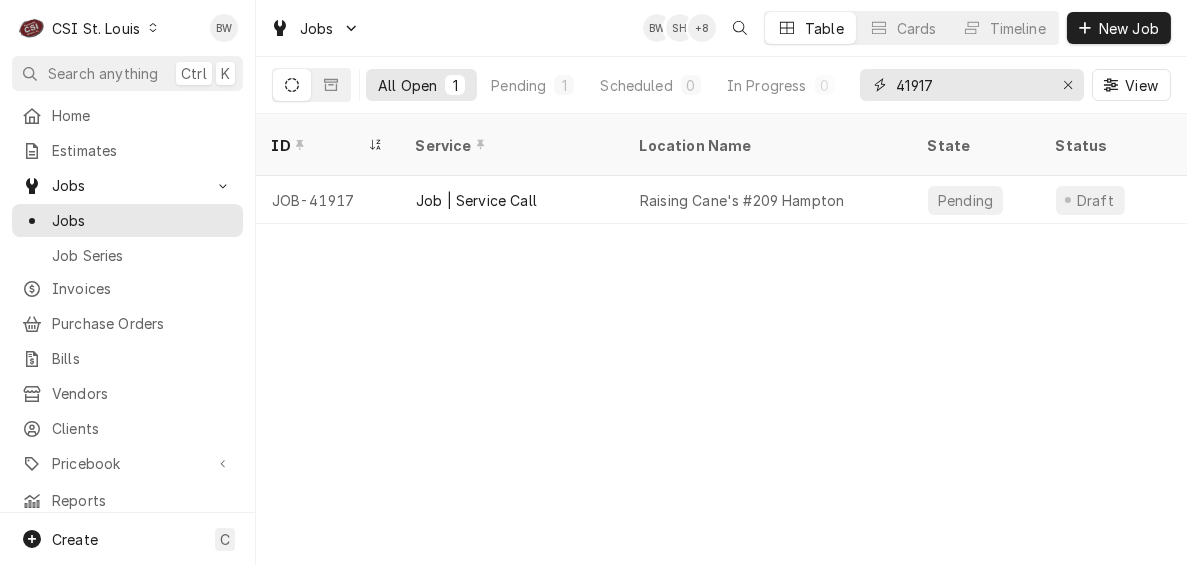 drag, startPoint x: 962, startPoint y: 82, endPoint x: 854, endPoint y: 79, distance: 108.04166 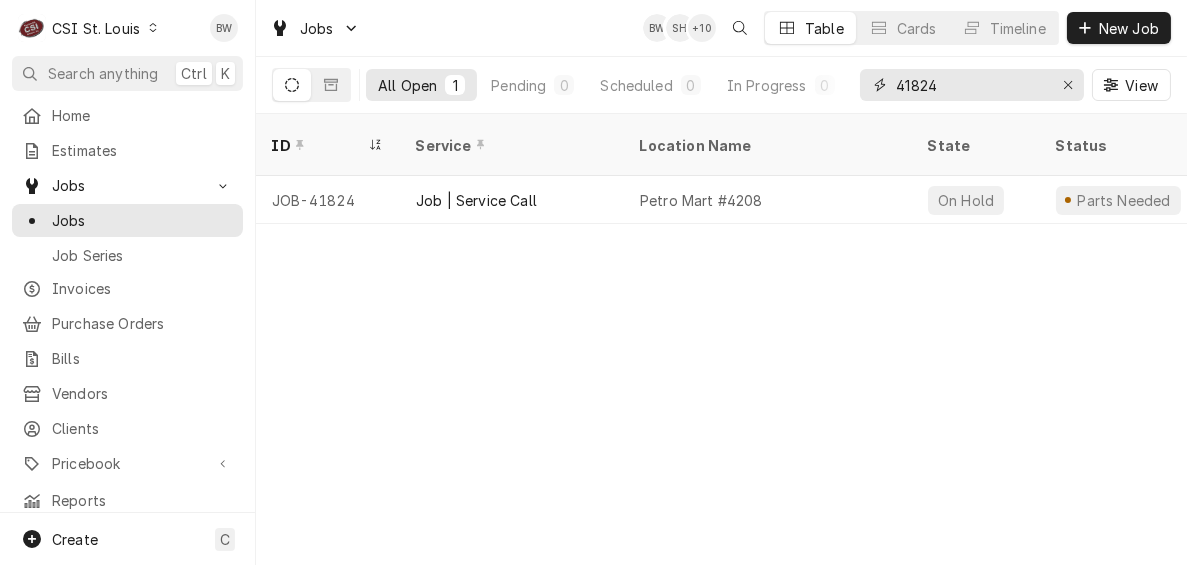 drag, startPoint x: 977, startPoint y: 93, endPoint x: 894, endPoint y: 86, distance: 83.294655 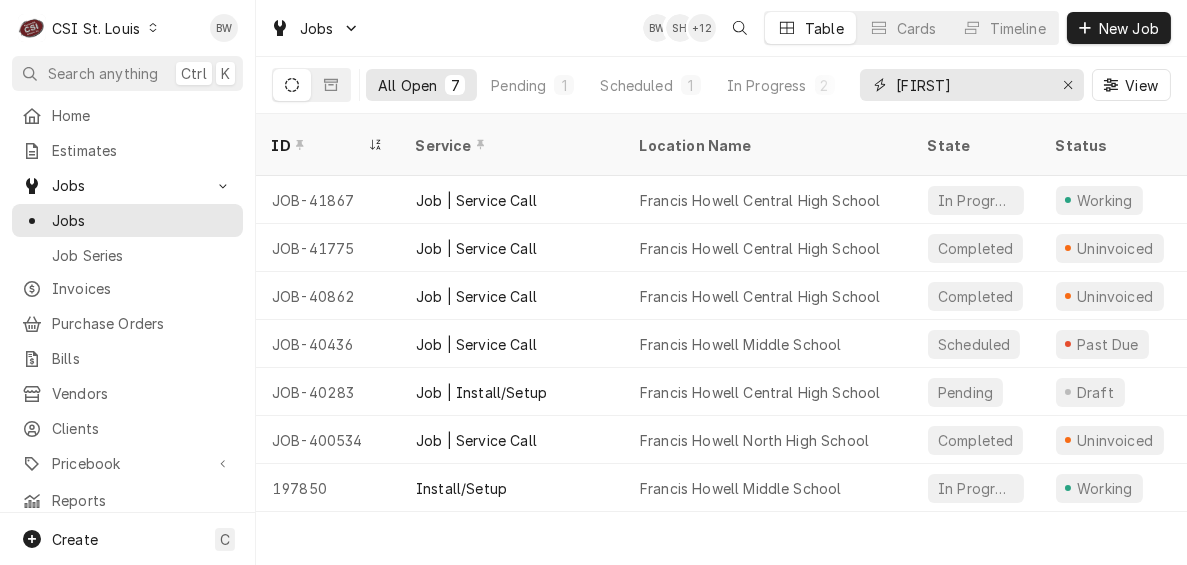drag, startPoint x: 972, startPoint y: 88, endPoint x: 863, endPoint y: 82, distance: 109.165016 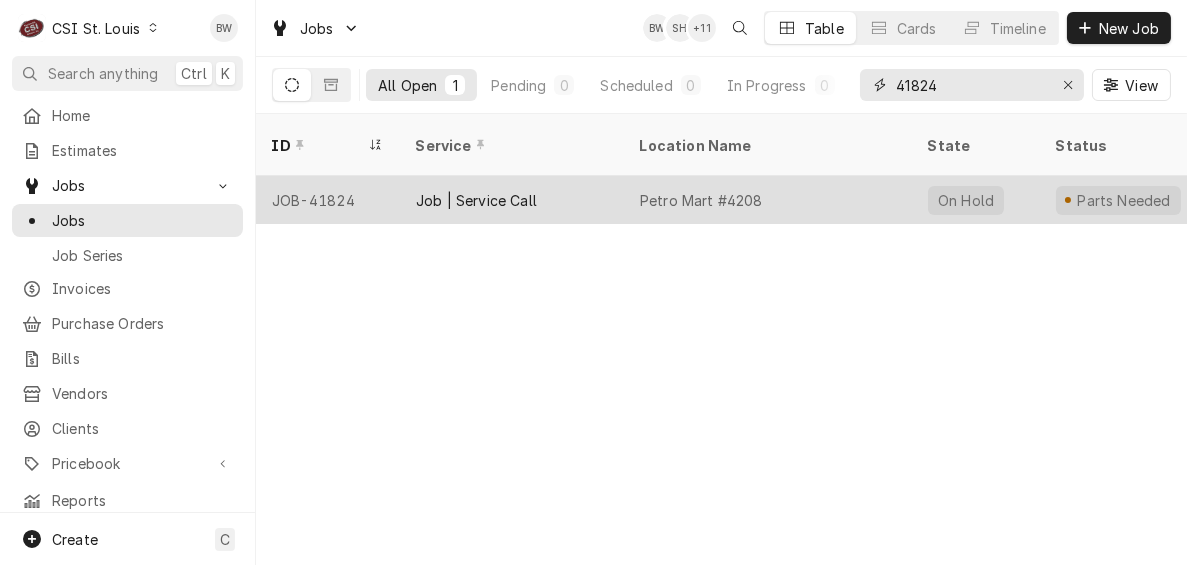type on "41824" 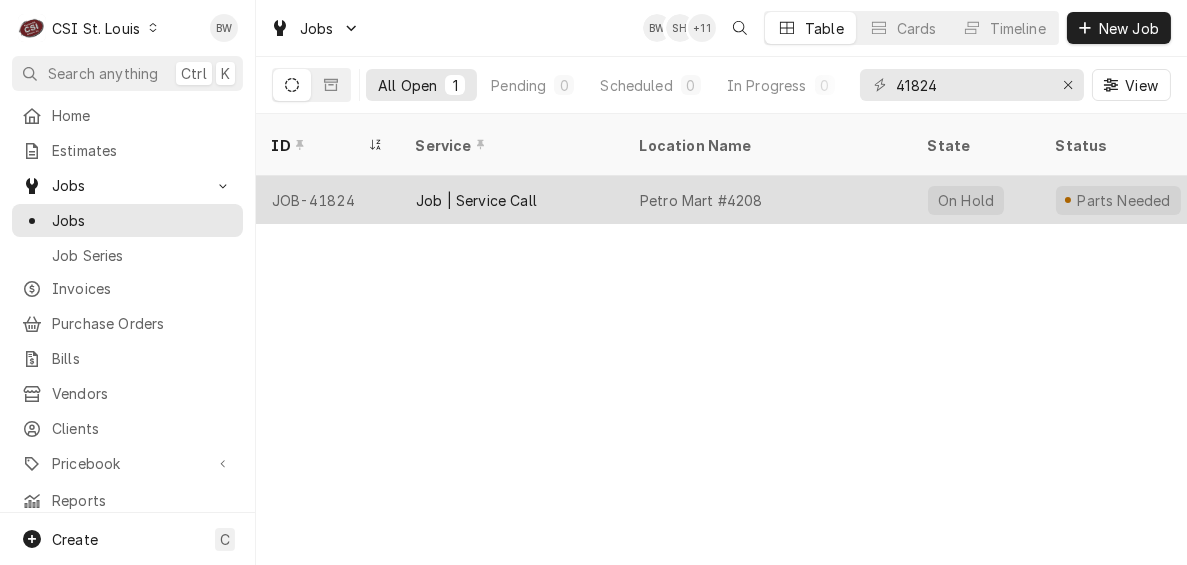 click on "JOB-41824" at bounding box center [328, 200] 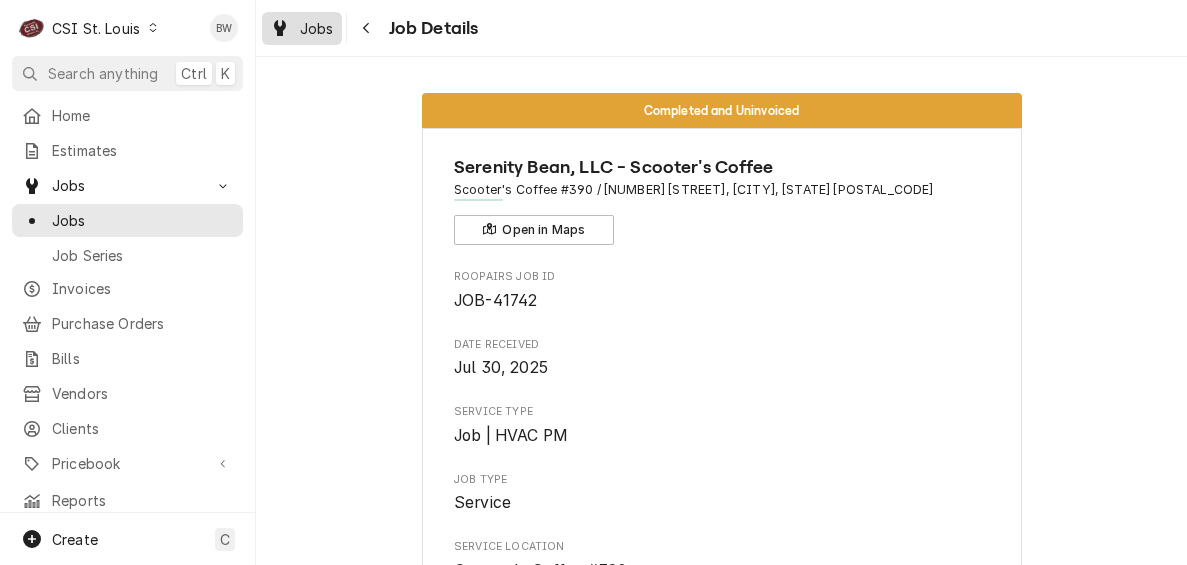 scroll, scrollTop: 0, scrollLeft: 0, axis: both 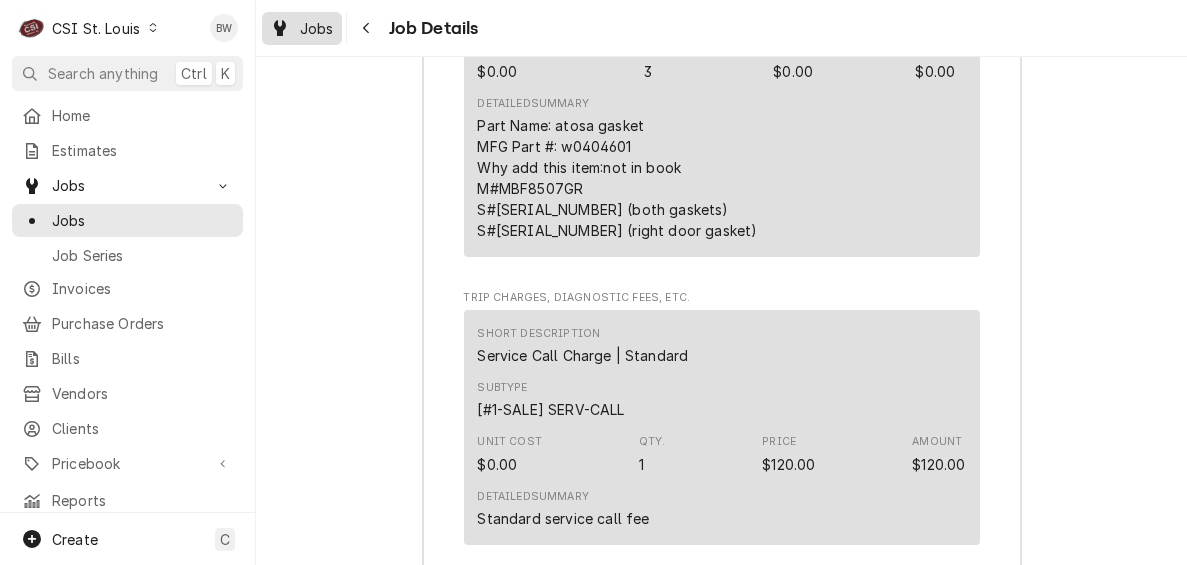 click on "Jobs" at bounding box center (317, 28) 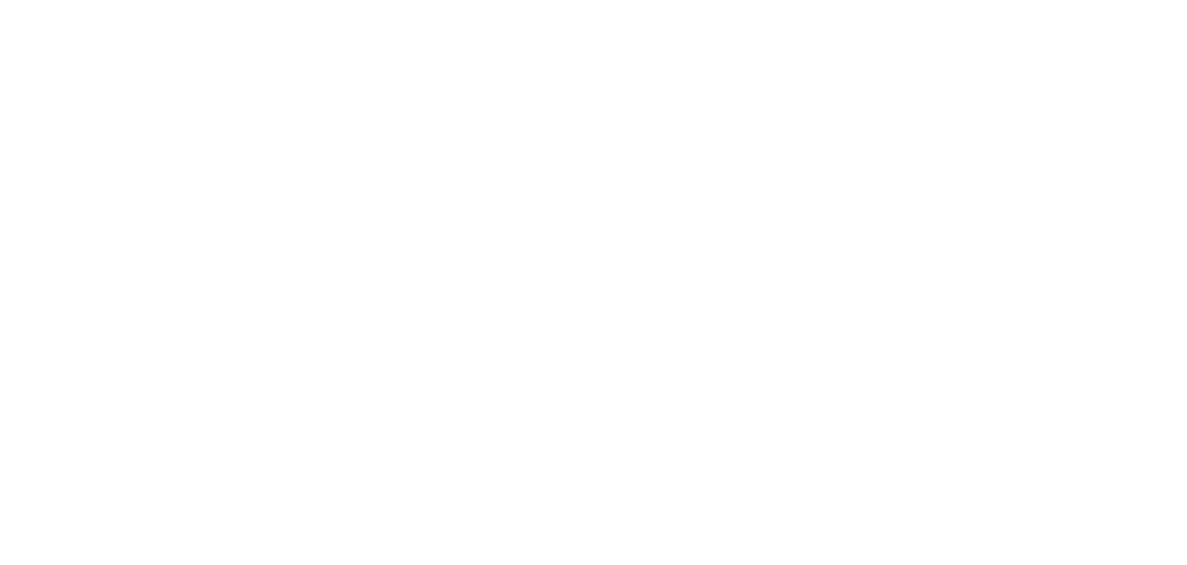 scroll, scrollTop: 0, scrollLeft: 0, axis: both 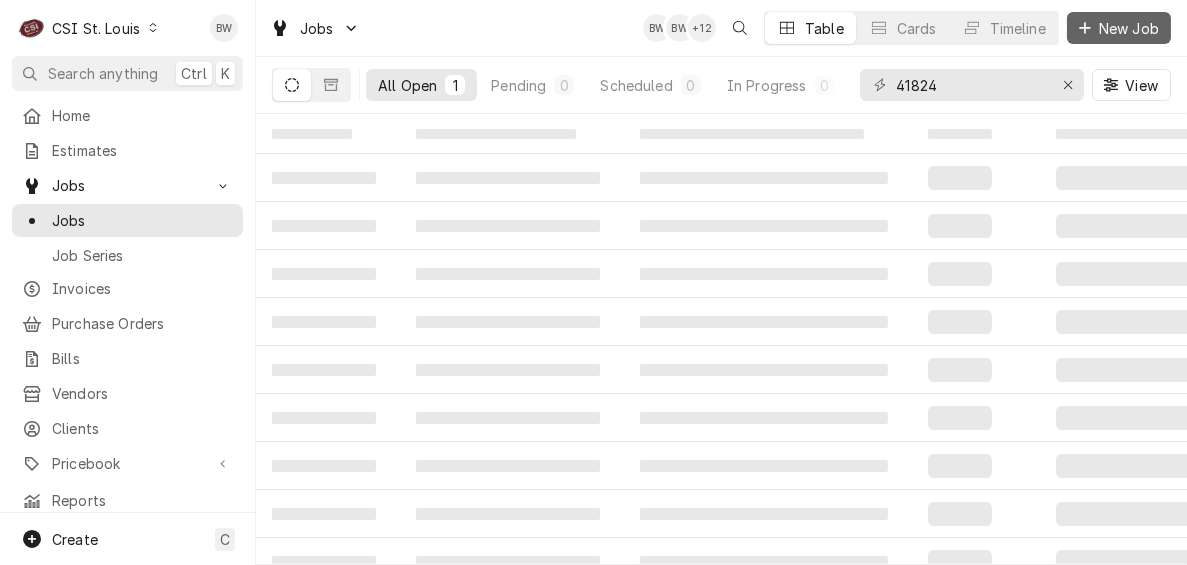 click on "New Job" at bounding box center [1129, 28] 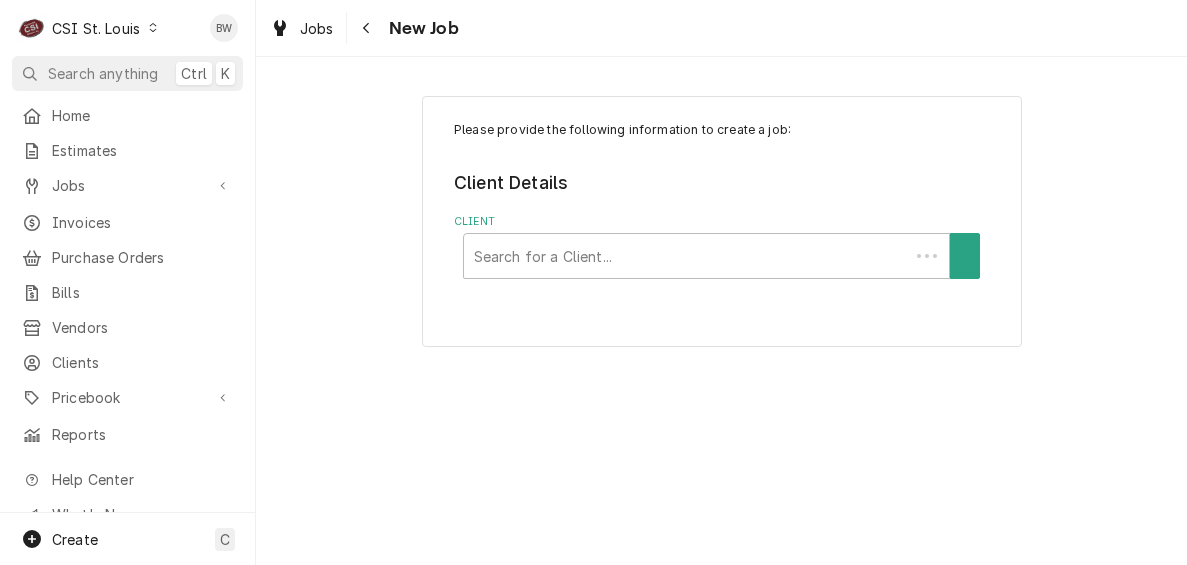 scroll, scrollTop: 0, scrollLeft: 0, axis: both 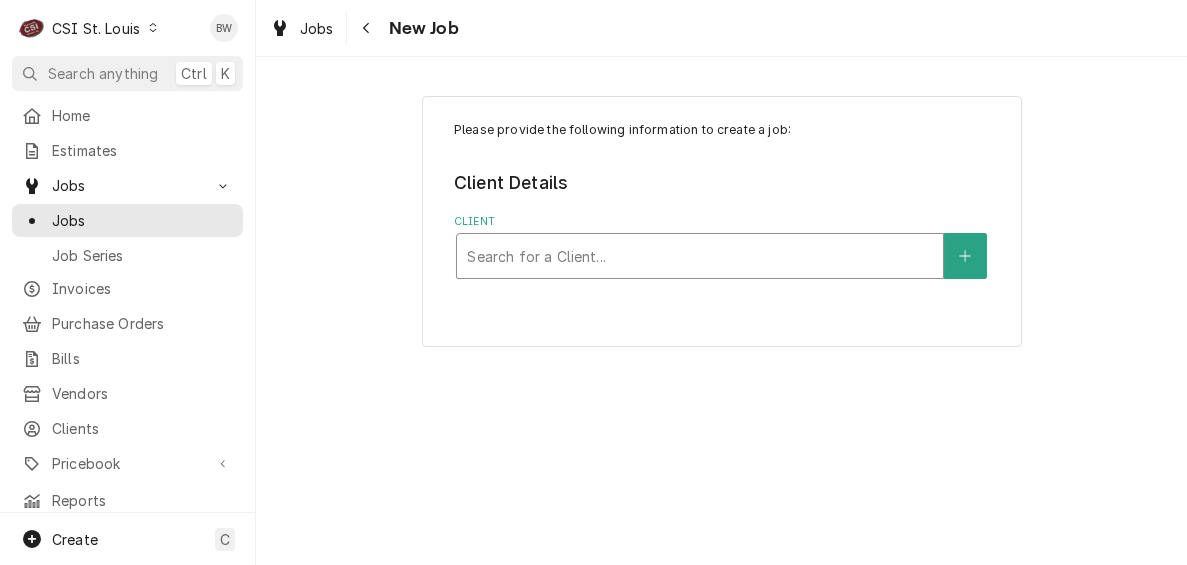 click at bounding box center (700, 256) 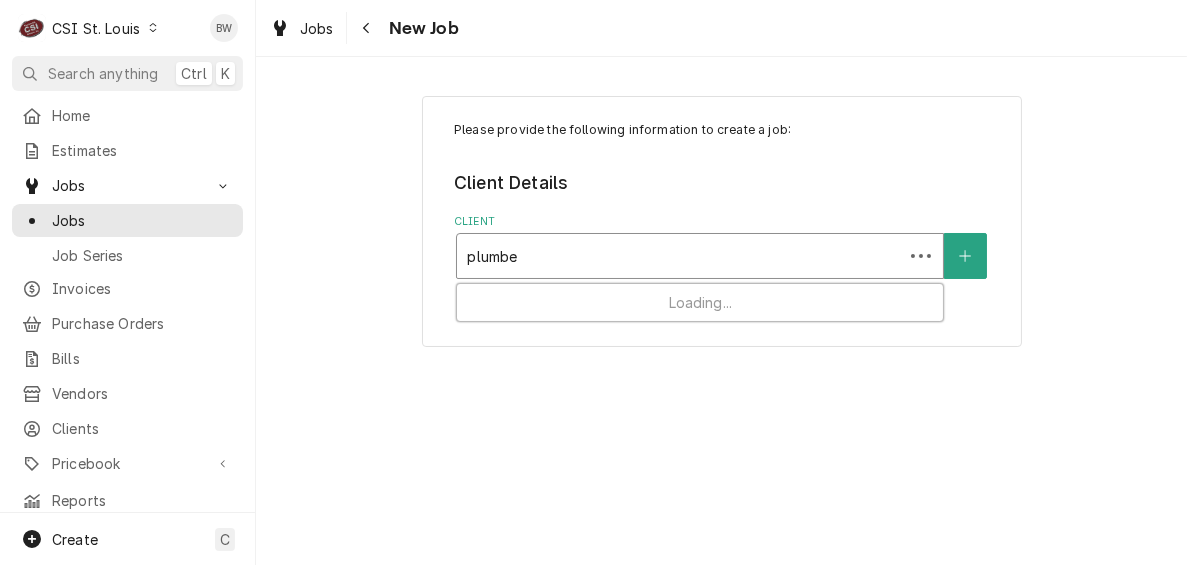 type on "plumber" 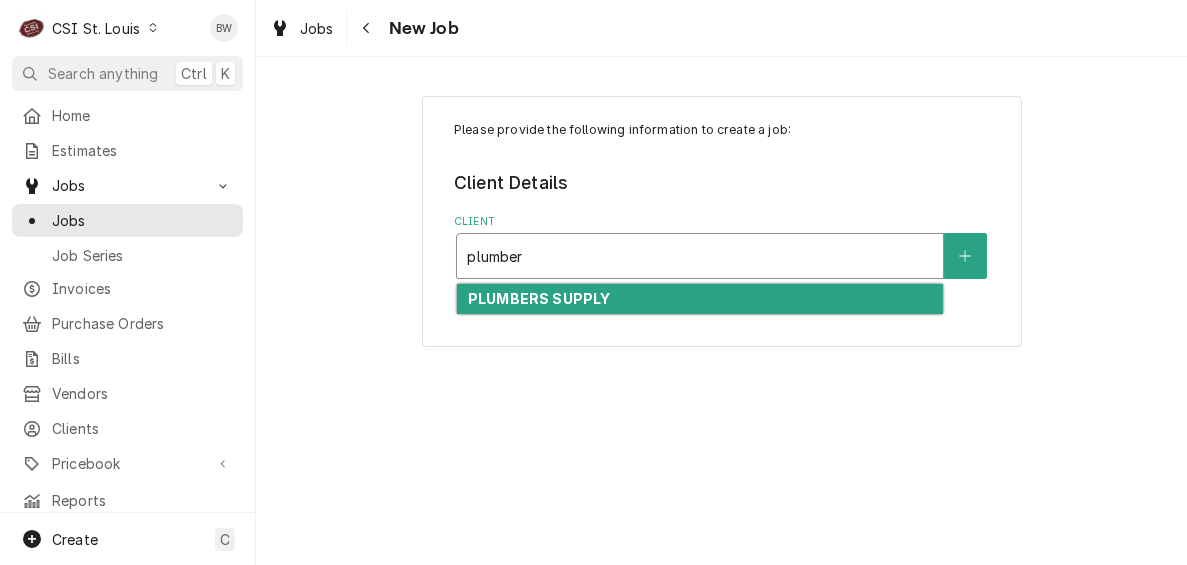 click on "PLUMBERS SUPPLY" at bounding box center (539, 298) 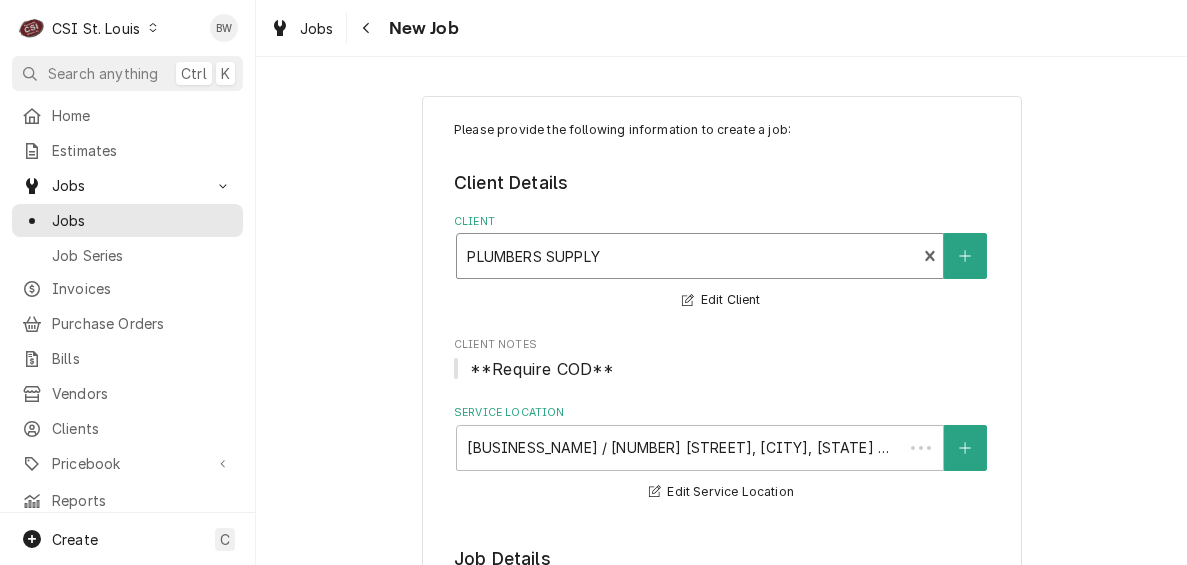 type on "x" 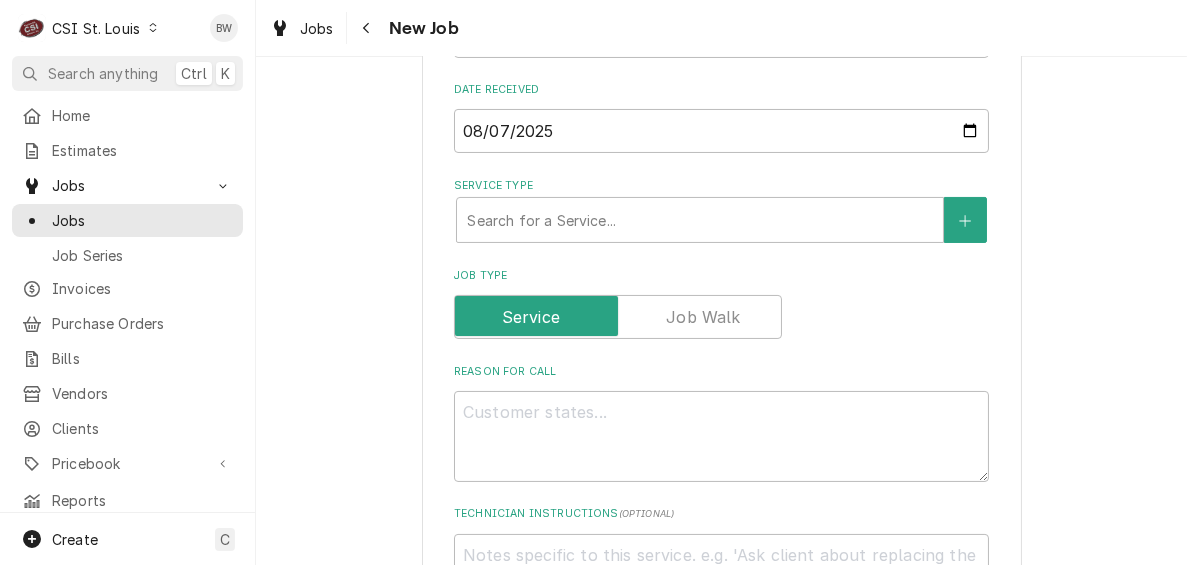 scroll, scrollTop: 0, scrollLeft: 0, axis: both 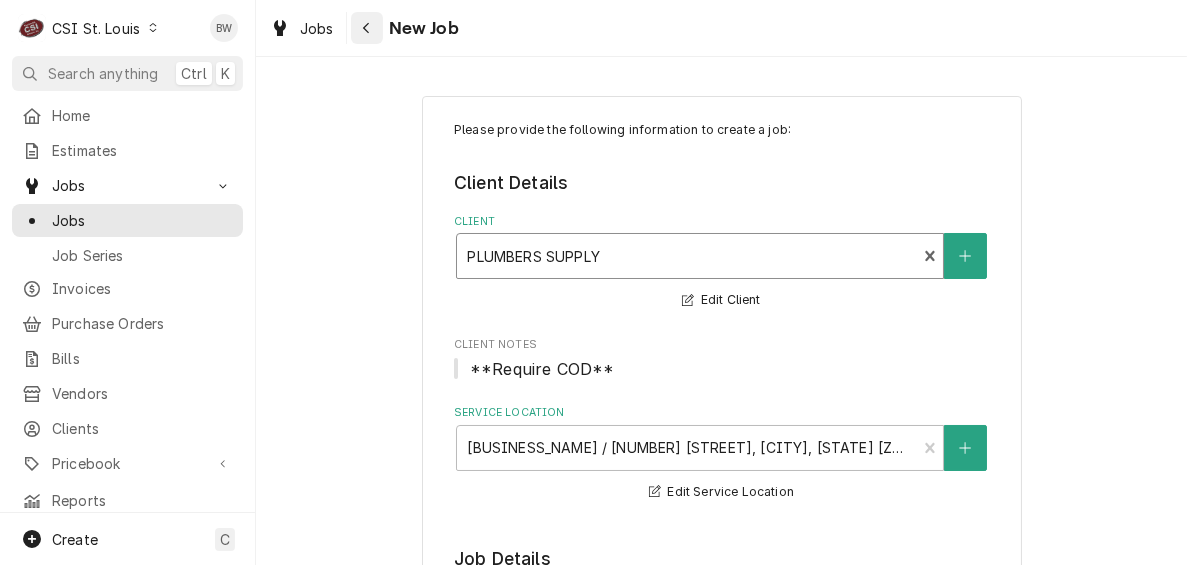 click 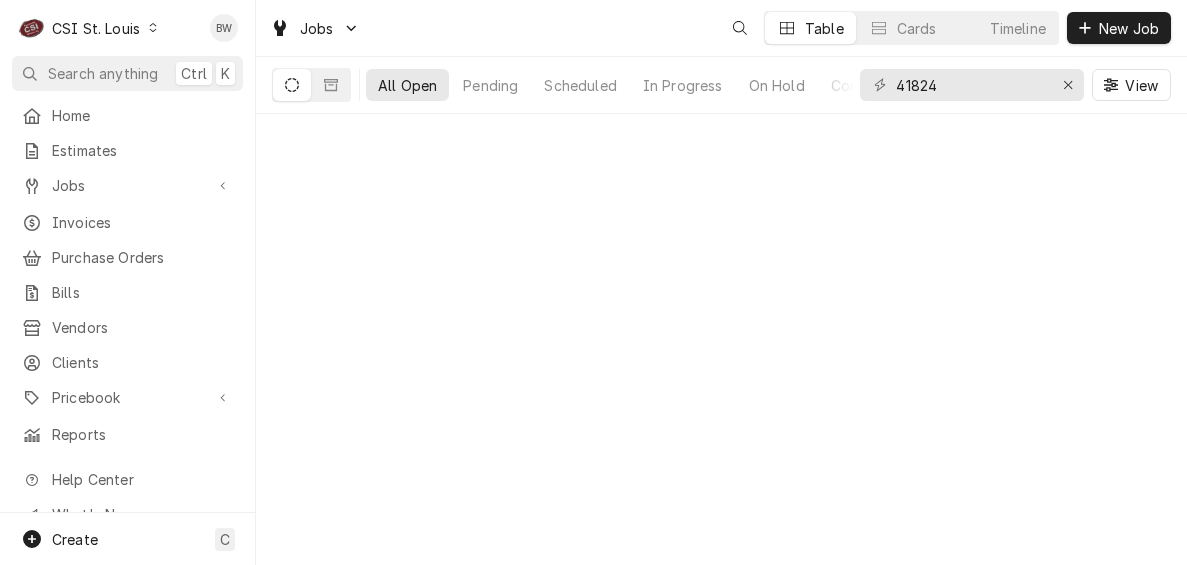 scroll, scrollTop: 0, scrollLeft: 0, axis: both 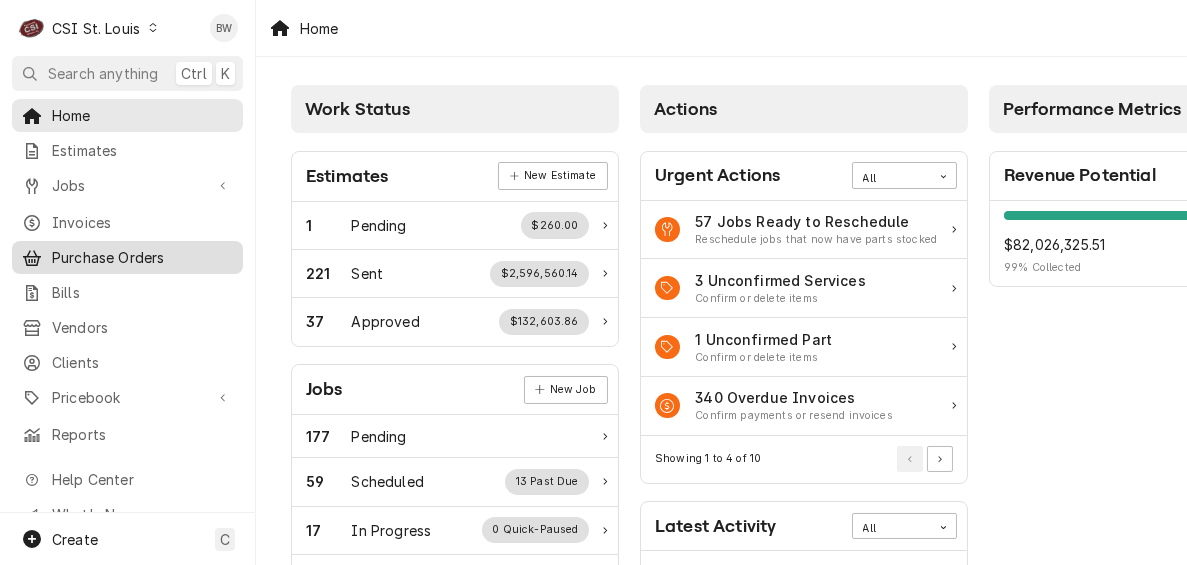 click on "Purchase Orders" at bounding box center [127, 257] 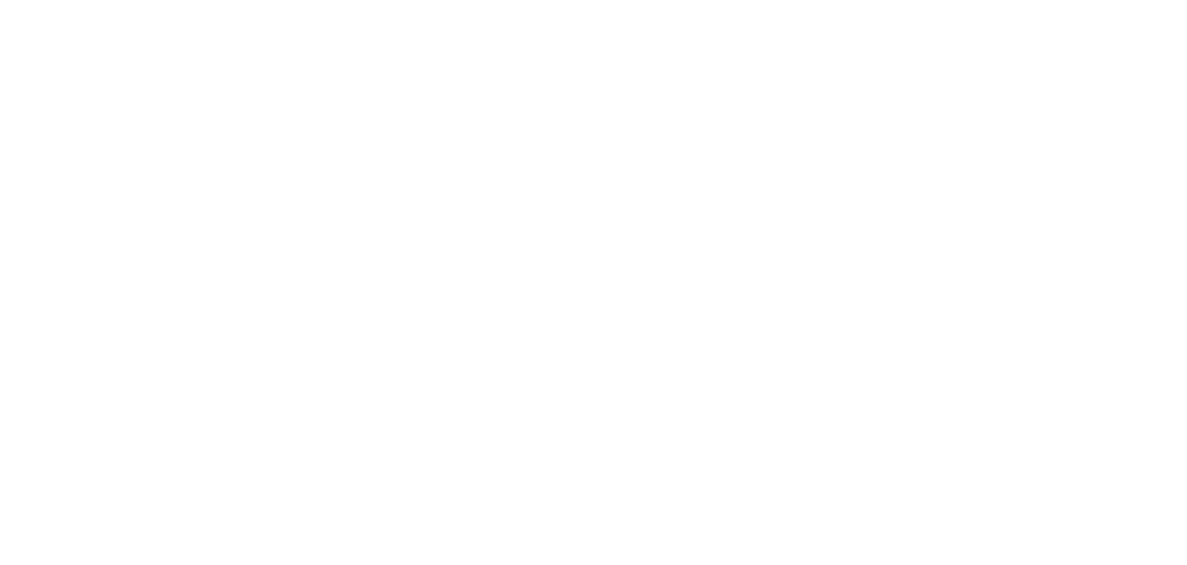 scroll, scrollTop: 0, scrollLeft: 0, axis: both 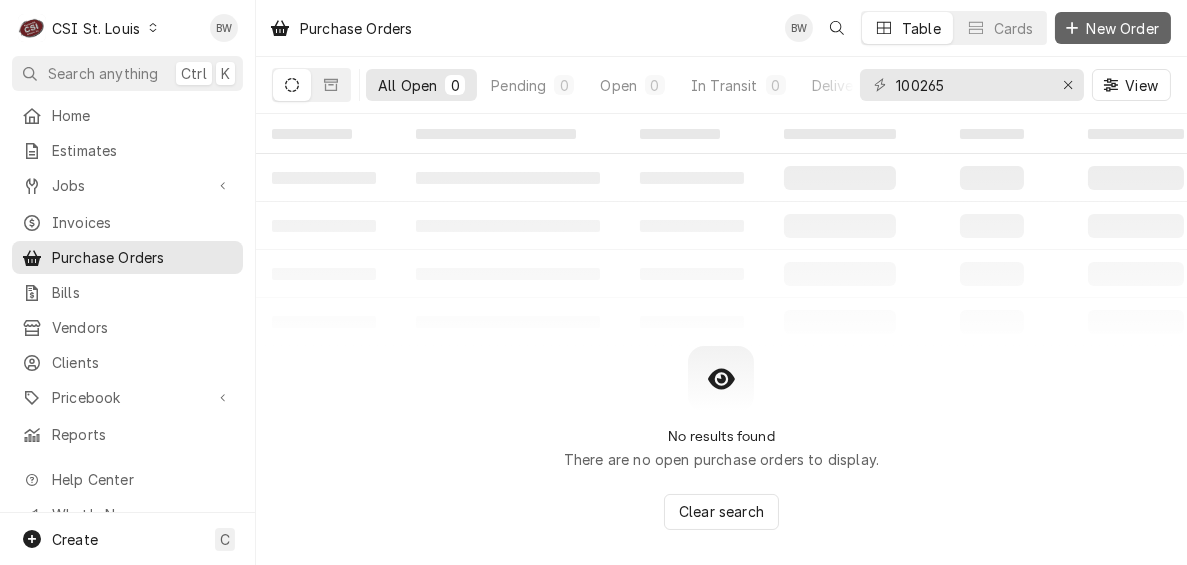 click on "New Order" at bounding box center (1123, 28) 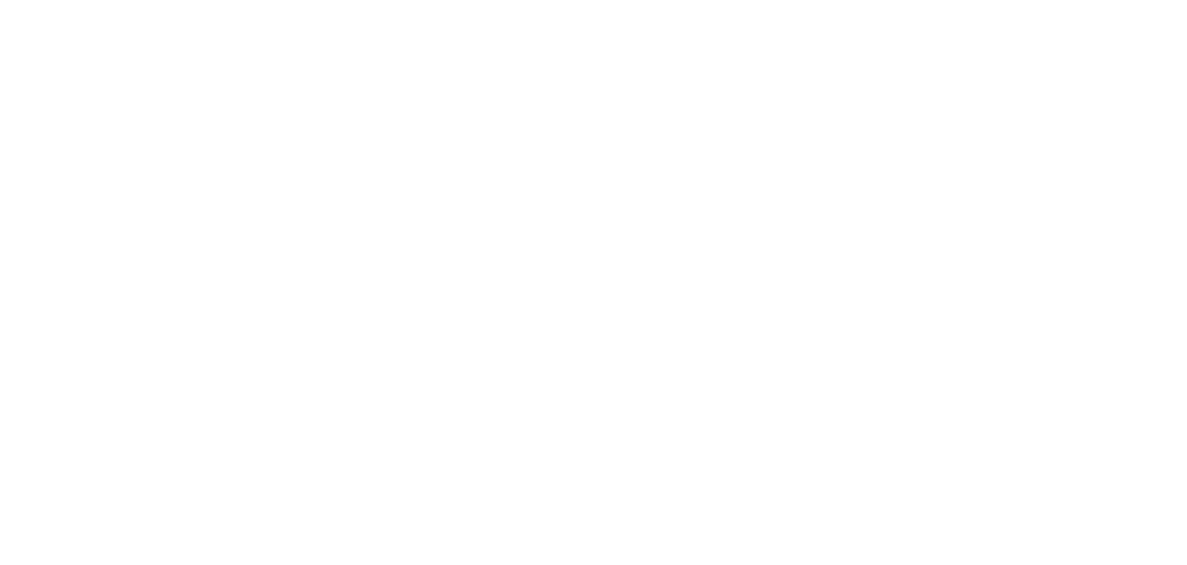 scroll, scrollTop: 0, scrollLeft: 0, axis: both 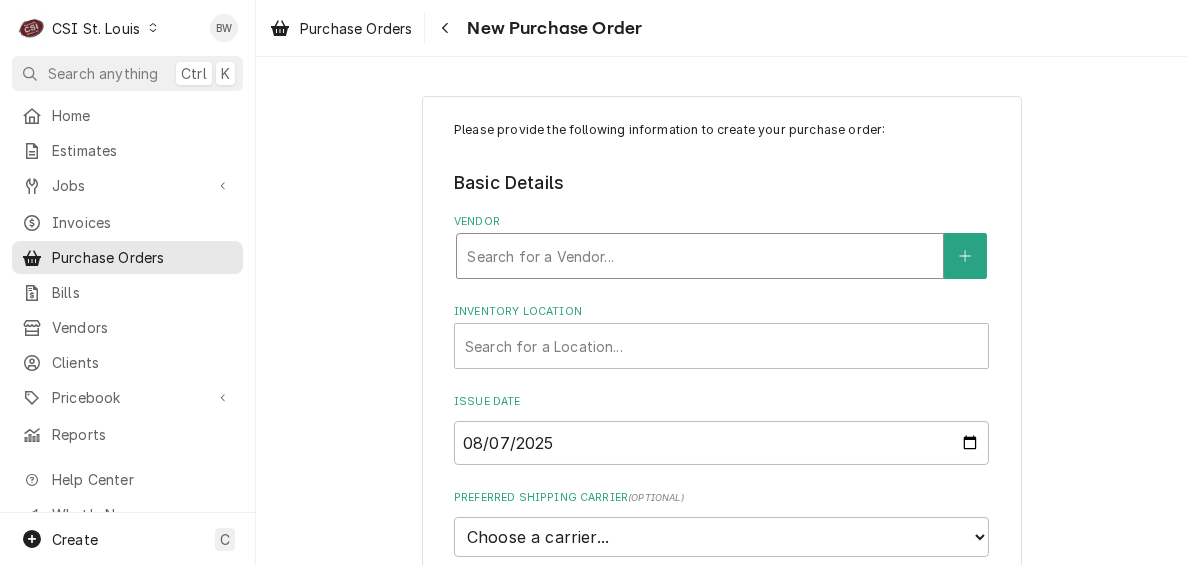 click at bounding box center [700, 256] 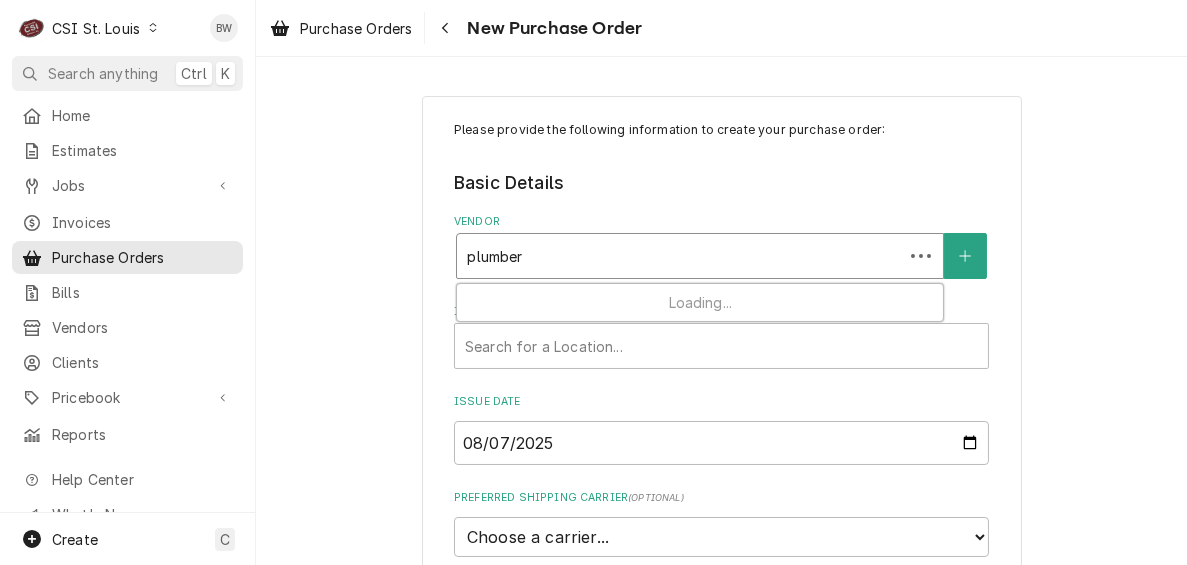 type on "plumbers" 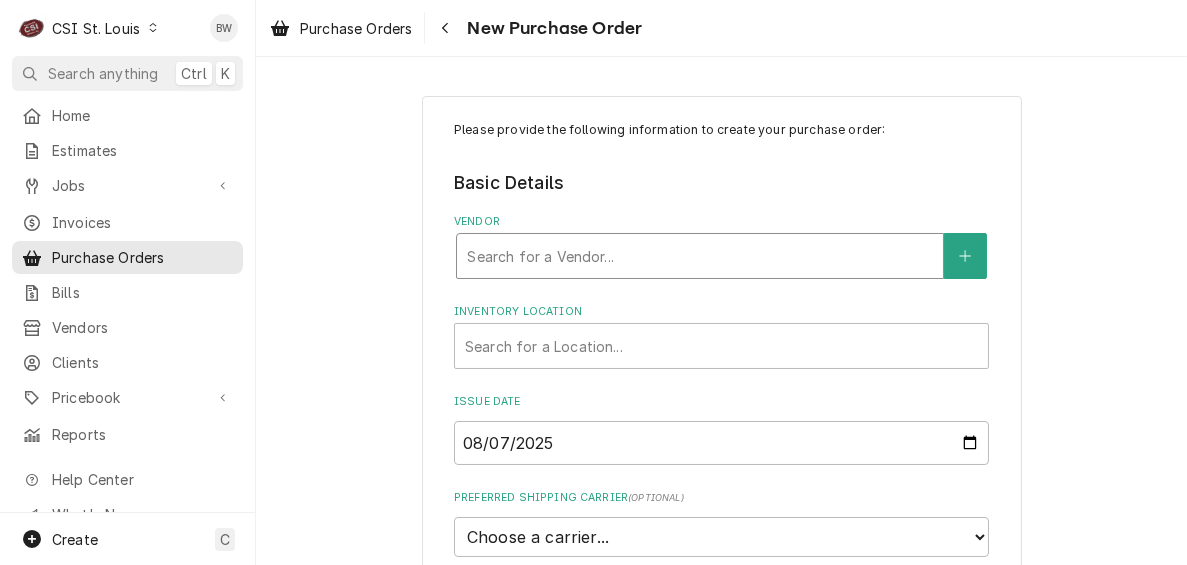 drag, startPoint x: 528, startPoint y: 255, endPoint x: 479, endPoint y: 261, distance: 49.365982 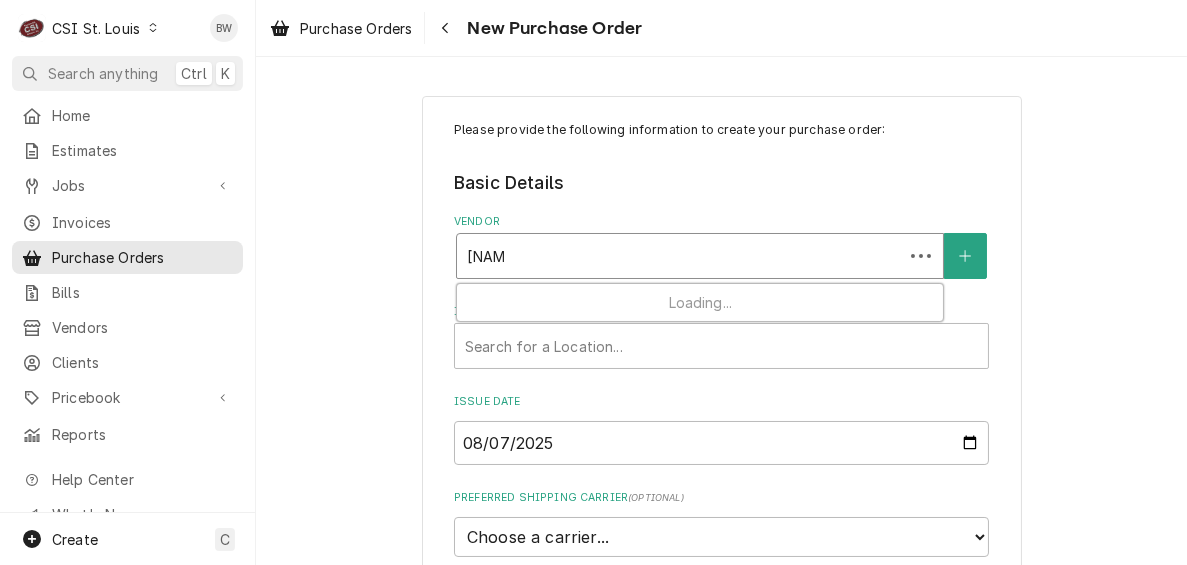 type on "ferg" 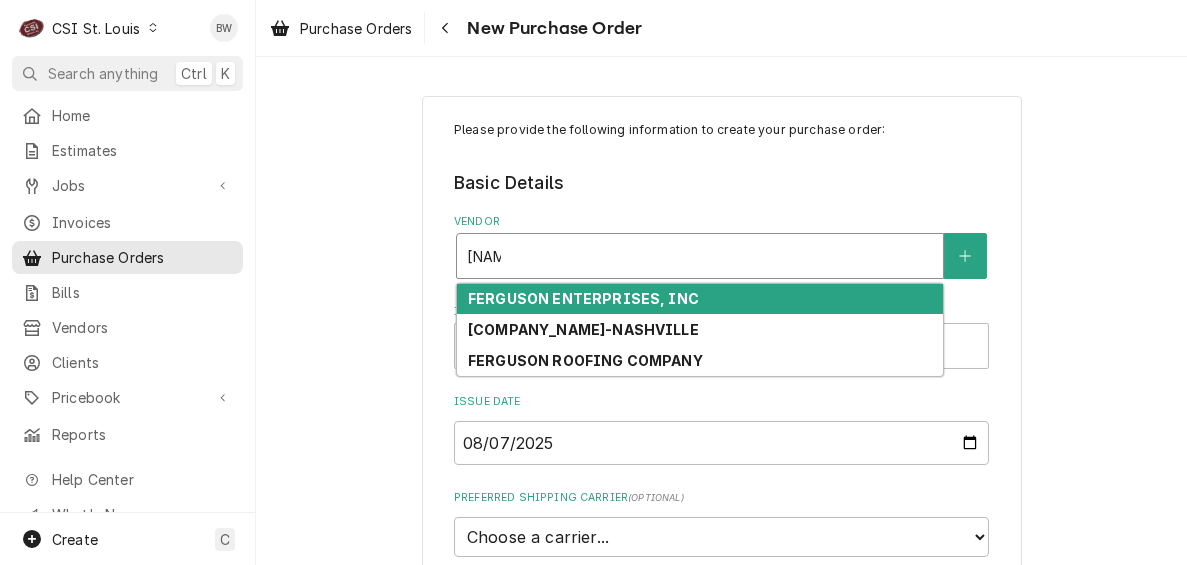 click on "FERGUSON ENTERPRISES, INC" at bounding box center [583, 298] 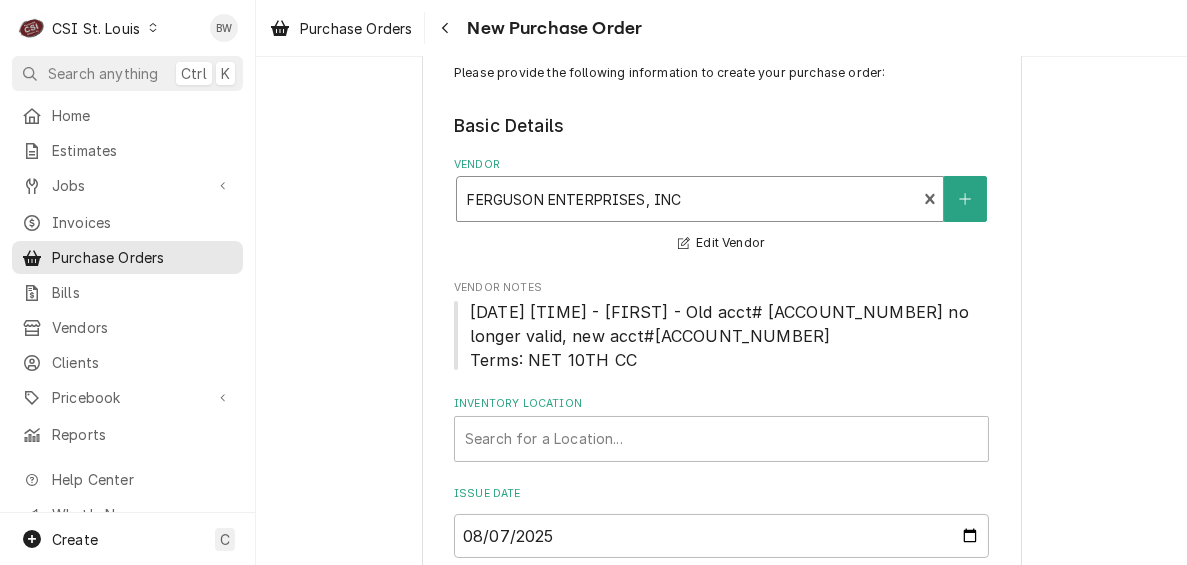 scroll, scrollTop: 200, scrollLeft: 0, axis: vertical 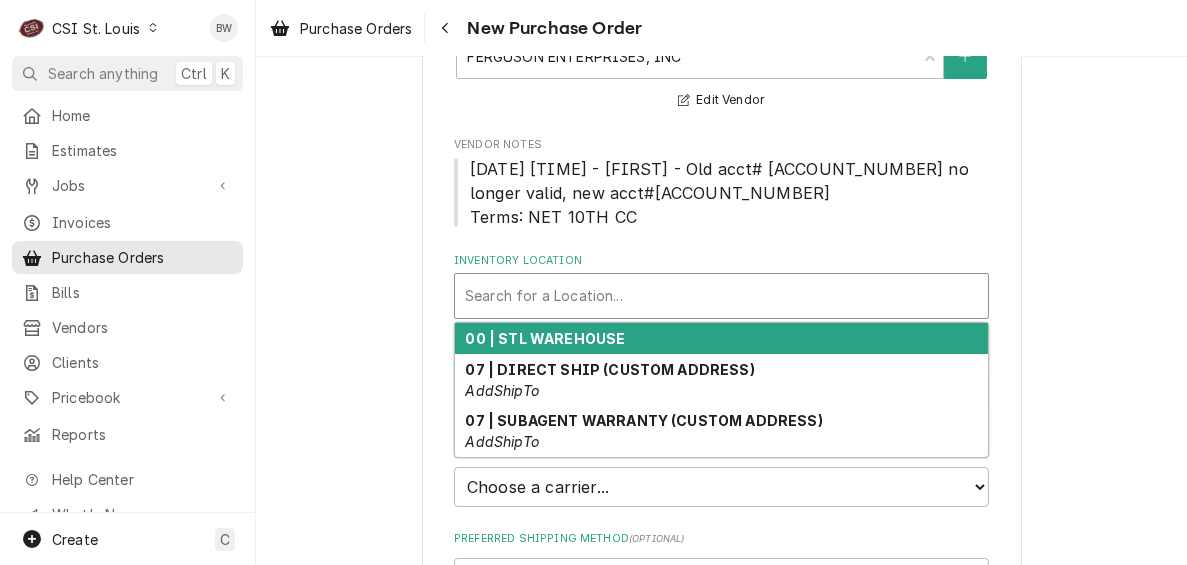 click at bounding box center (721, 296) 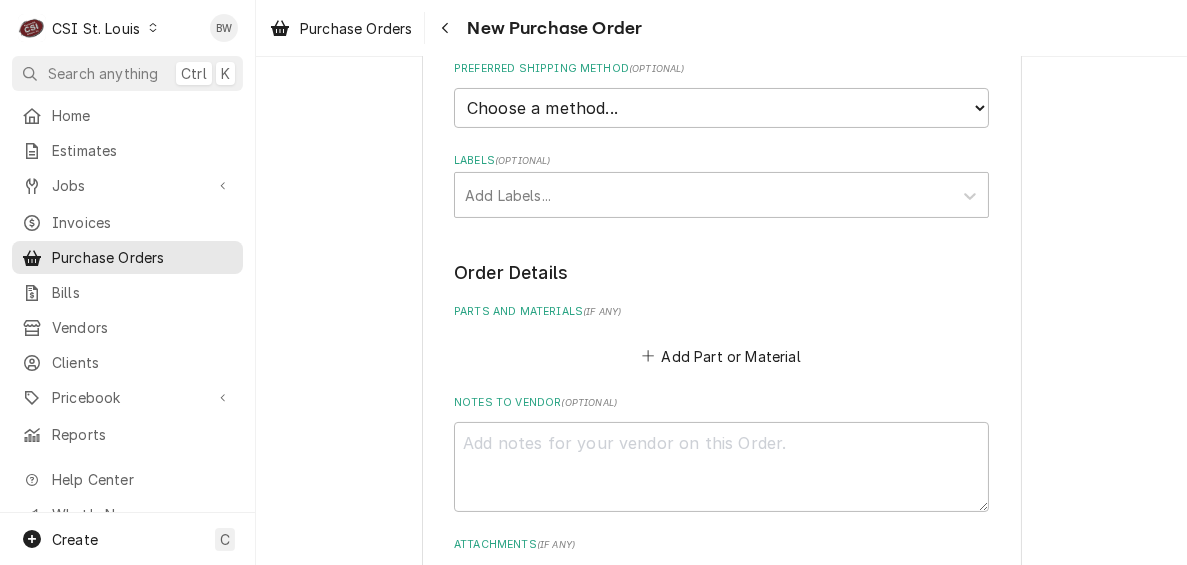 scroll, scrollTop: 700, scrollLeft: 0, axis: vertical 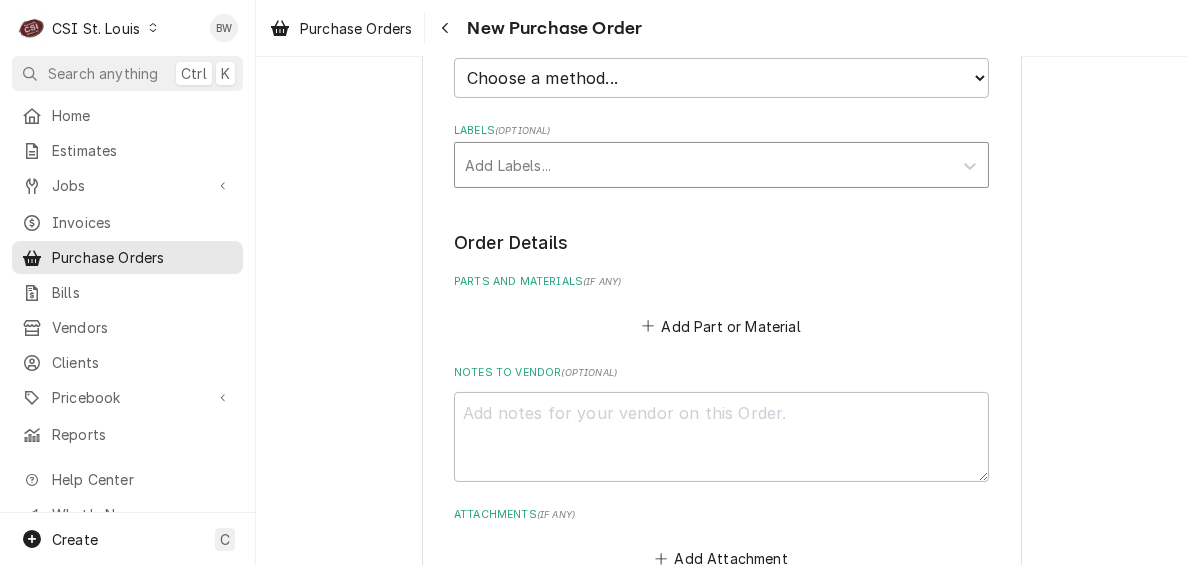 click at bounding box center (703, 165) 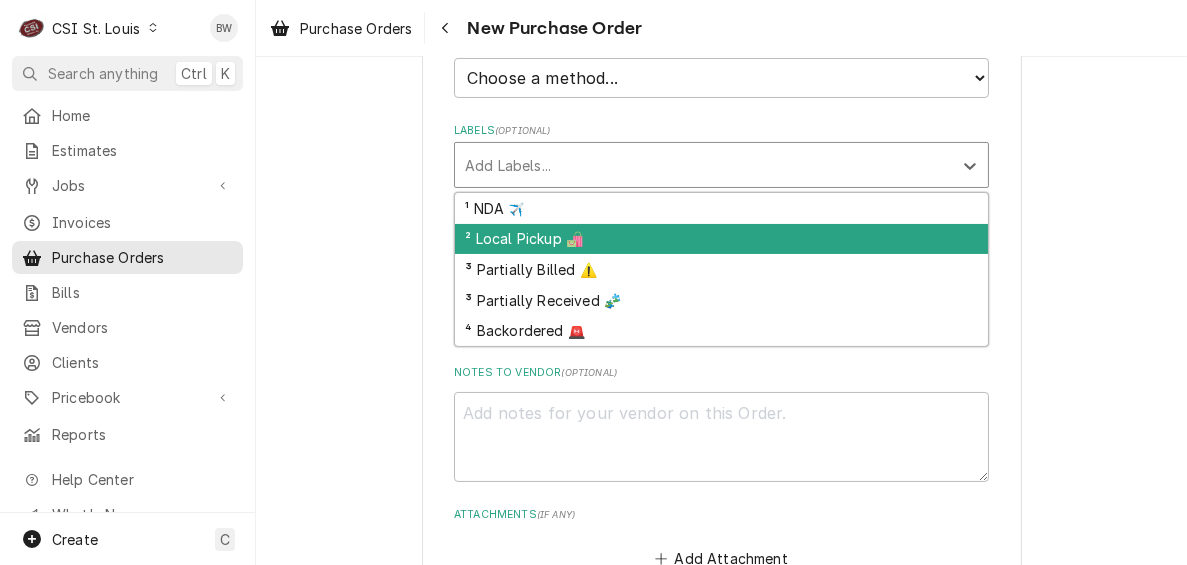 click on "² Local Pickup 🛍️" at bounding box center [721, 239] 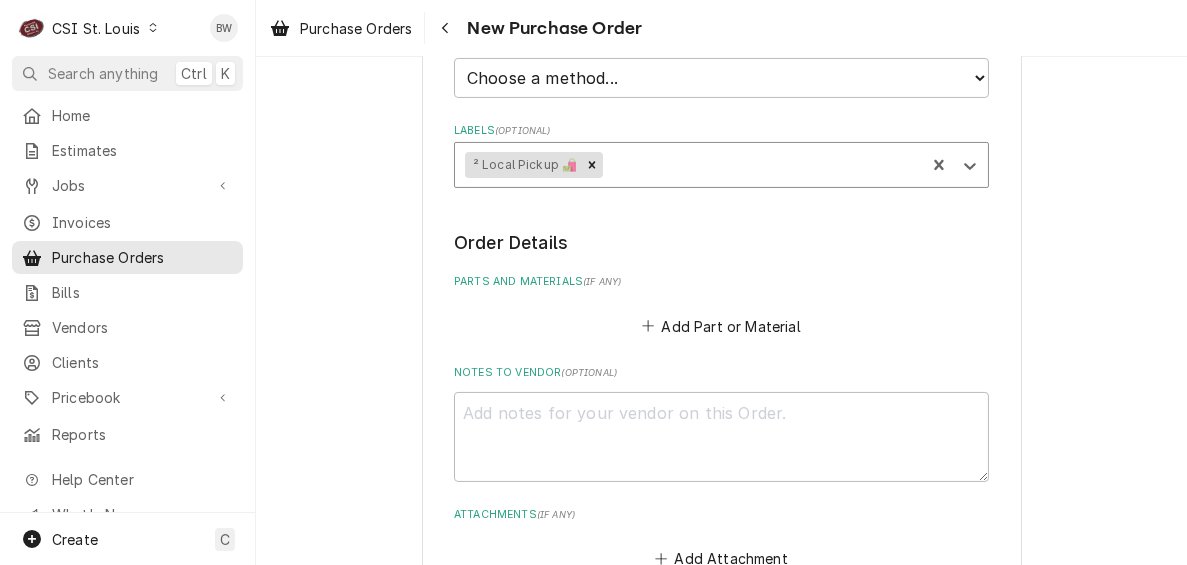 type on "x" 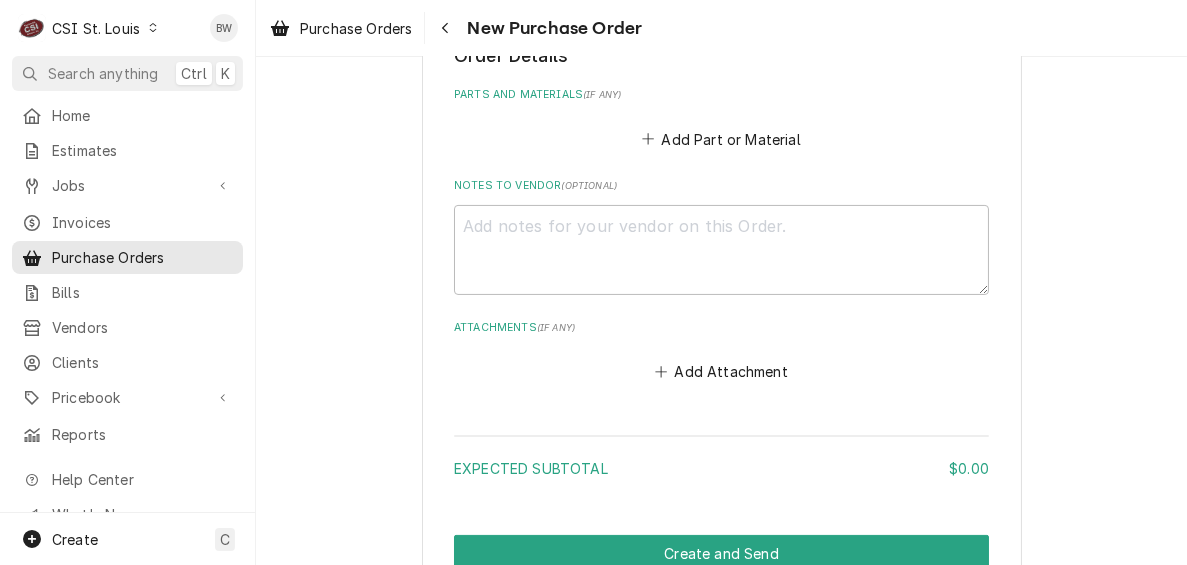 scroll, scrollTop: 900, scrollLeft: 0, axis: vertical 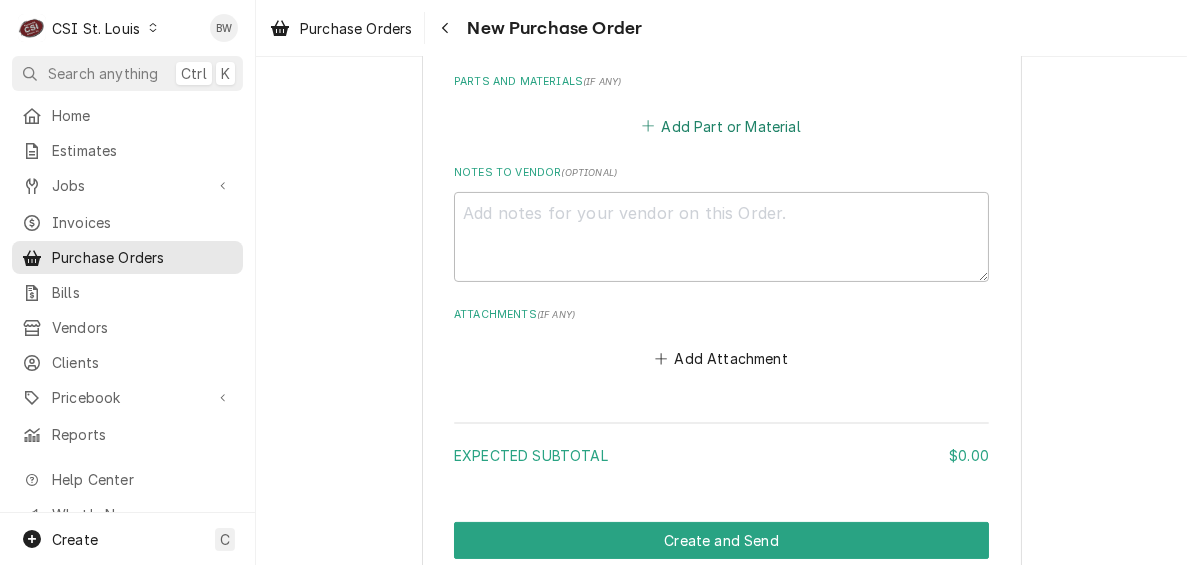 click on "Add Part or Material" at bounding box center [721, 126] 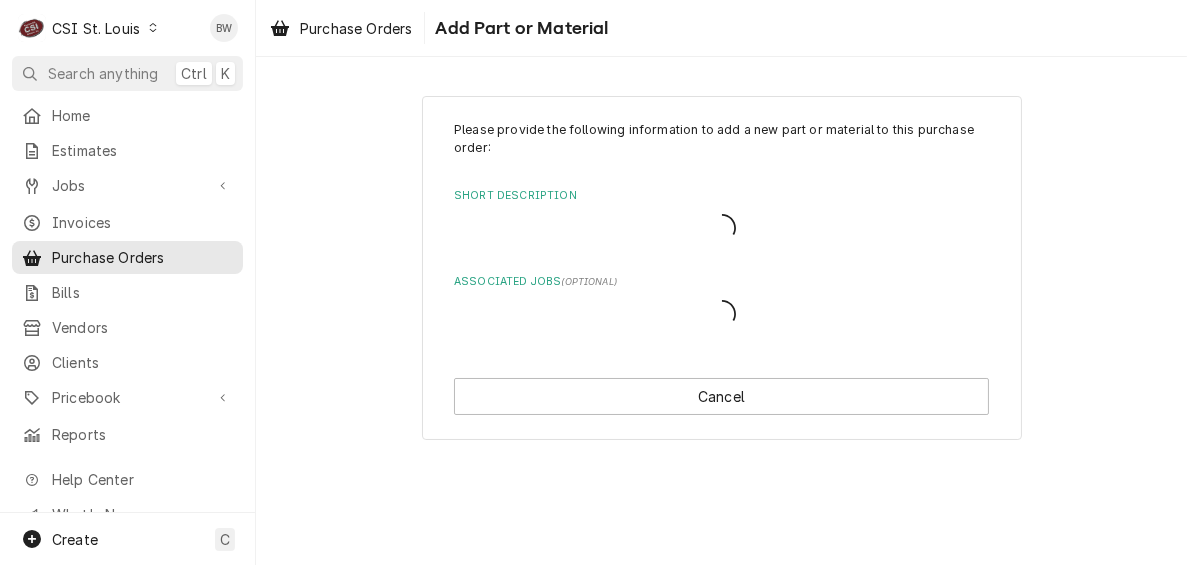 scroll, scrollTop: 0, scrollLeft: 0, axis: both 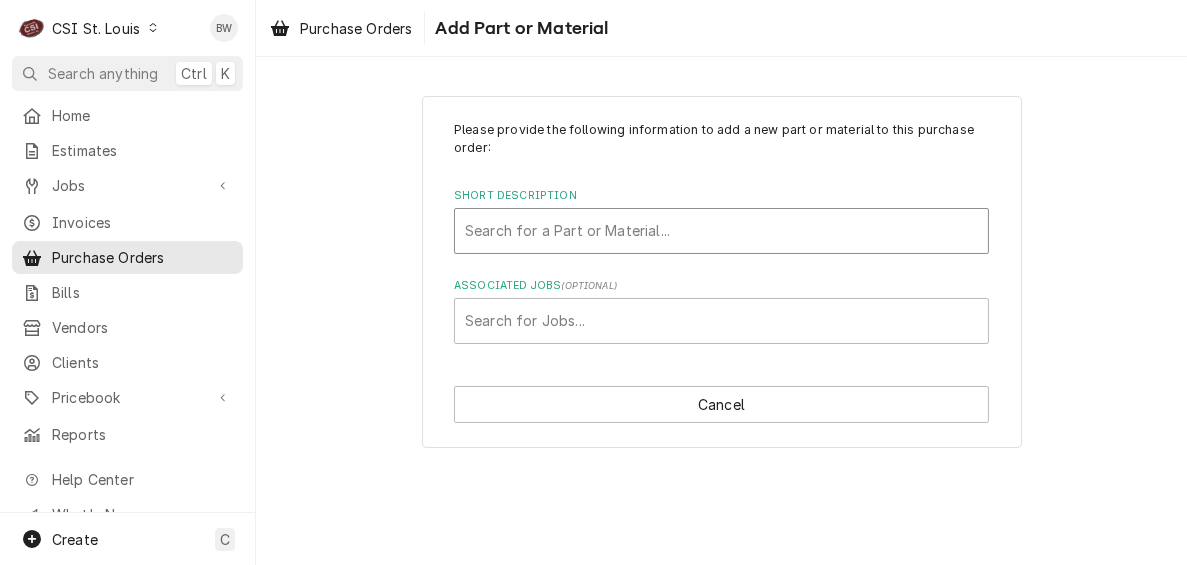 click at bounding box center (721, 231) 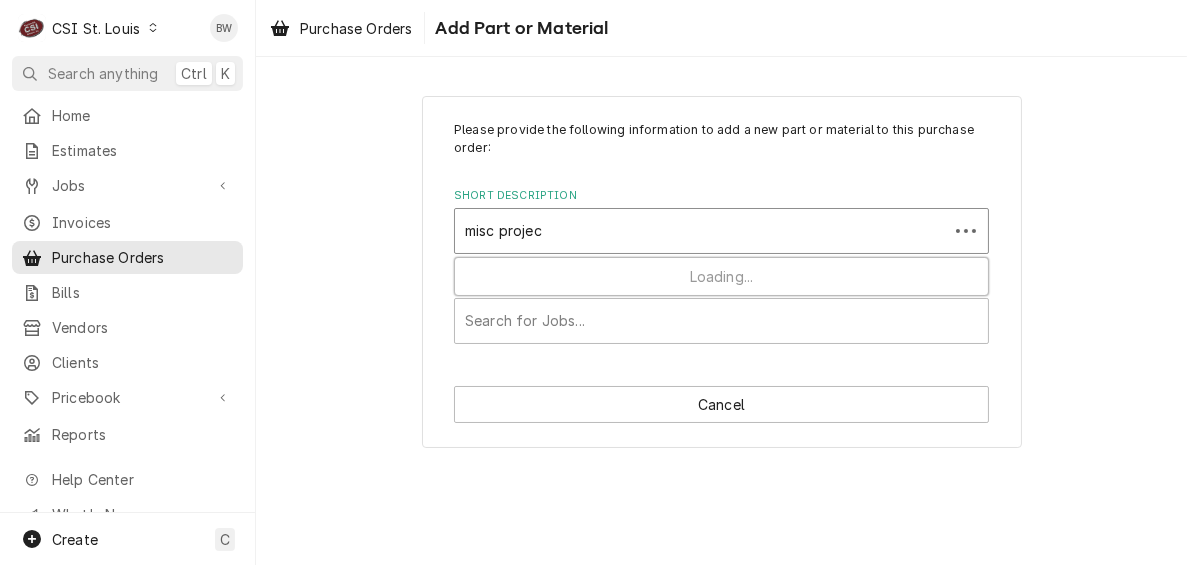 type on "misc project" 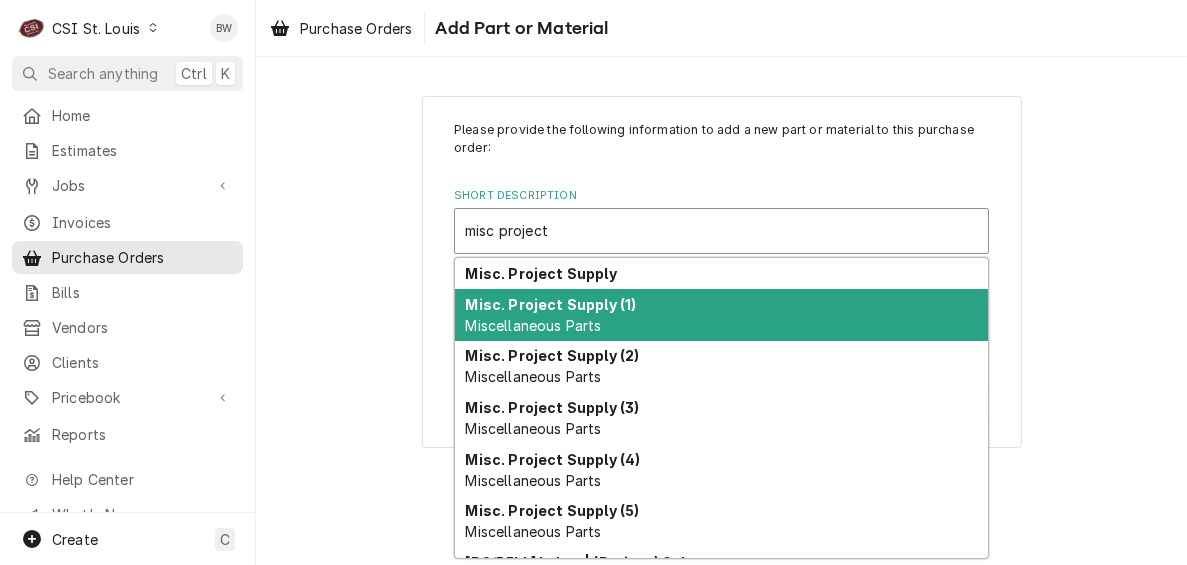 click on "Misc. Project Supply (1)" at bounding box center (551, 304) 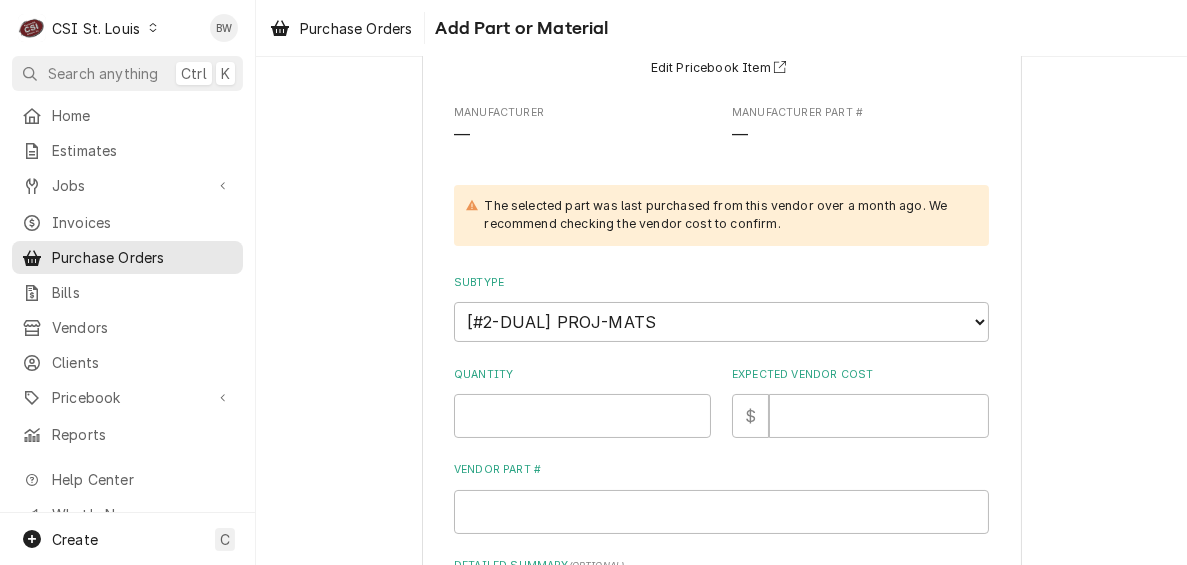 scroll, scrollTop: 400, scrollLeft: 0, axis: vertical 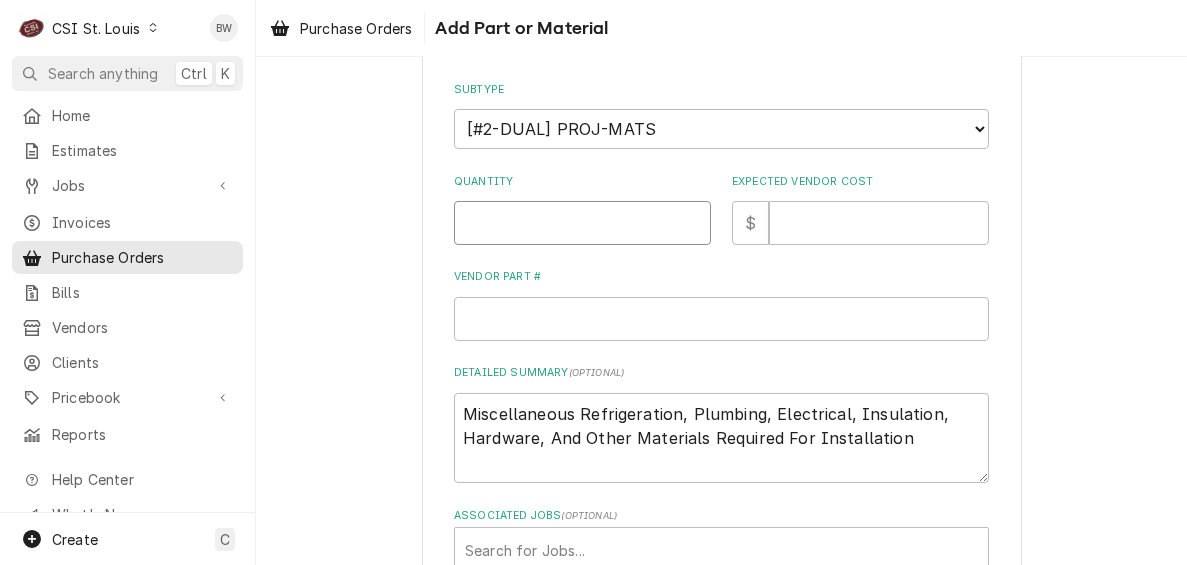 click on "Quantity" at bounding box center (582, 223) 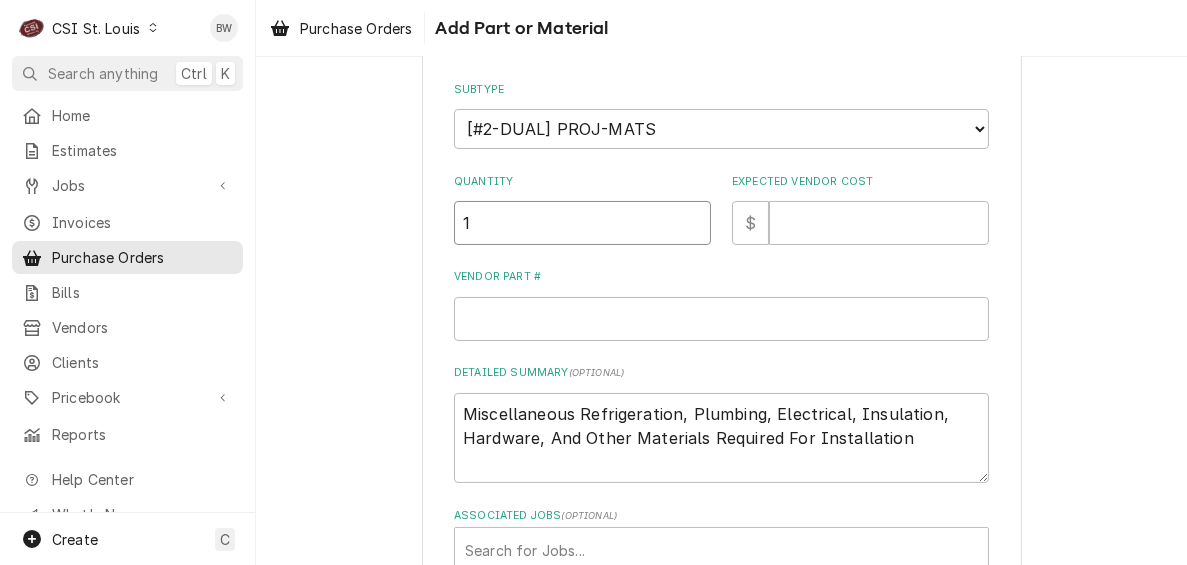 type on "1" 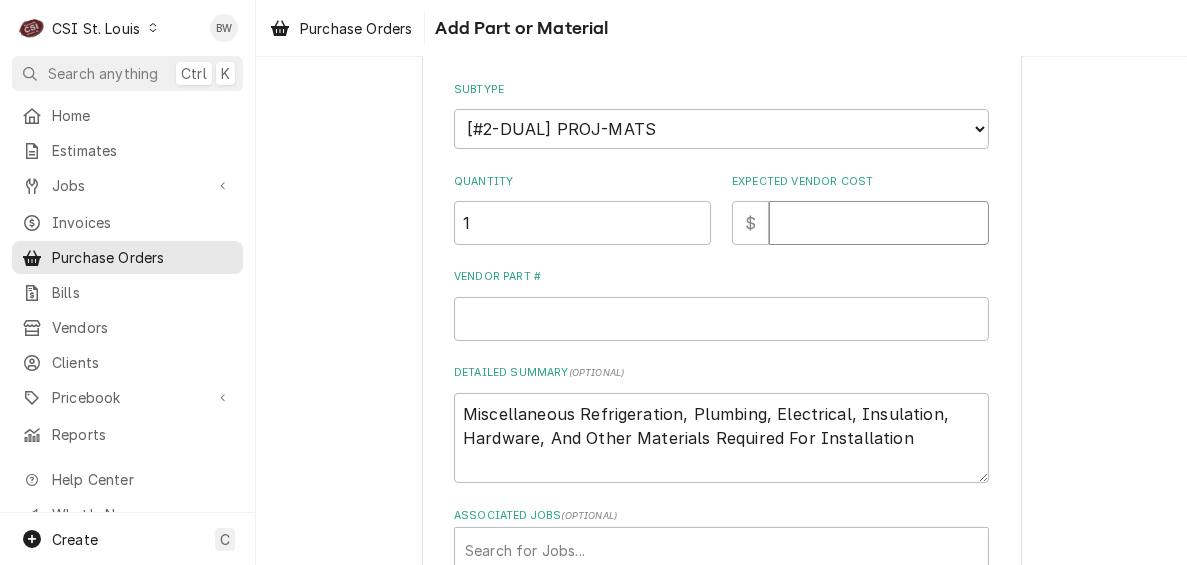 click on "Expected Vendor Cost" at bounding box center [879, 223] 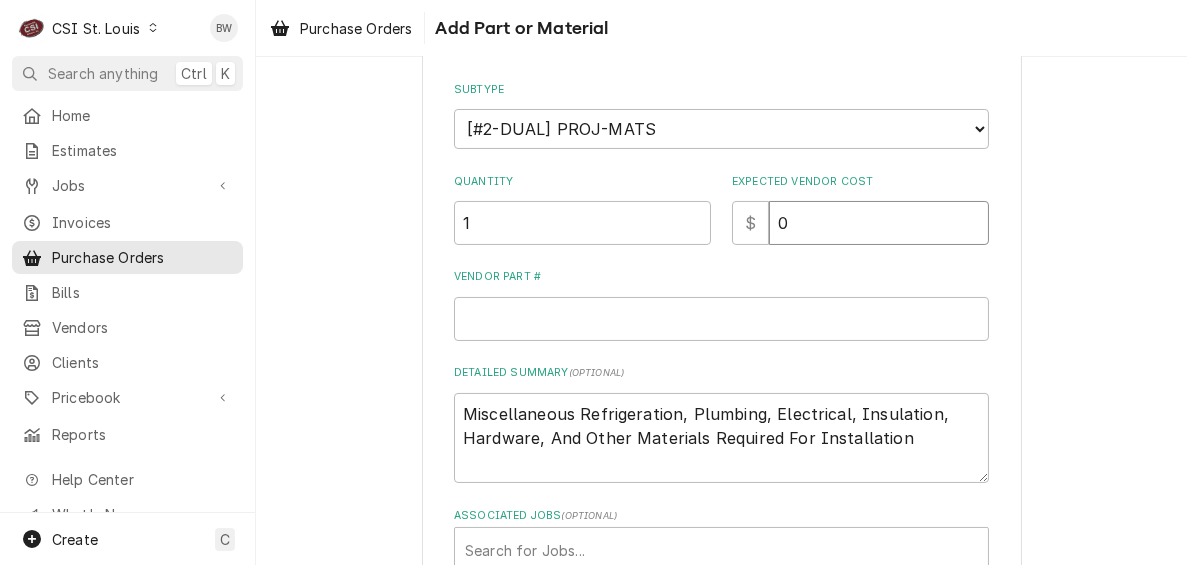 type on "x" 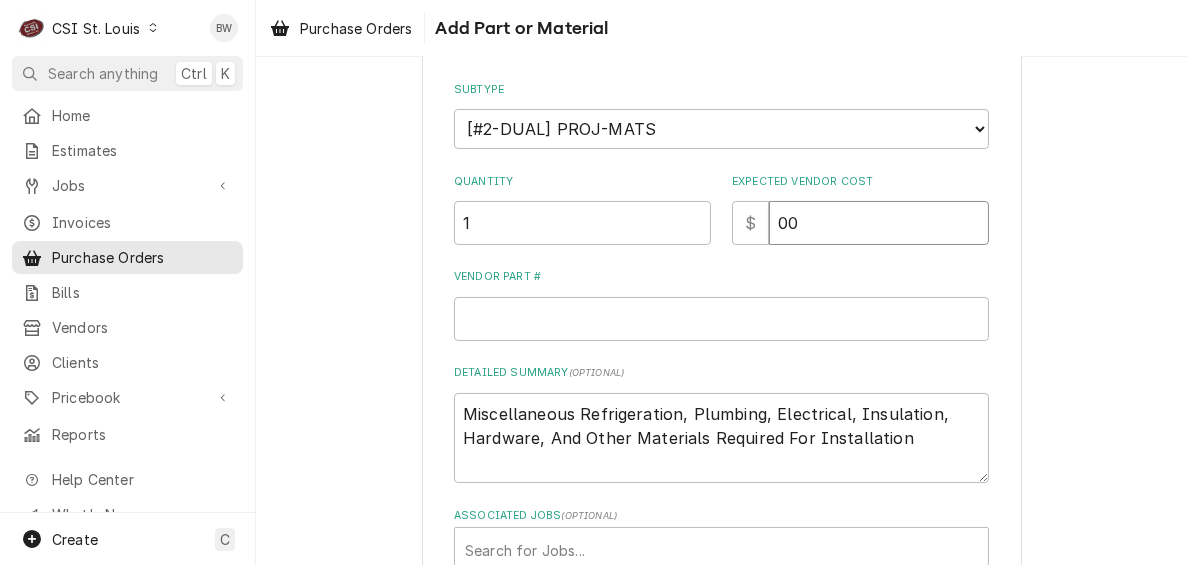 type on "00" 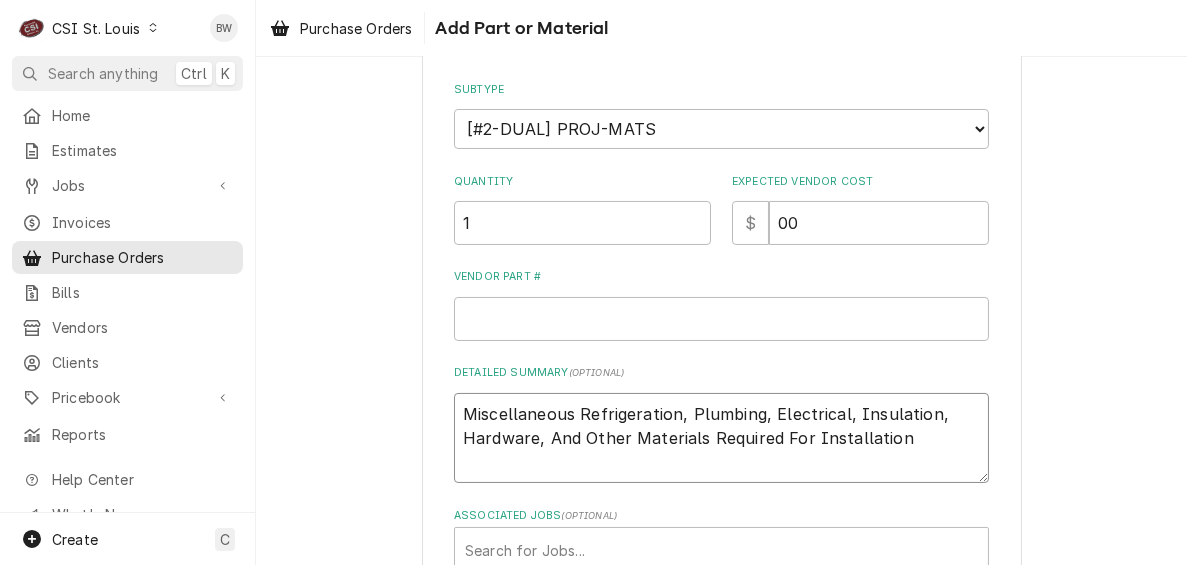 click on "Miscellaneous Refrigeration, Plumbing, Electrical, Insulation, Hardware, And Other Materials Required For Installation" at bounding box center [721, 438] 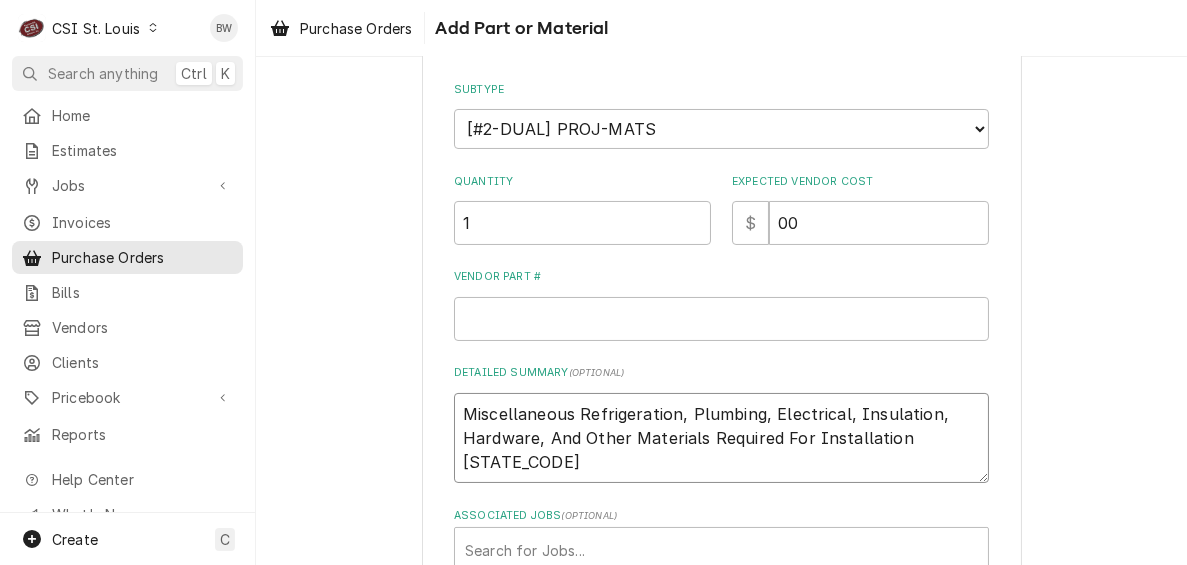 type on "Miscellaneous Refrigeration, Plumbing, Electrical, Insulation, Hardware, And Other Materials Required For Installation
Da" 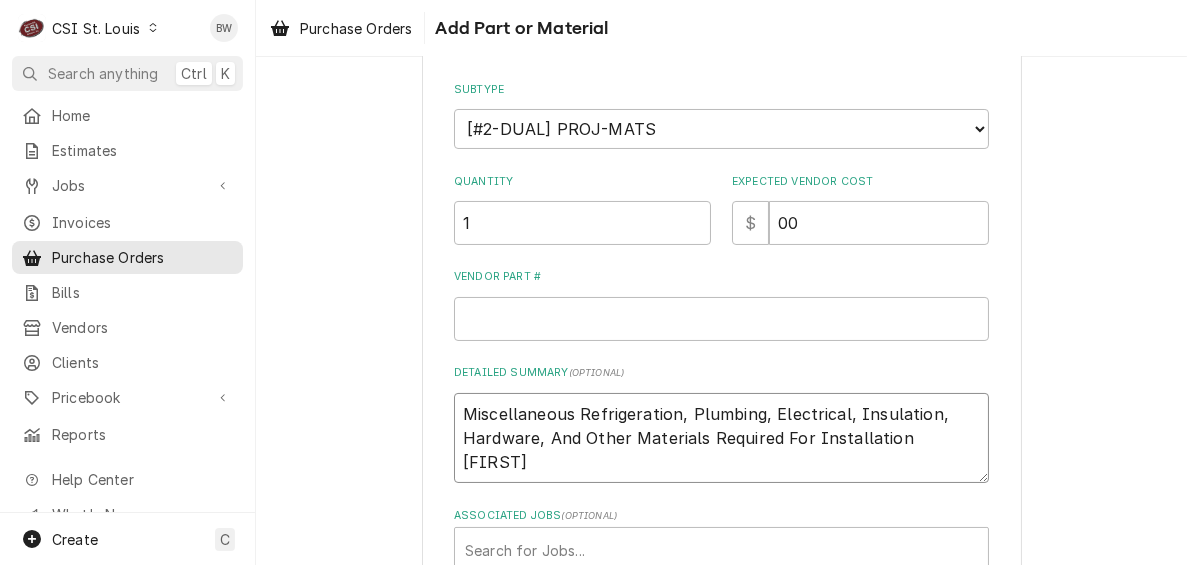type on "x" 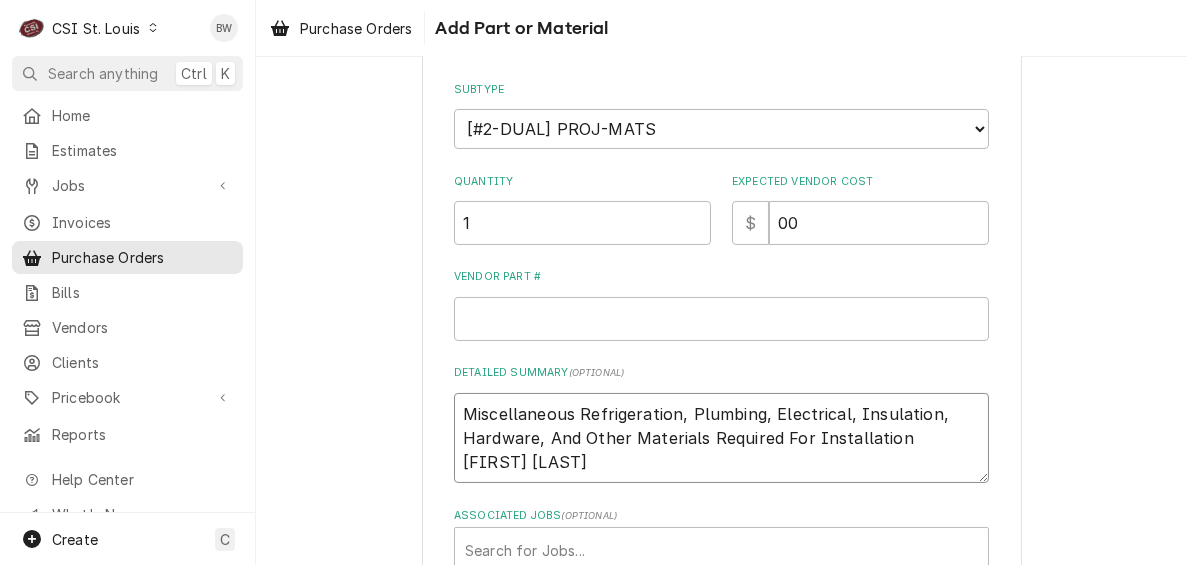 type on "Miscellaneous Refrigeration, Plumbing, Electrical, Insulation, Hardware, And Other Materials Required For Installation
Dave L" 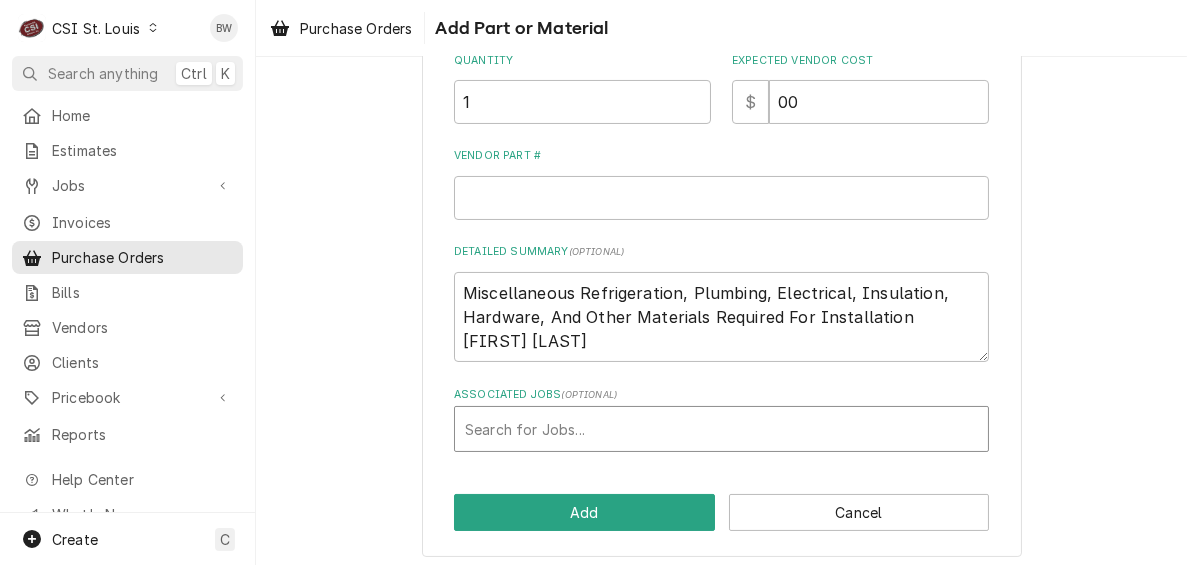 scroll, scrollTop: 528, scrollLeft: 0, axis: vertical 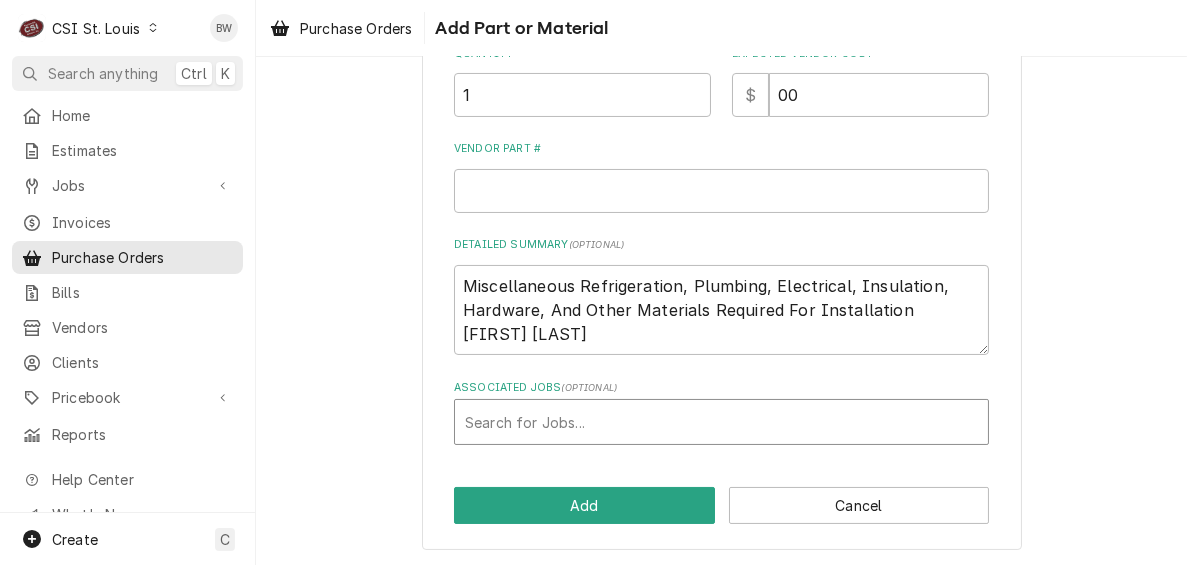 click at bounding box center (721, 422) 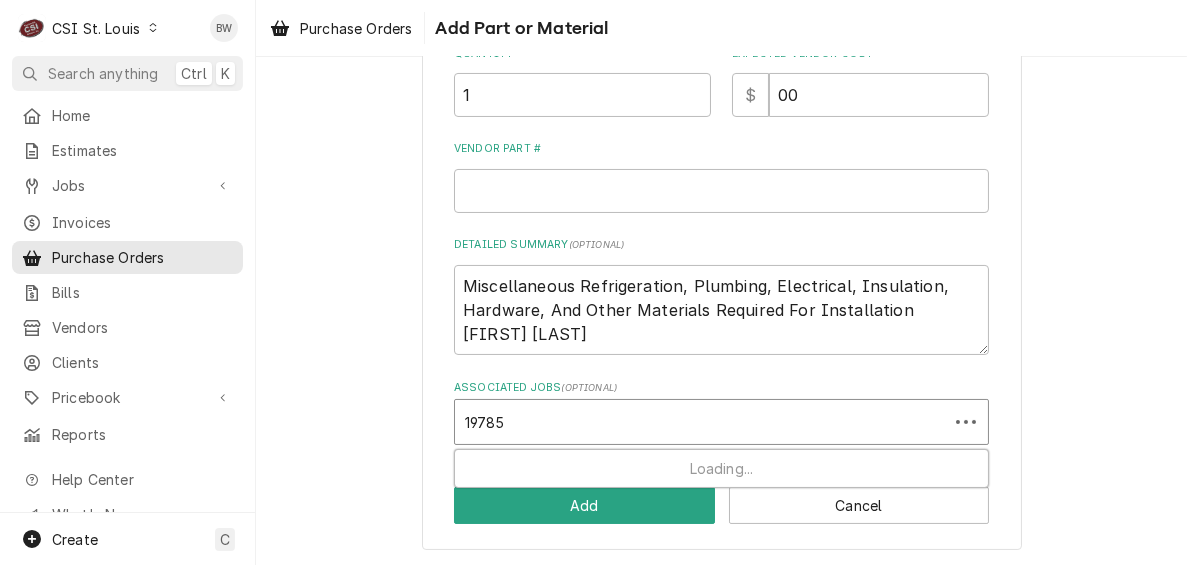 type on "197850" 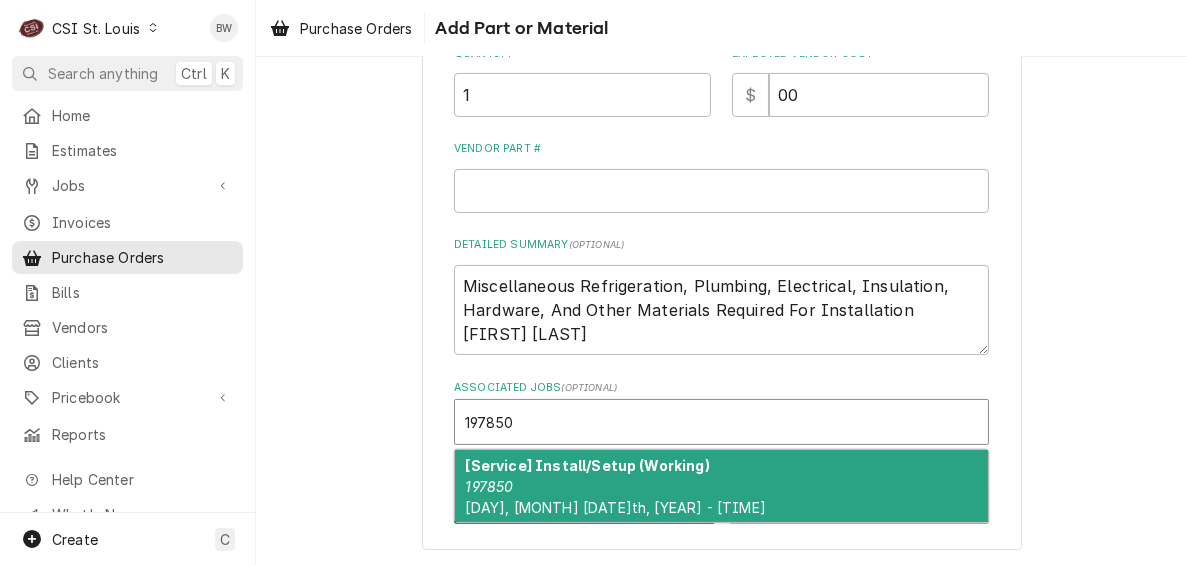 click on "[Service] Install/Setup (Working)" at bounding box center [588, 465] 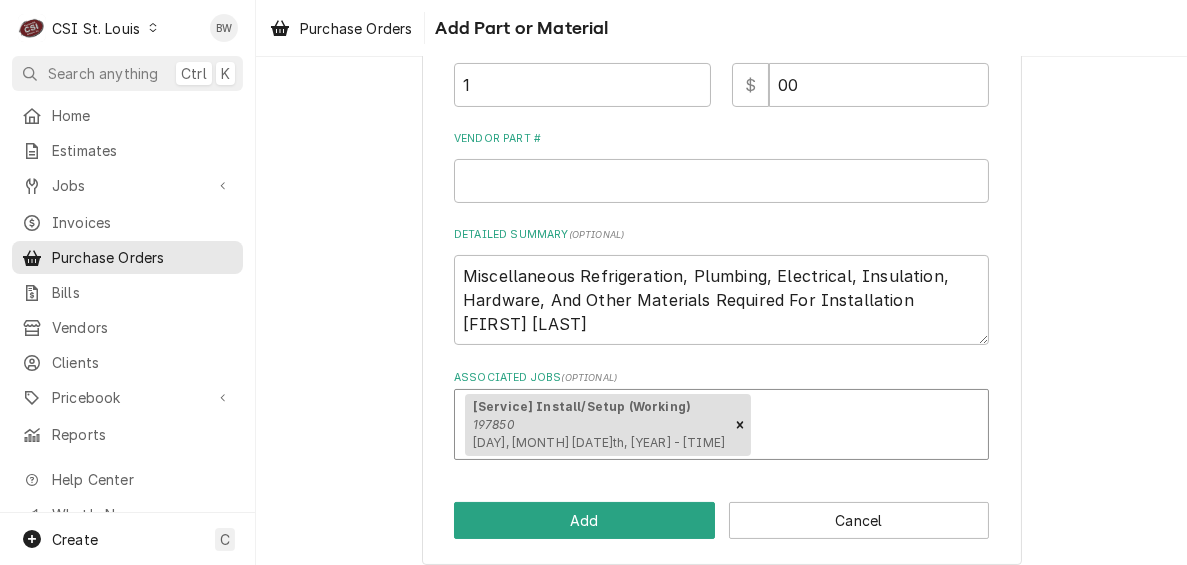 scroll, scrollTop: 553, scrollLeft: 0, axis: vertical 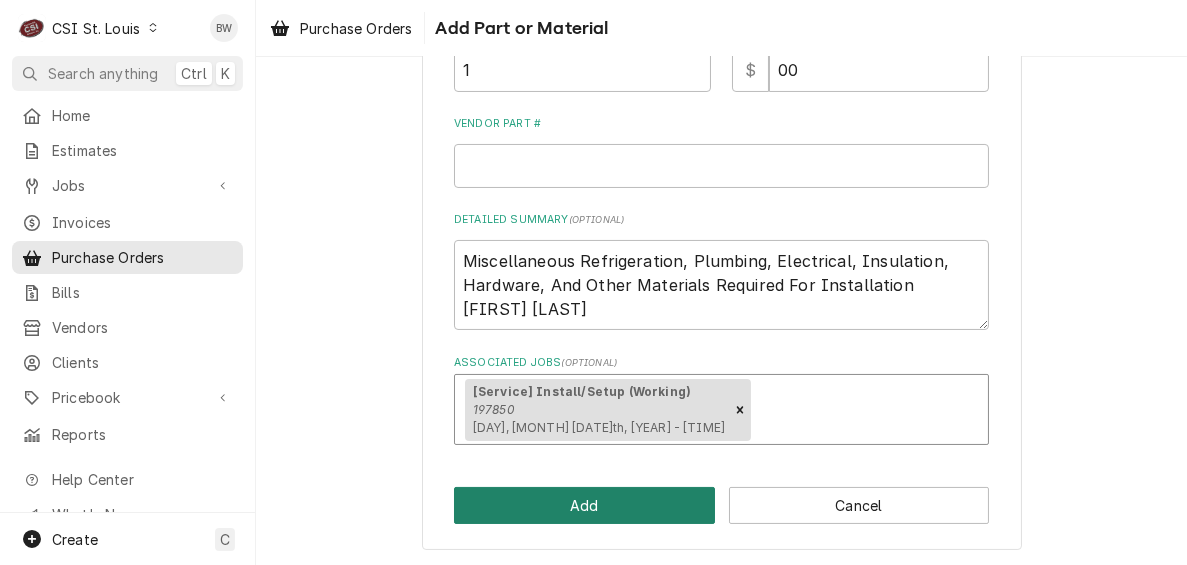 click on "Add" at bounding box center [584, 505] 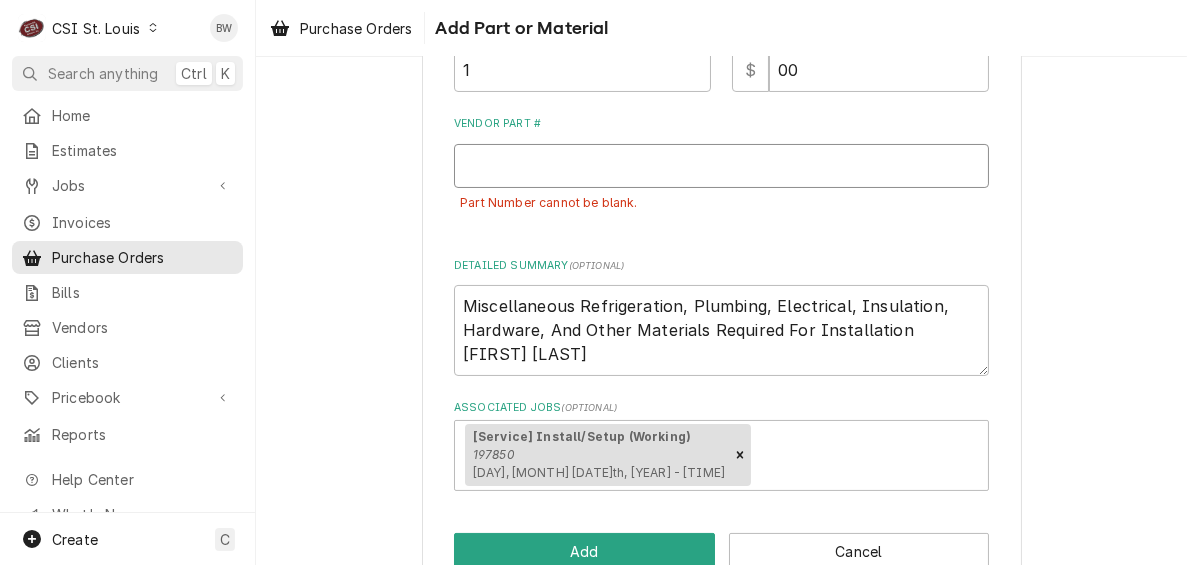 click on "Vendor Part #" at bounding box center [721, 166] 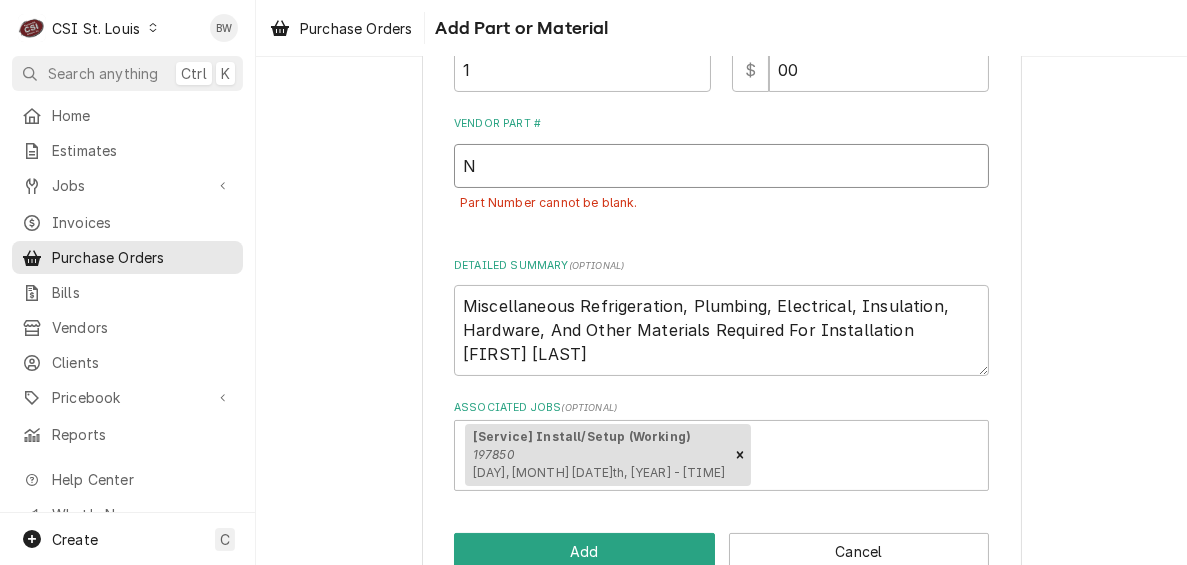 type on "x" 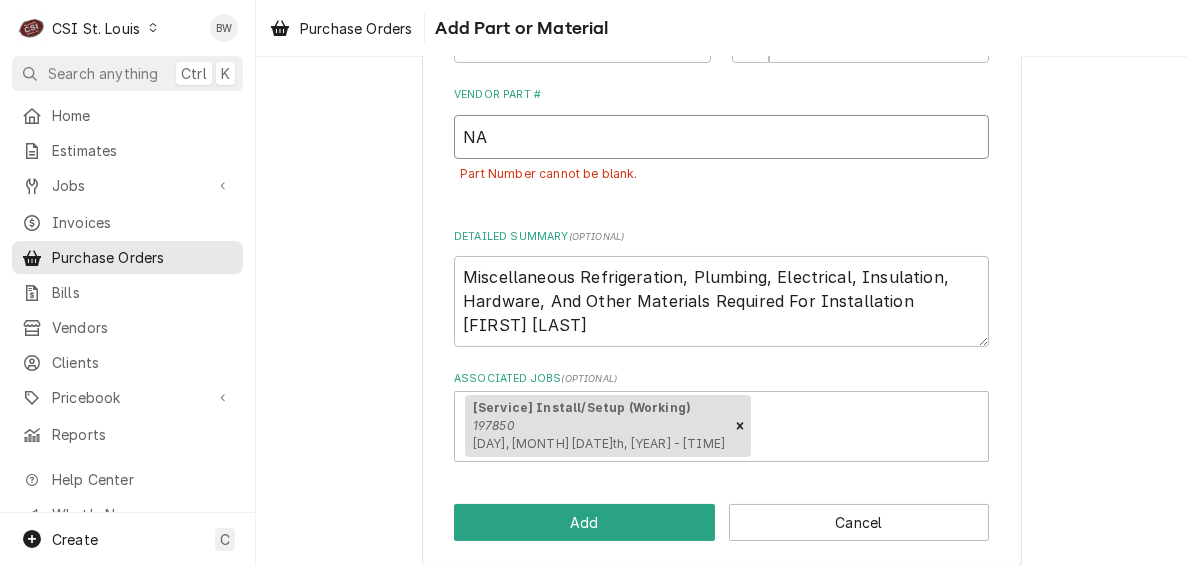 scroll, scrollTop: 598, scrollLeft: 0, axis: vertical 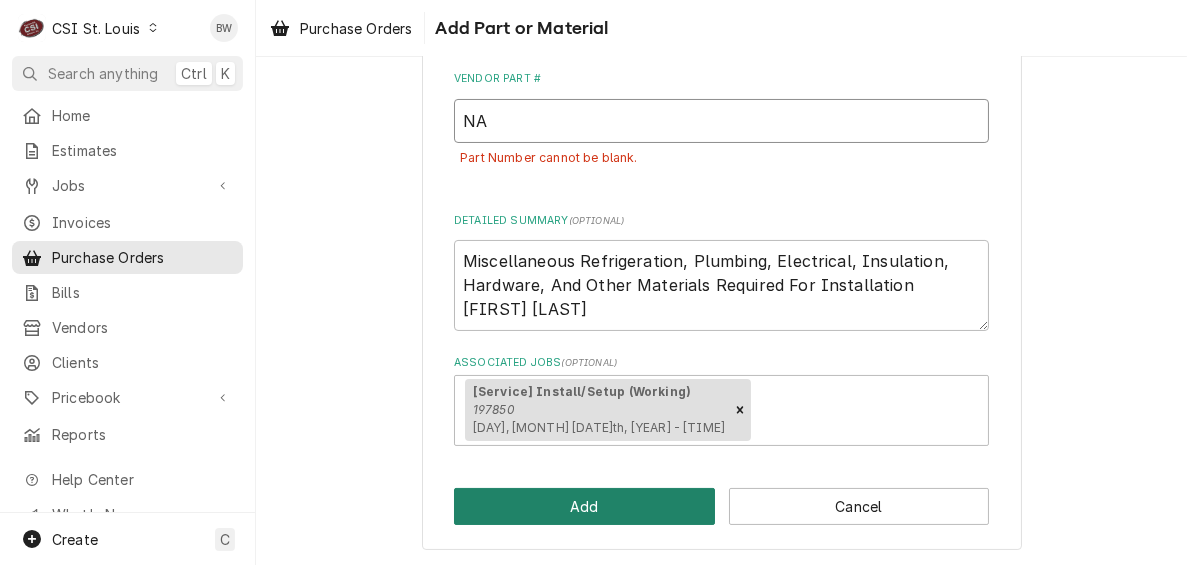 type on "NA" 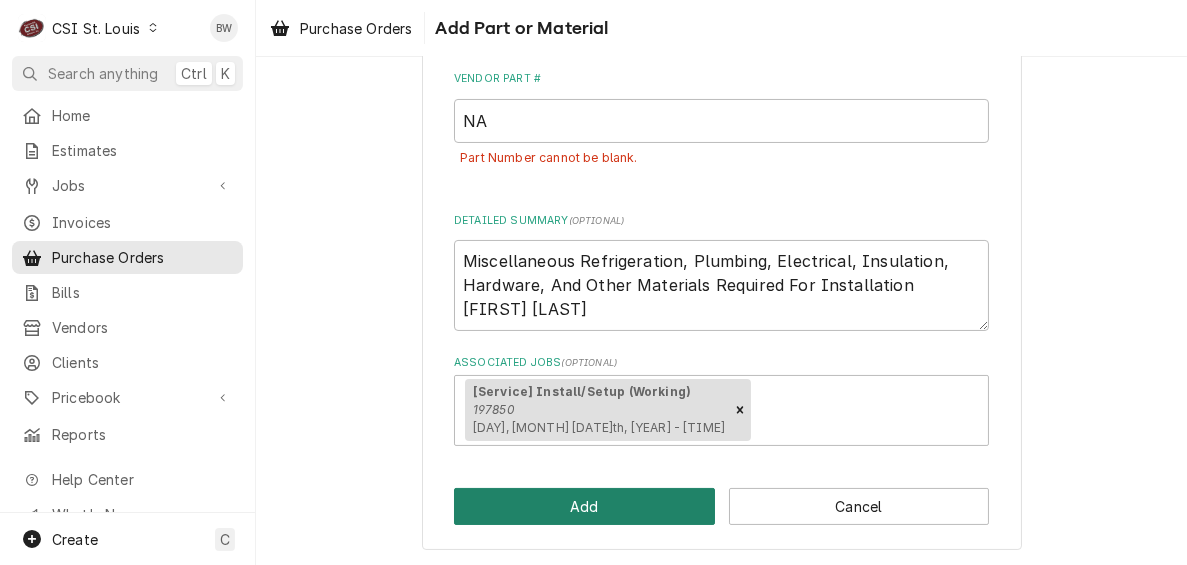 click on "Add" at bounding box center (584, 506) 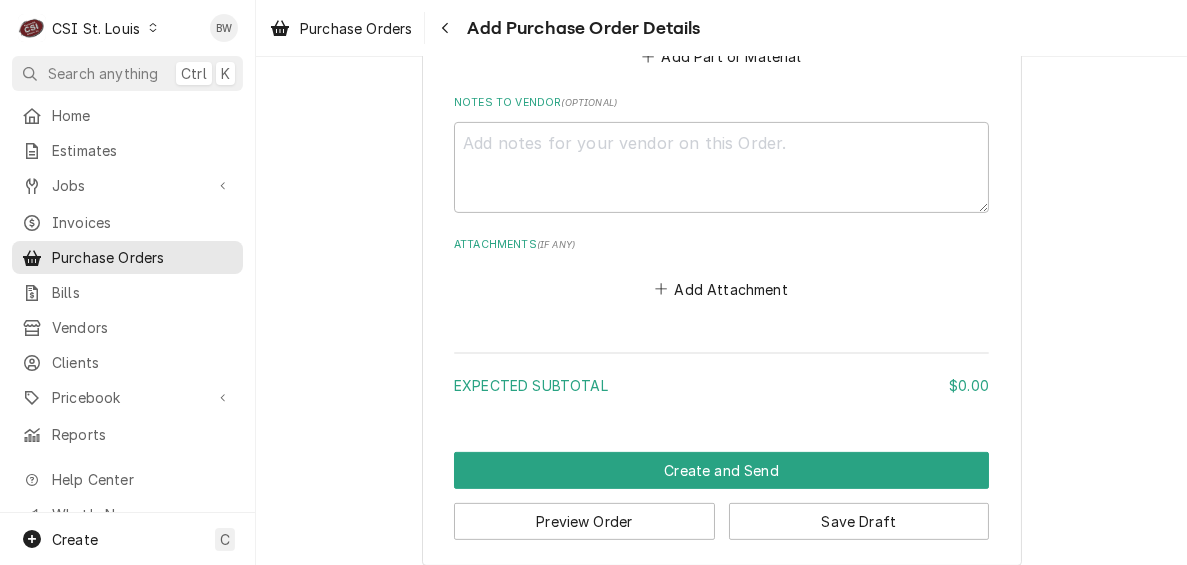 scroll, scrollTop: 1525, scrollLeft: 0, axis: vertical 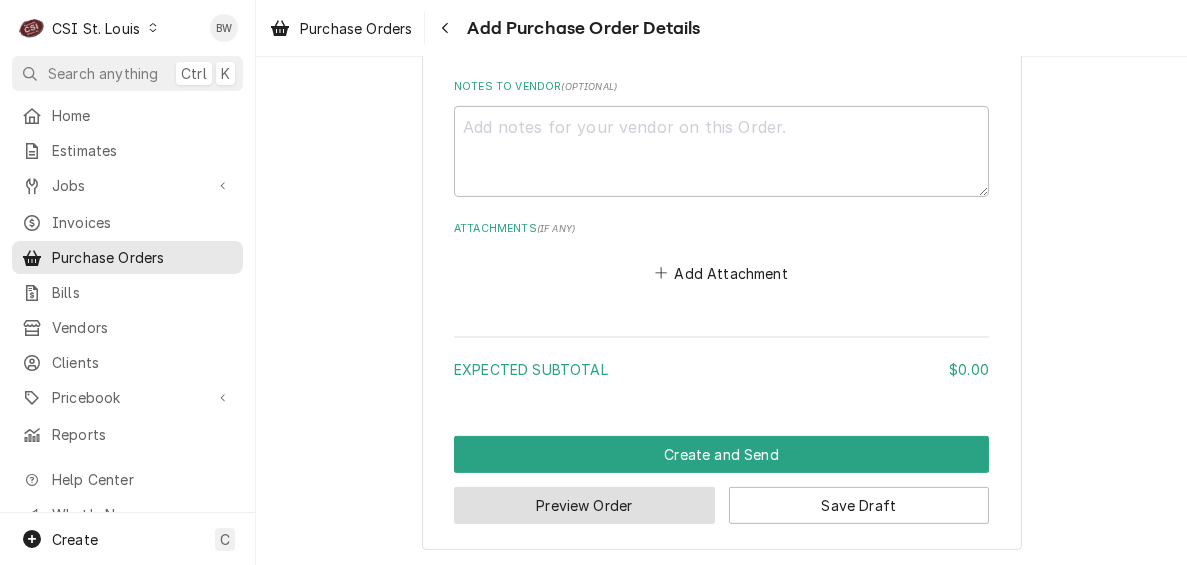 click on "Preview Order" at bounding box center (584, 505) 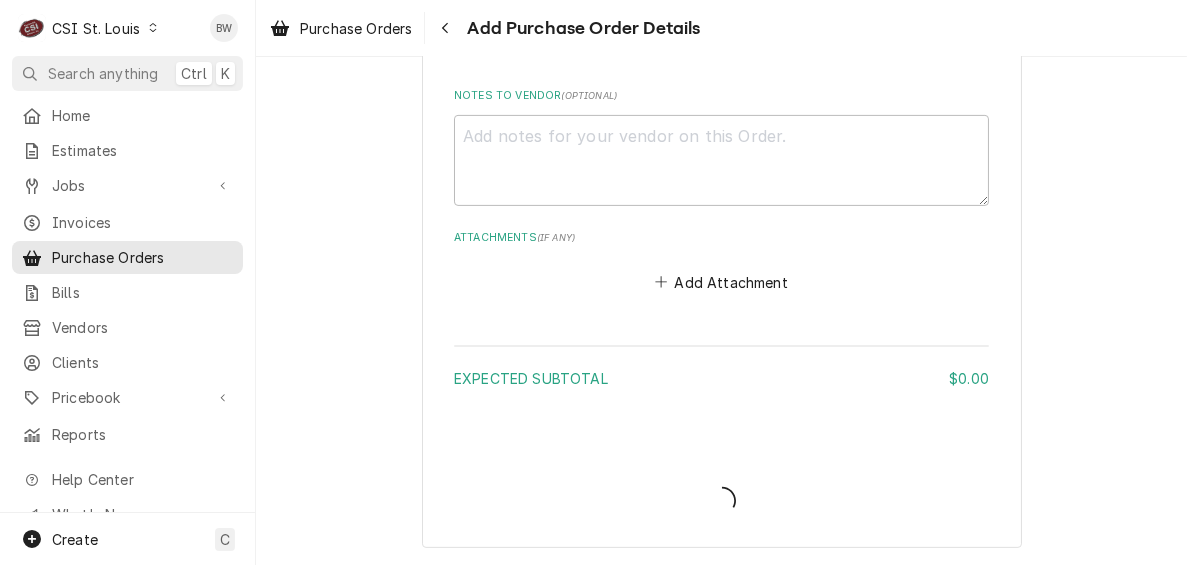 scroll, scrollTop: 1513, scrollLeft: 0, axis: vertical 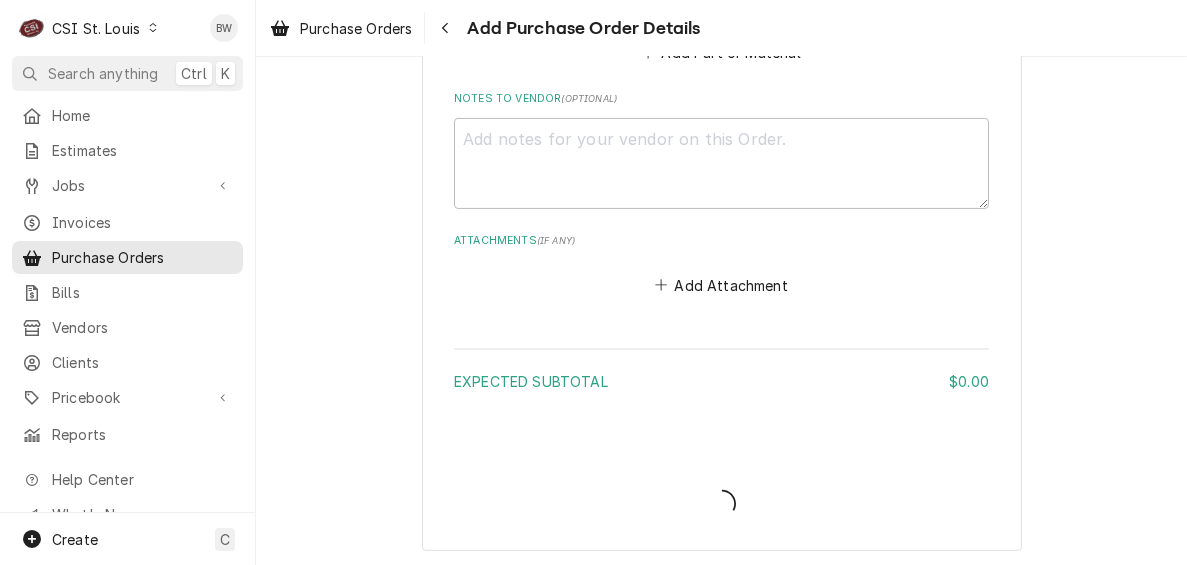 type on "x" 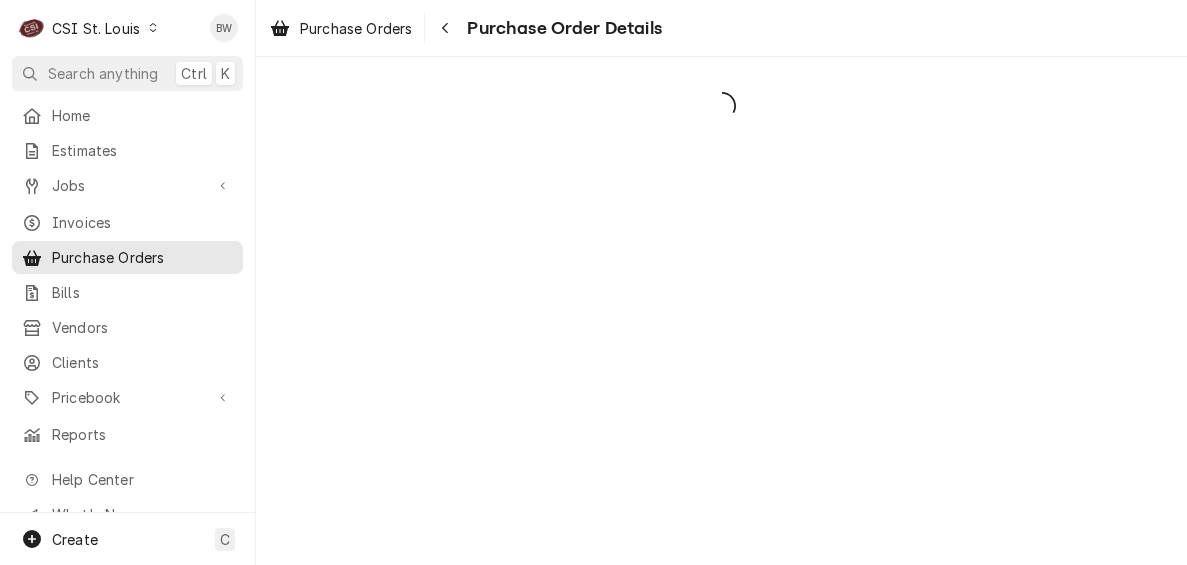 scroll, scrollTop: 0, scrollLeft: 0, axis: both 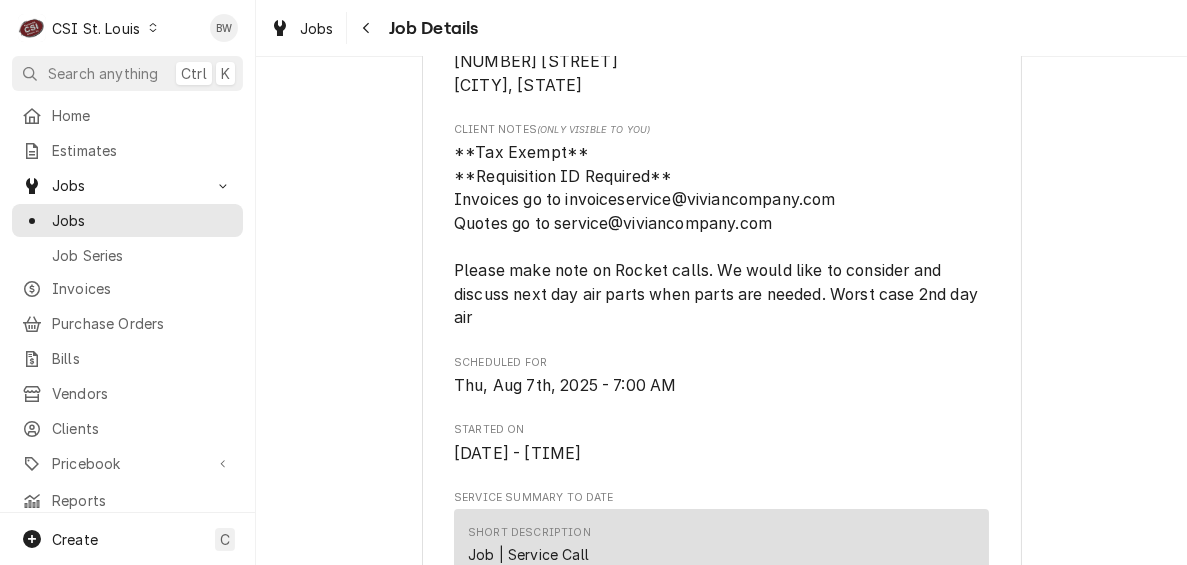 click on "Parts Needed Vivian Company Petro Mart #4208 / [NUMBER] [STREET], [CITY], [STATE] Open in Maps Roopairs Job ID JOB-41824 Vivian email ID [NUMBER] Date Received [DATE] Service Type Job | Service Call Job Type Service Service Location Petro Mart #4208
[NUMBER] [STREET]
[CITY], [STATE] Client Notes  (Only Visible to You) **Tax Exempt**
**Requisition ID Required**
Invoices go to [EMAIL]
Quotes go to [EMAIL]
Please make note on Rocket calls. We would like to consider and discuss next day air parts when parts are needed. Worst case 2nd day air Scheduled For [DATE] - [TIME] Started On [DATE] - [TIME] Service Summary To Date Short Description Job | Service Call Service Summary Show  more   On Hold On [DATE] - [TIME] On Hold SubStatus Parts Needed On Hold Message What part(s) are needed & why? Have to order motor seals Last Modified [DATE] - [TIME] Estimated Job Duration 2h [FIRST] [LAST] Priority" at bounding box center [721, 1110] 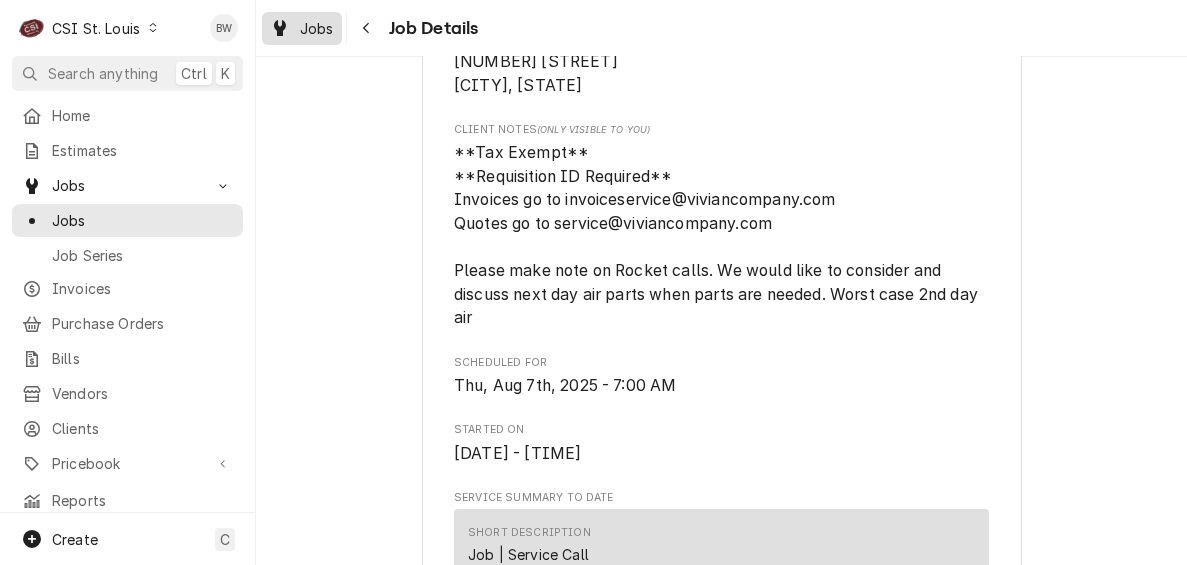 click on "Jobs" at bounding box center [302, 28] 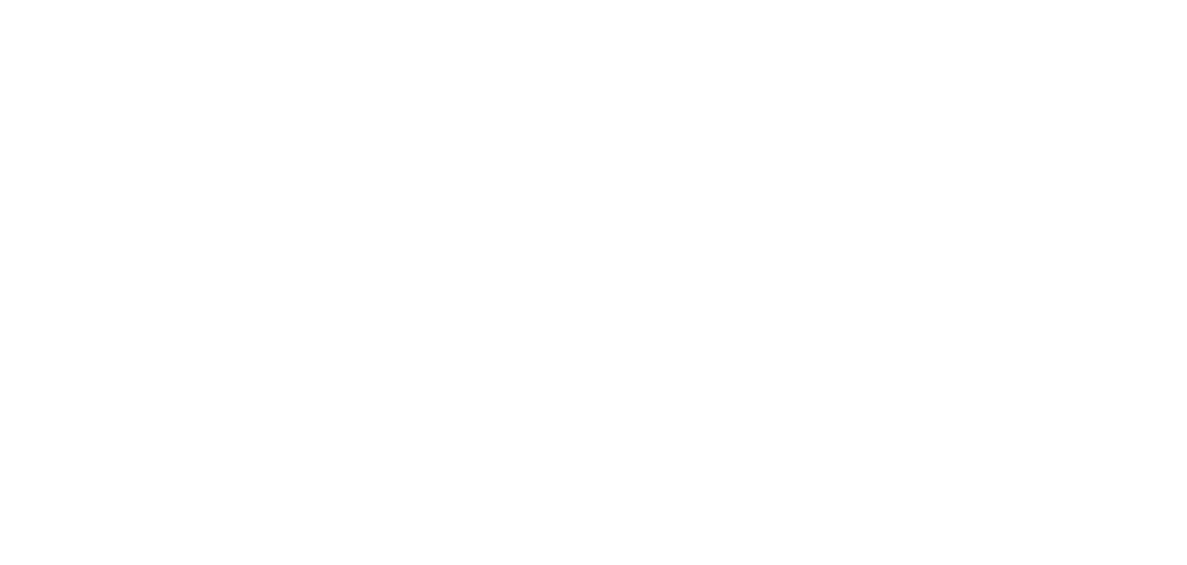 scroll, scrollTop: 0, scrollLeft: 0, axis: both 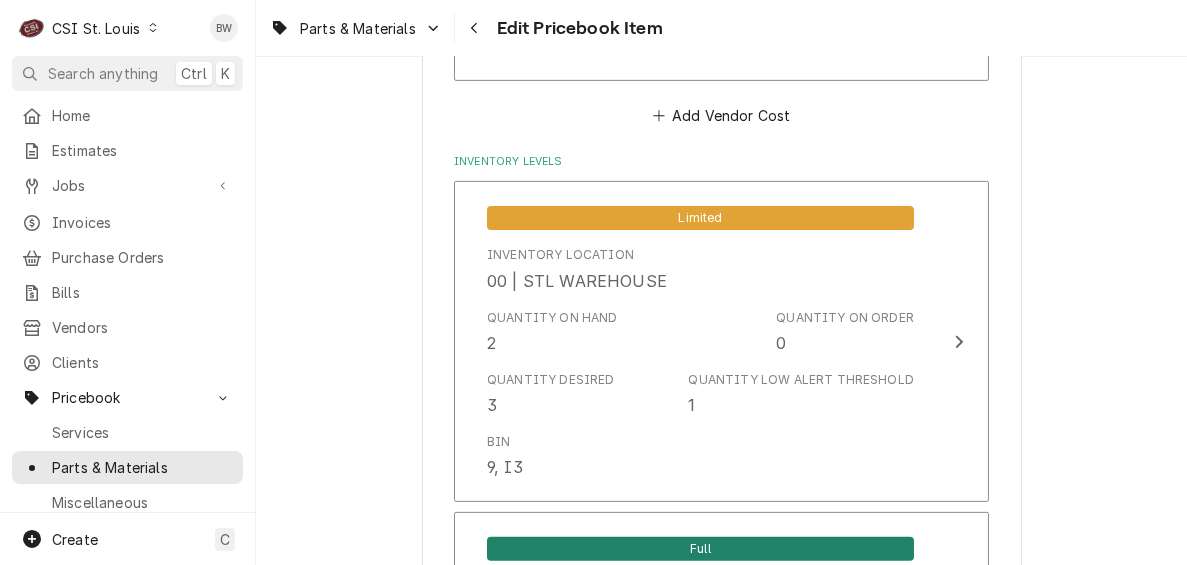 type on "x" 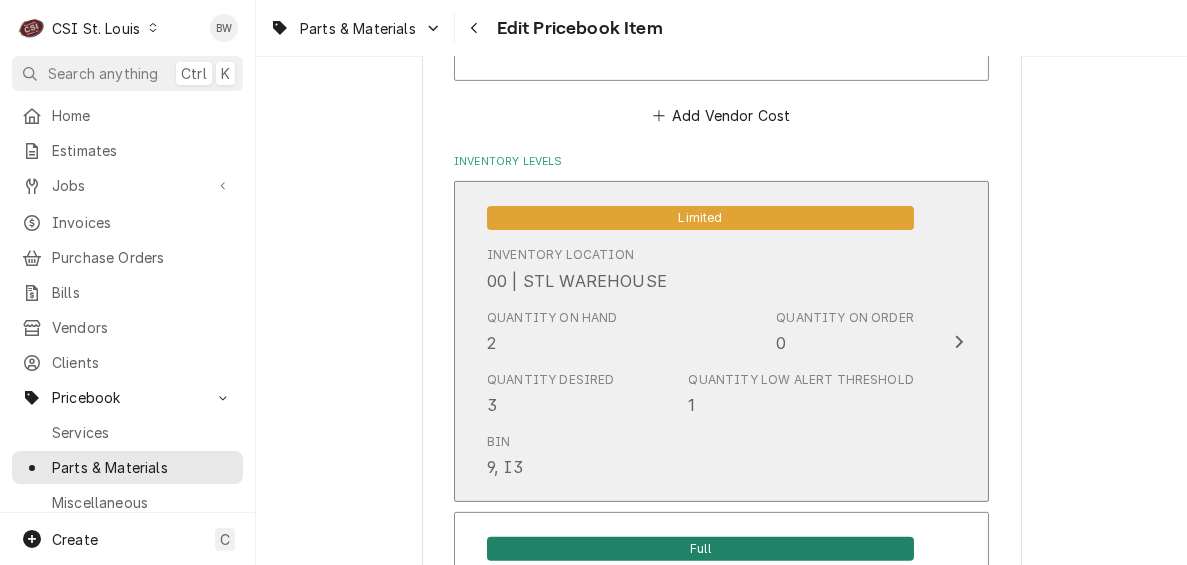 click on "Quantity on Hand 2" at bounding box center [552, 332] 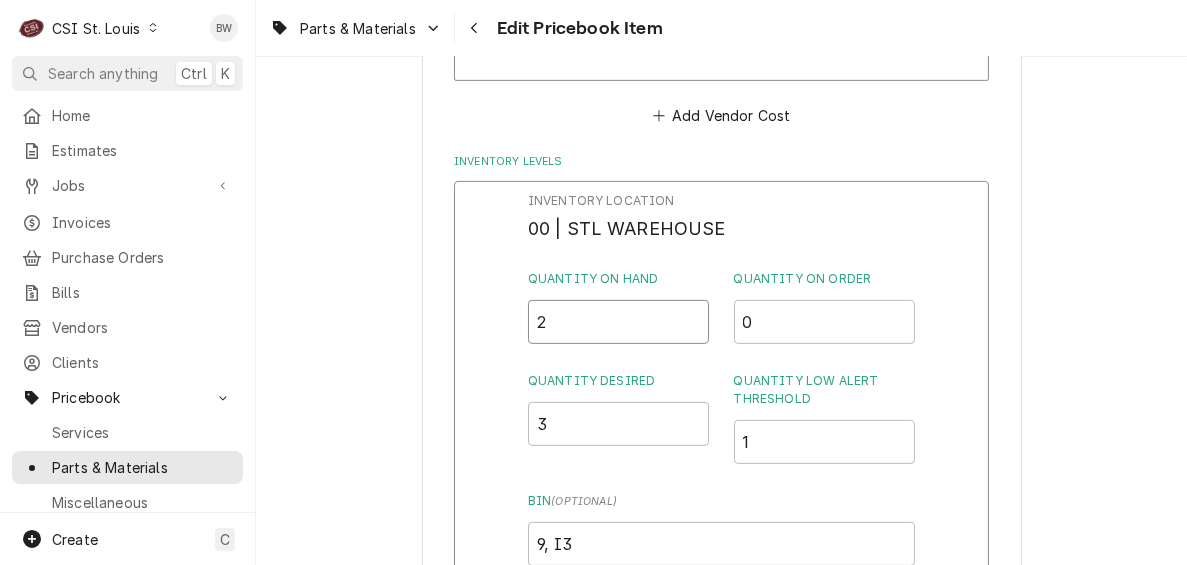 drag, startPoint x: 549, startPoint y: 331, endPoint x: 503, endPoint y: 336, distance: 46.270943 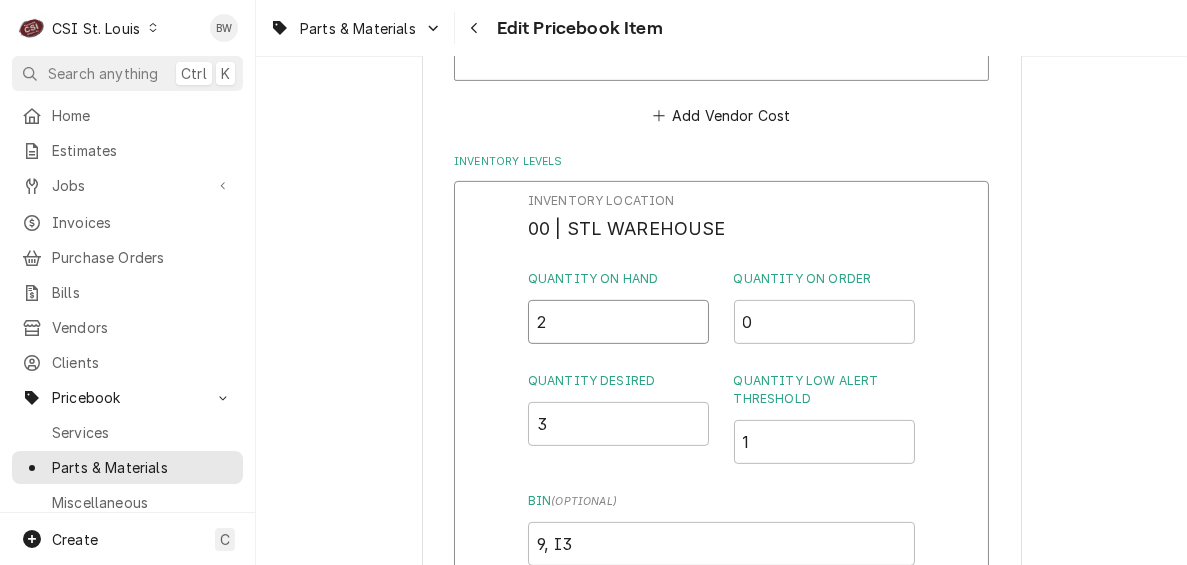 click on "Inventory Location 00 | STL WAREHOUSE Quantity on Hand 2 Quantity on Order 0 Quantity Desired 3 Quantity Low Alert Threshold 1 Bin  ( optional ) 9, I3 Save Cancel Edits" at bounding box center [721, 441] 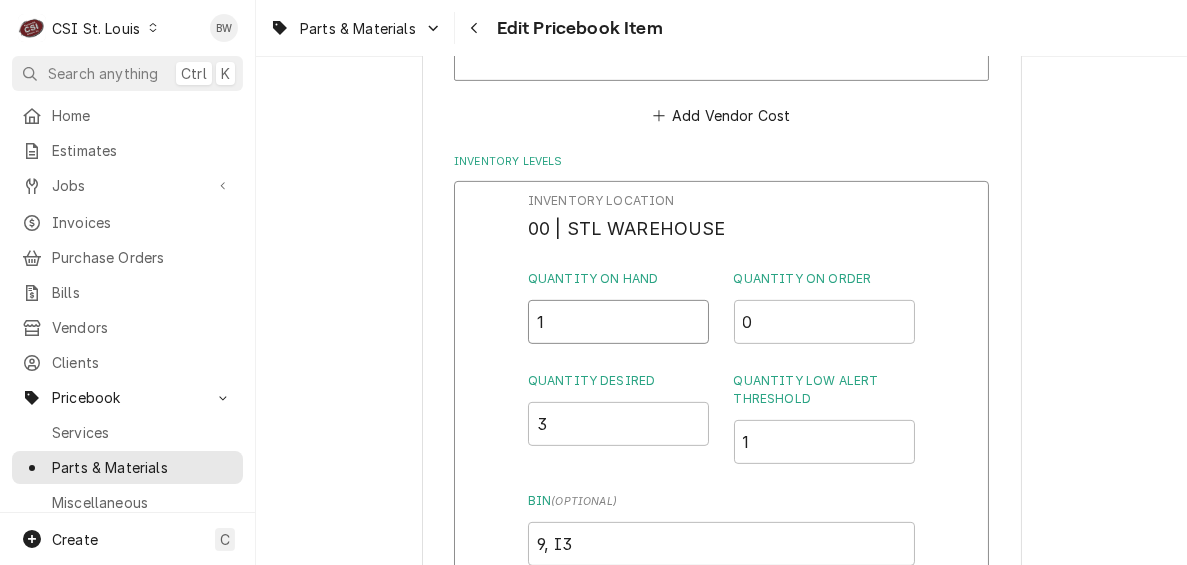 type on "1" 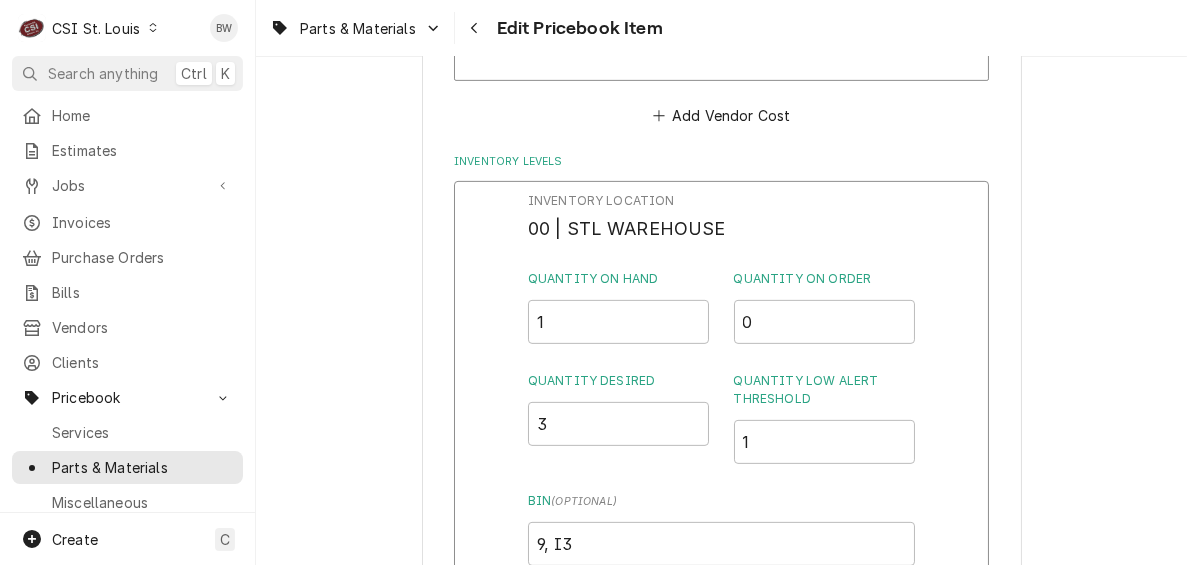 click on "Inventory Location 00 | STL WAREHOUSE Quantity on Hand 1 Quantity on Order 0 Quantity Desired 3 Quantity Low Alert Threshold 1 Bin  ( optional ) 9, I3 Save Cancel Edits" at bounding box center (721, 441) 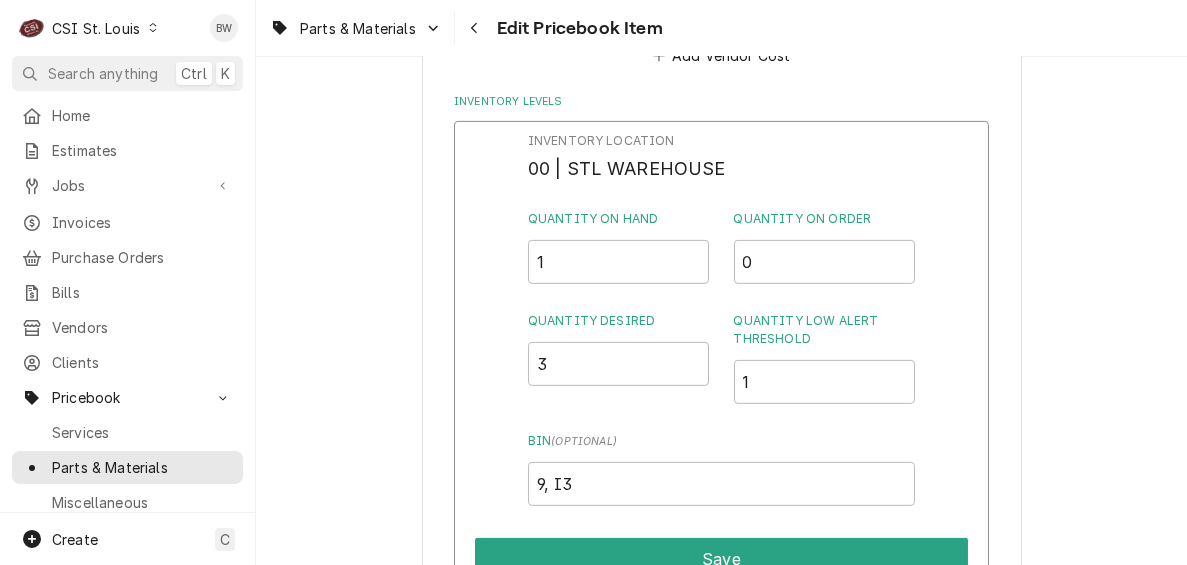 scroll, scrollTop: 1800, scrollLeft: 0, axis: vertical 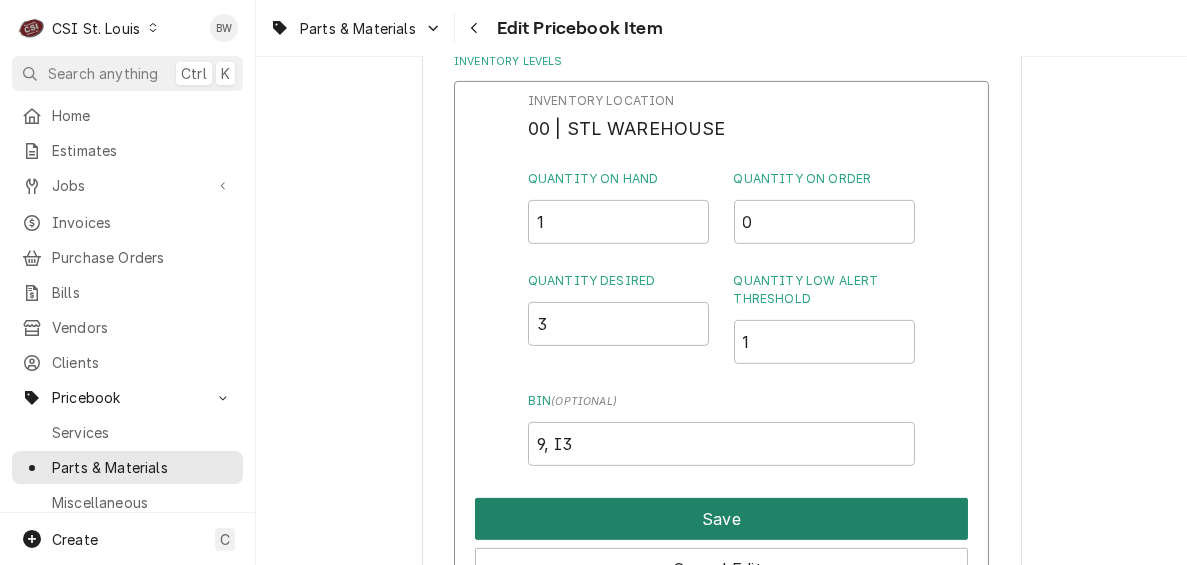 click on "Save" at bounding box center [721, 519] 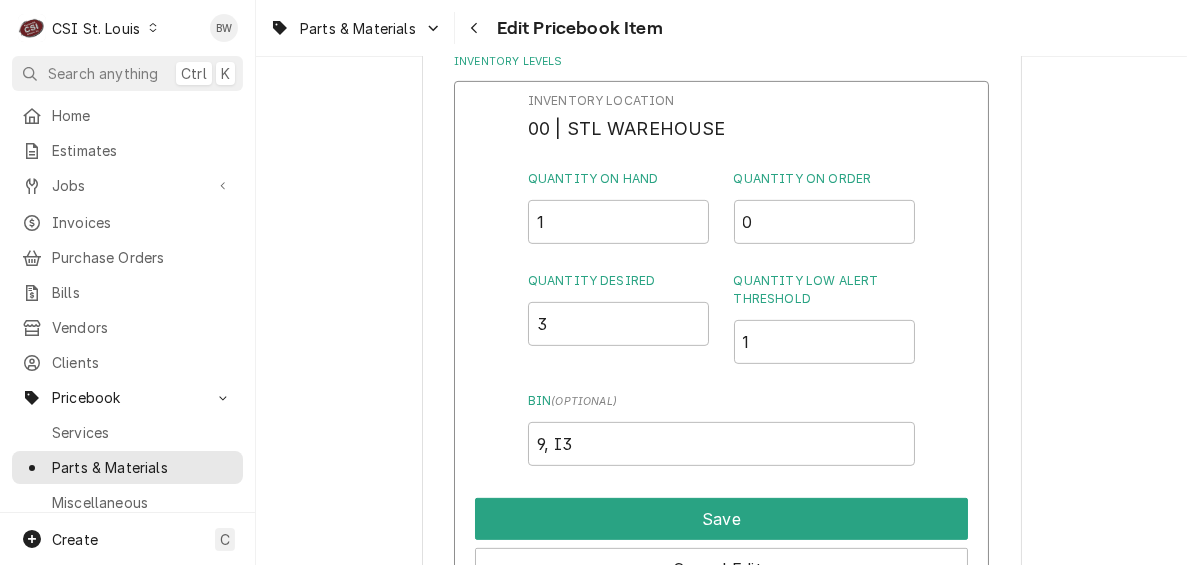 type on "x" 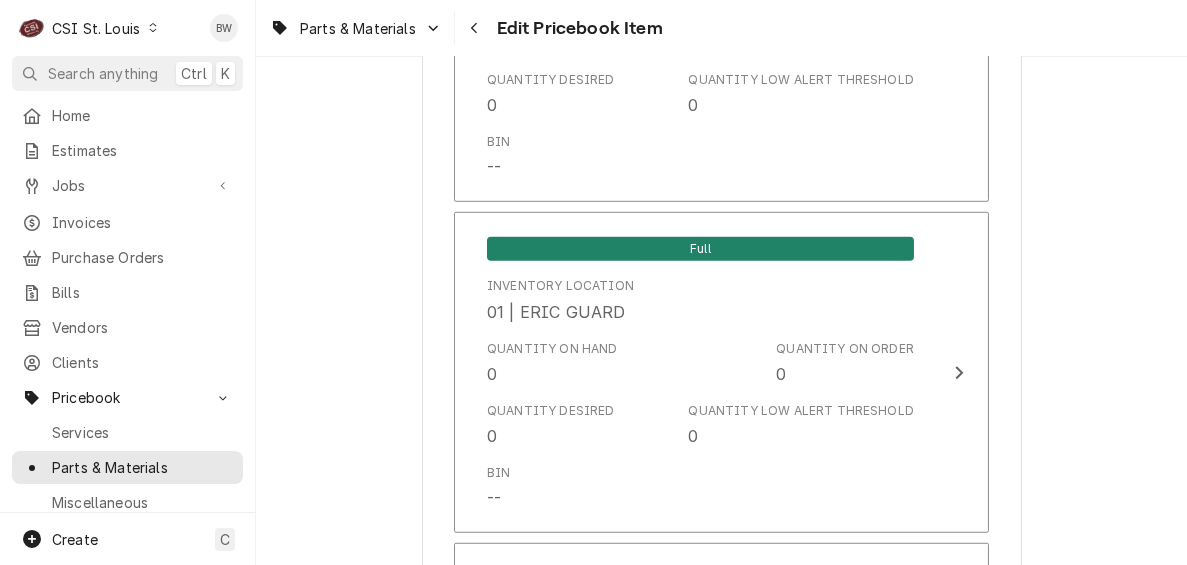 scroll, scrollTop: 3323, scrollLeft: 0, axis: vertical 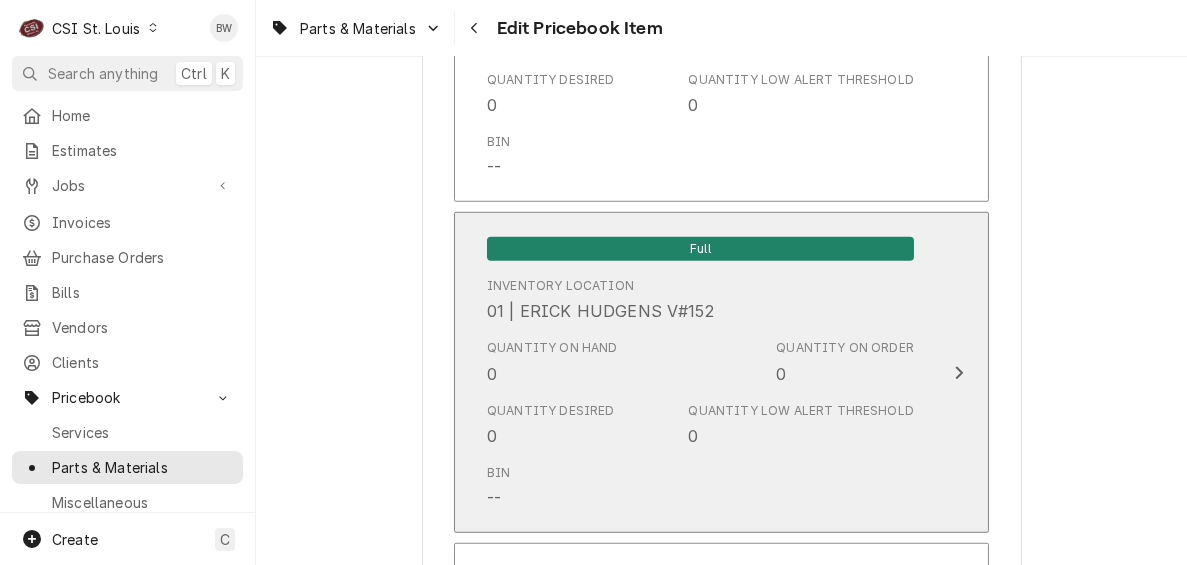 click on "Quantity on Hand 0" at bounding box center (552, 362) 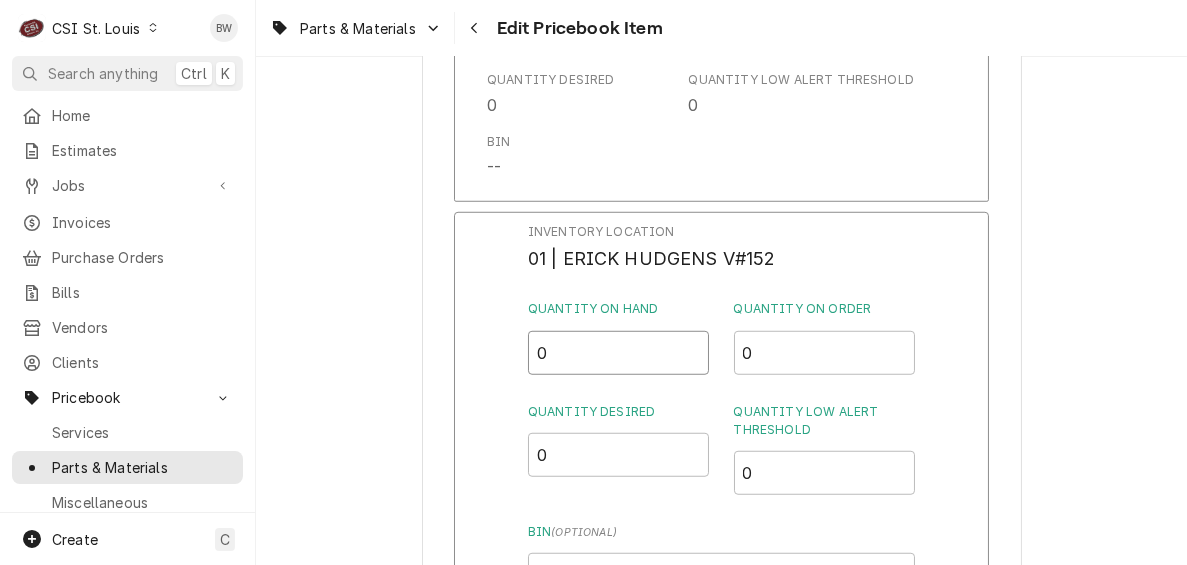 drag, startPoint x: 546, startPoint y: 361, endPoint x: 519, endPoint y: 361, distance: 27 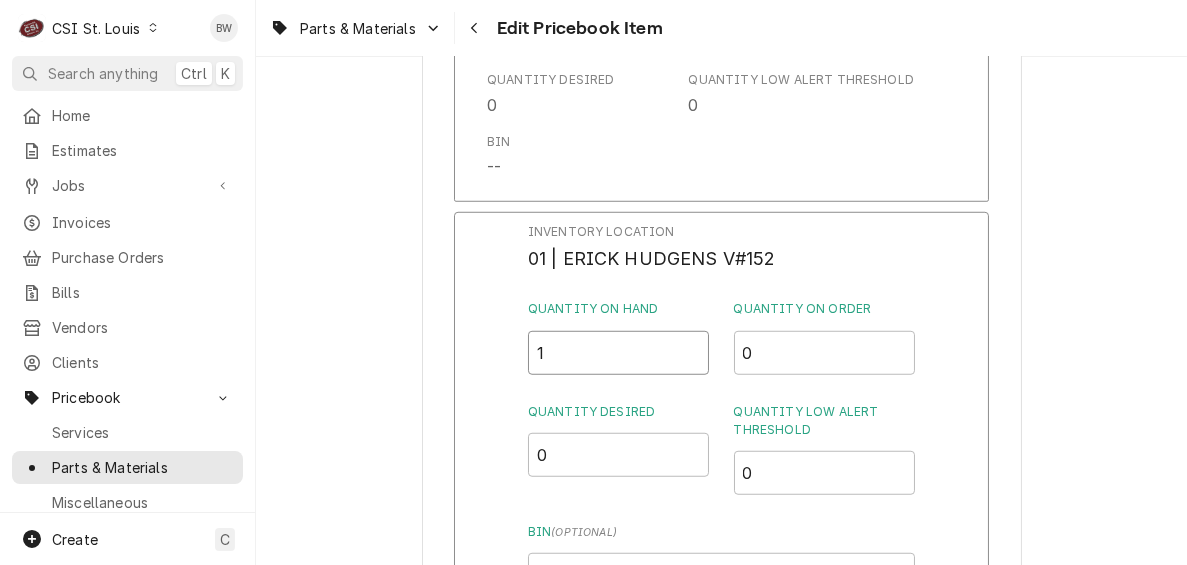 type on "1" 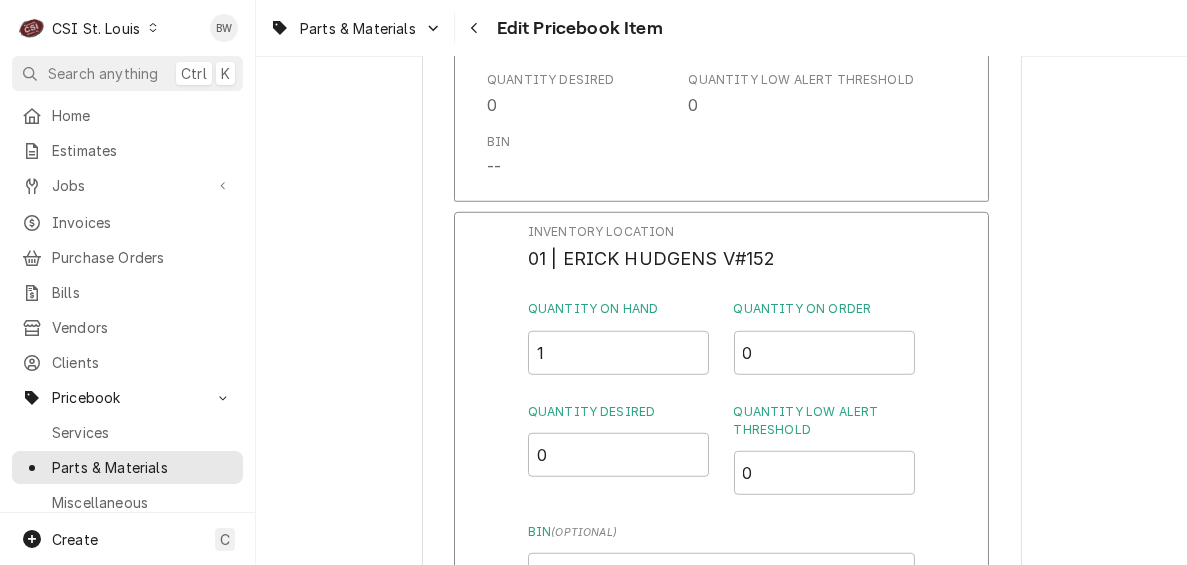 click on "Inventory Location 01 | ERICK HUDGENS V#152 Quantity on Hand 1 Quantity on Order 0 Quantity Desired 0 Quantity Low Alert Threshold 0 Bin  ( optional ) Save Cancel Edits" at bounding box center [721, 472] 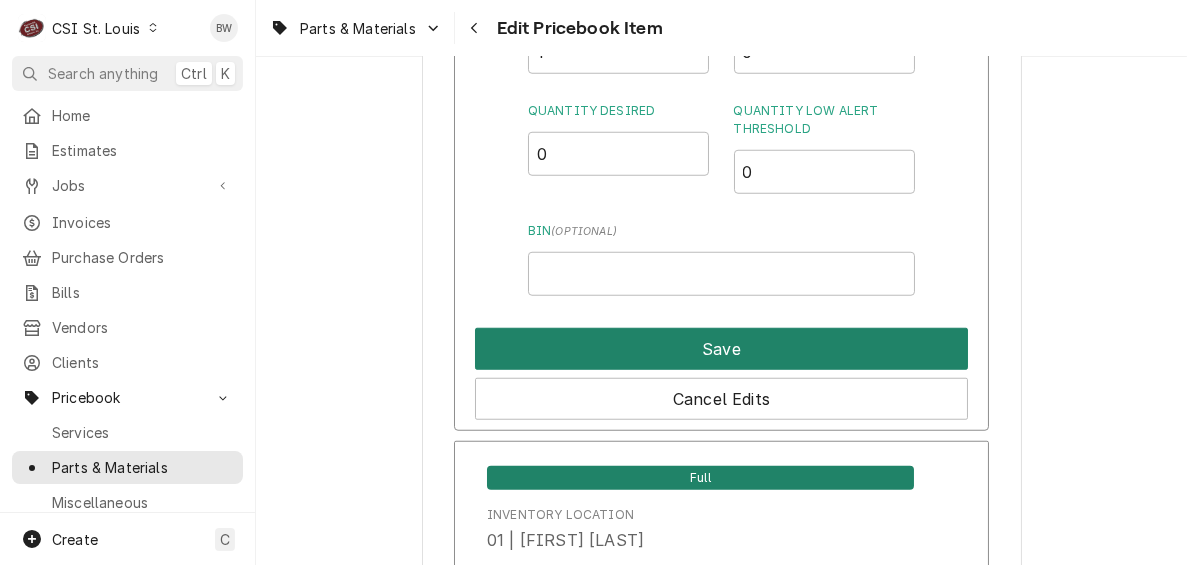 click on "Save" at bounding box center (721, 349) 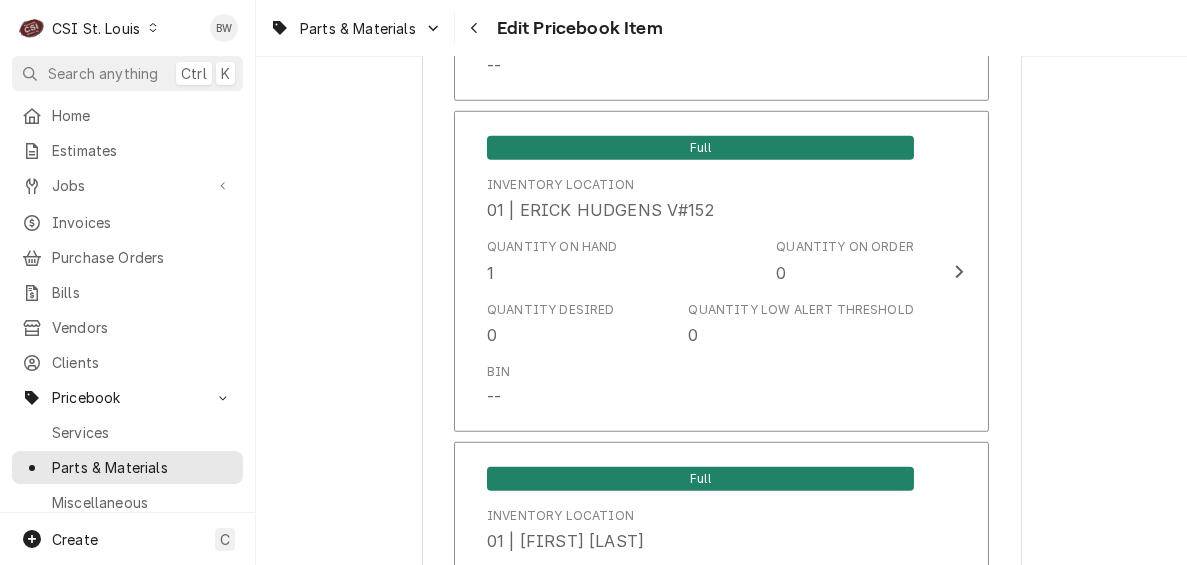scroll, scrollTop: 17305, scrollLeft: 0, axis: vertical 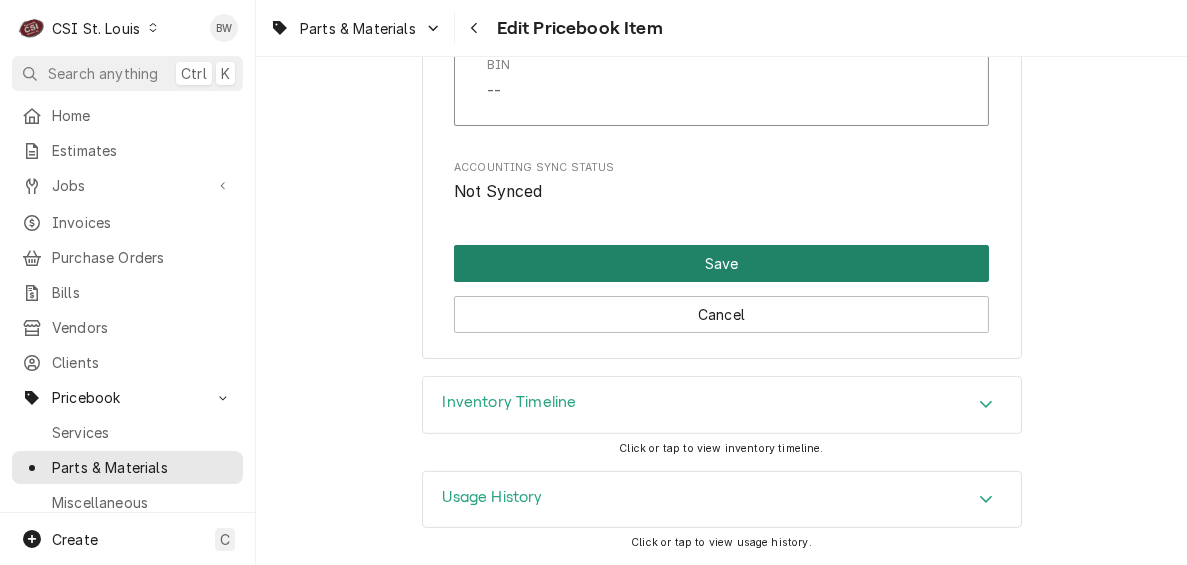 click on "Save" at bounding box center (721, 263) 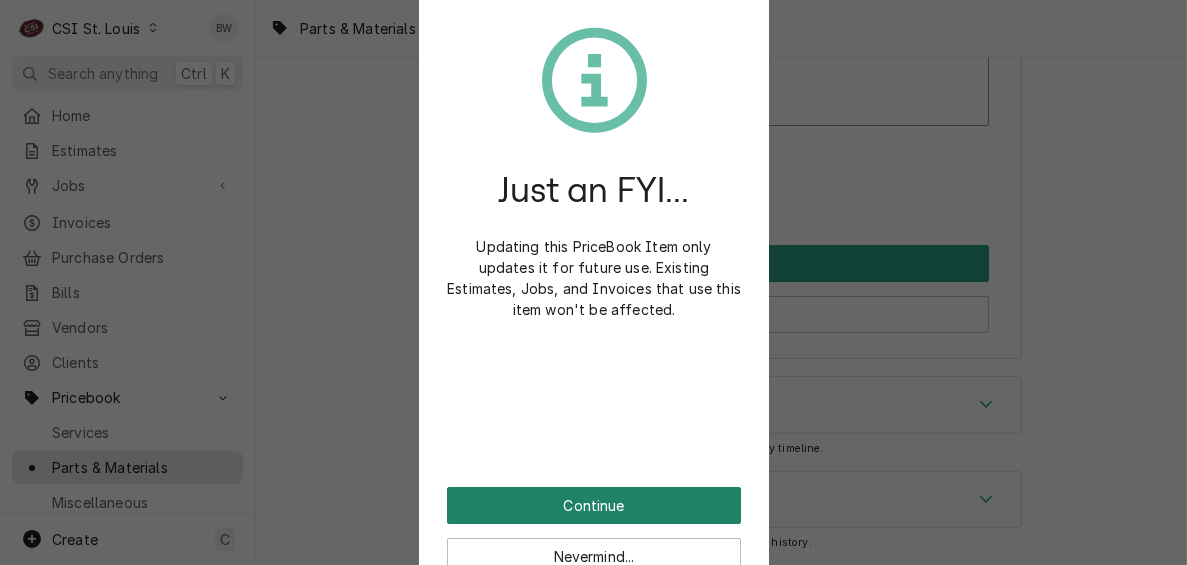 click on "Continue" at bounding box center [594, 505] 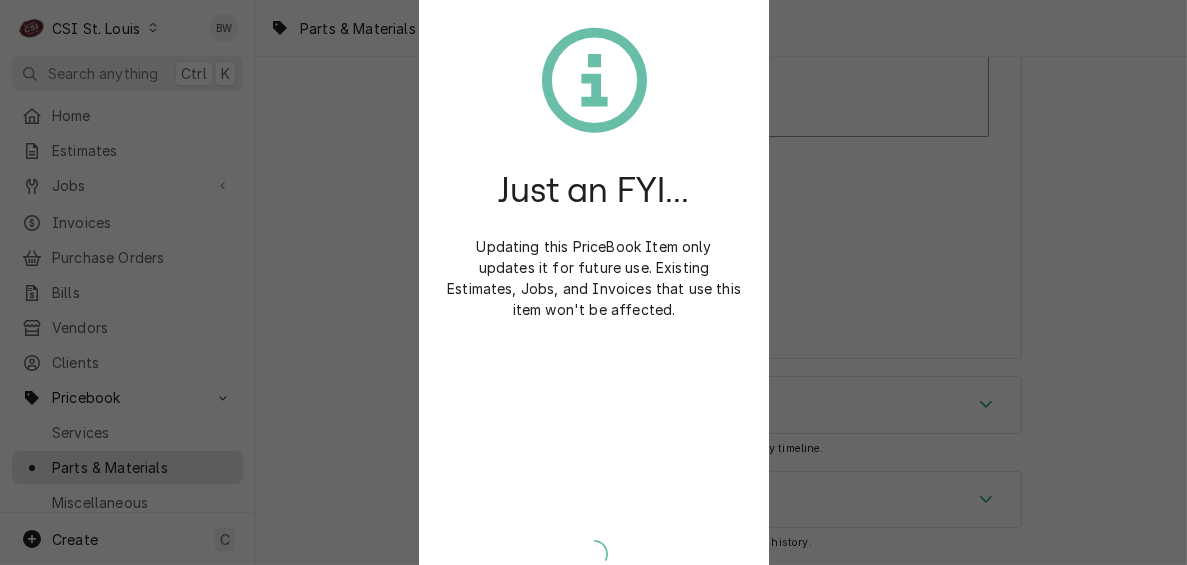 scroll, scrollTop: 17294, scrollLeft: 0, axis: vertical 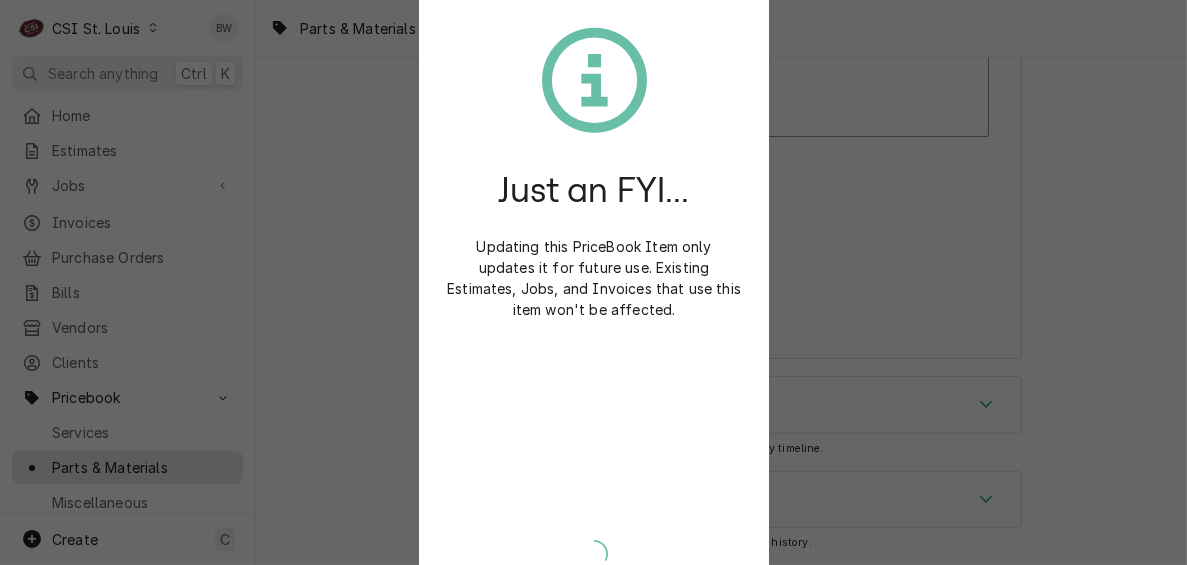 type on "x" 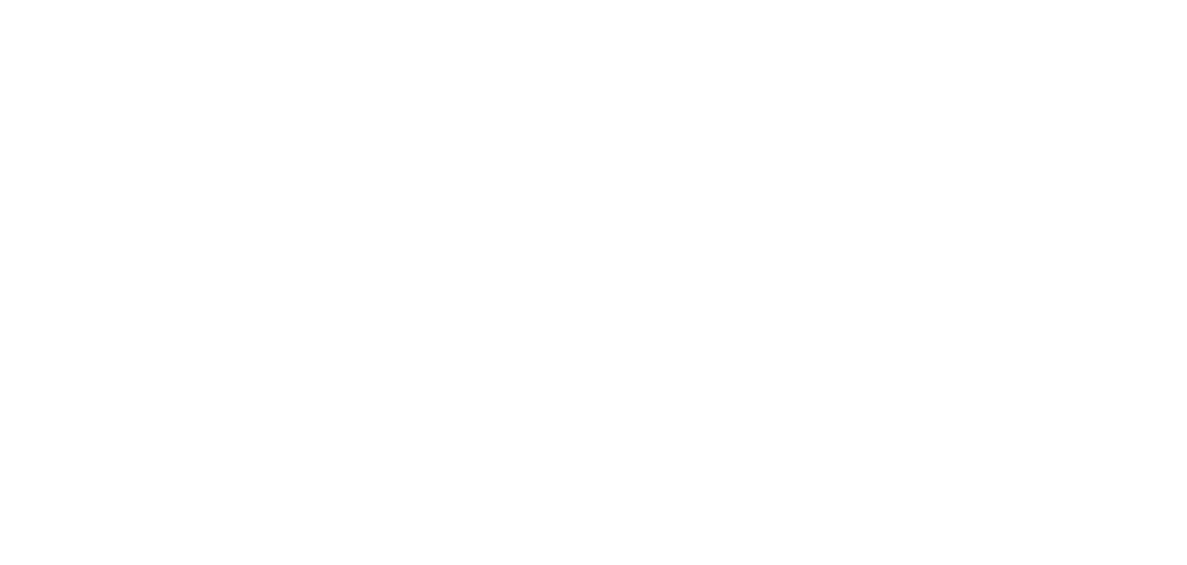 scroll, scrollTop: 0, scrollLeft: 0, axis: both 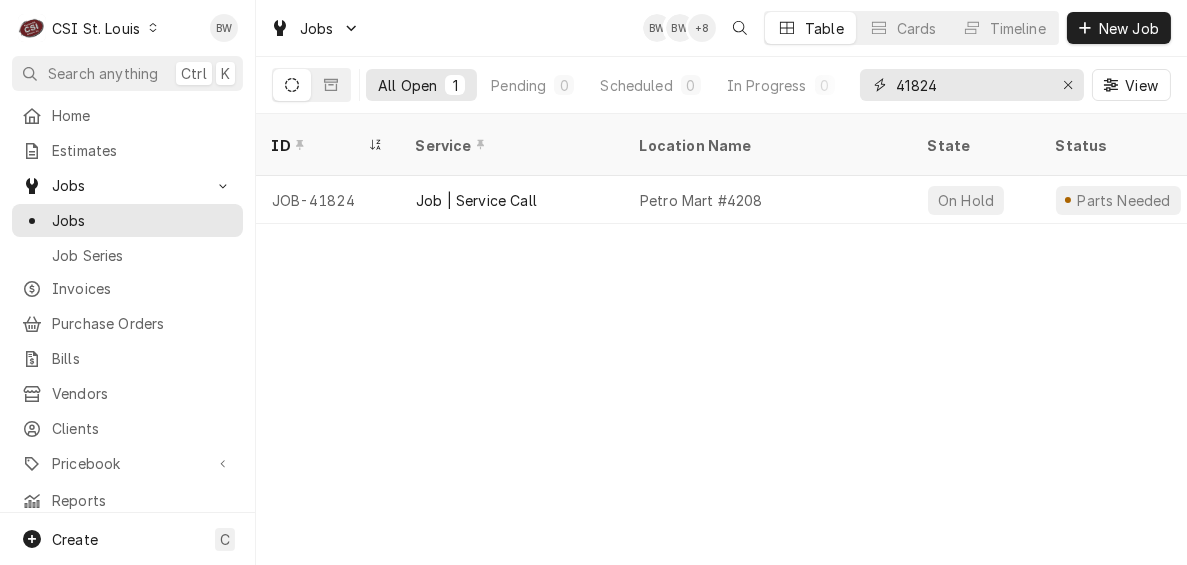 click on "41824" at bounding box center [971, 85] 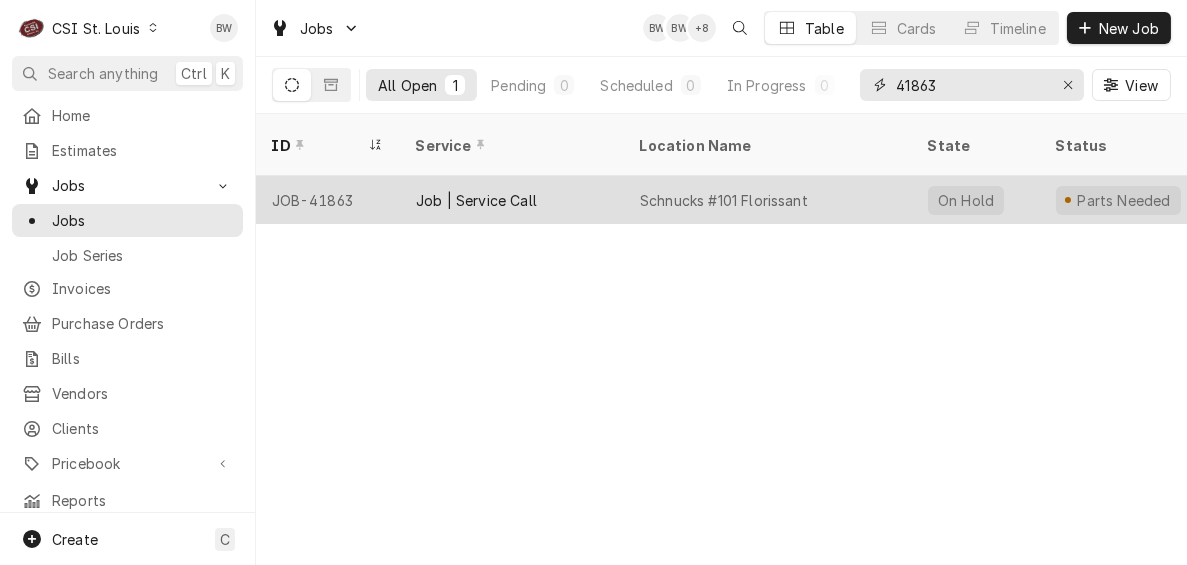 type on "41863" 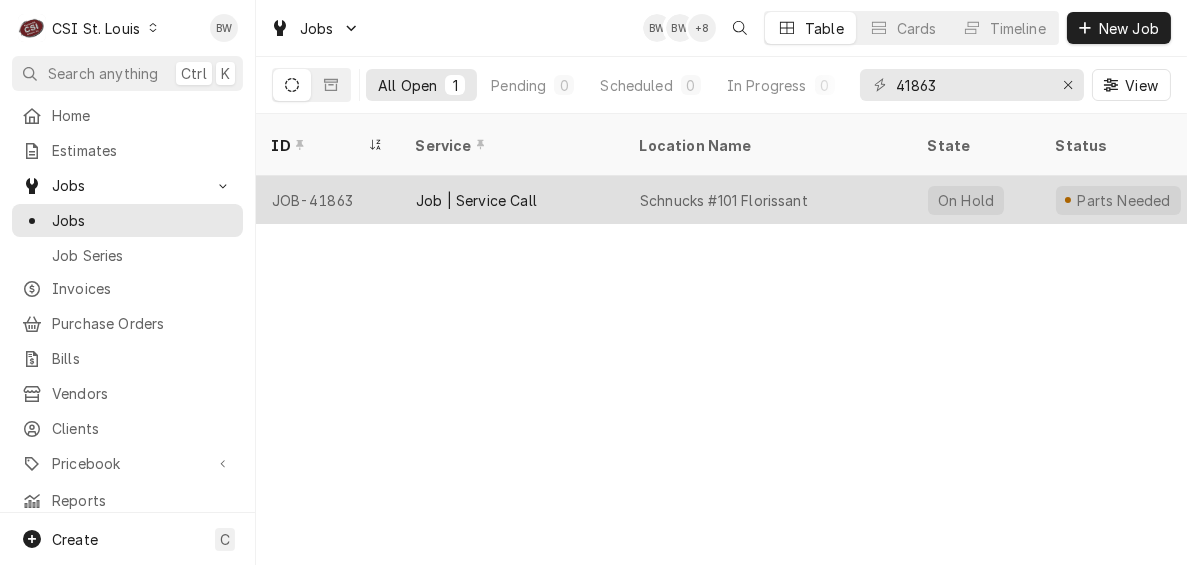 click on "JOB-41863" at bounding box center [328, 200] 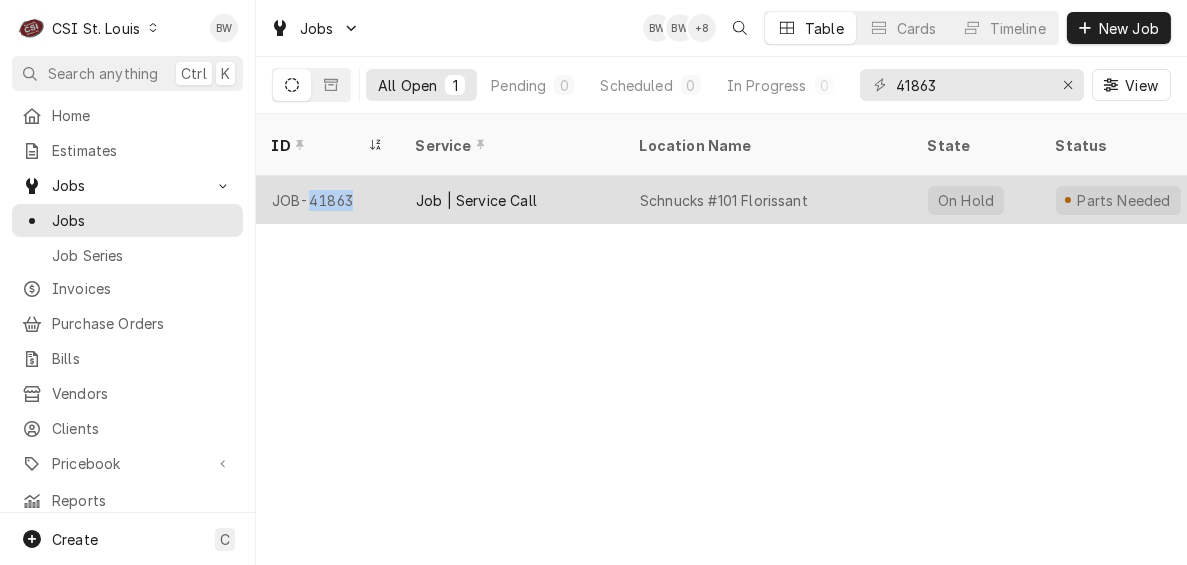click on "JOB-41863" at bounding box center [328, 200] 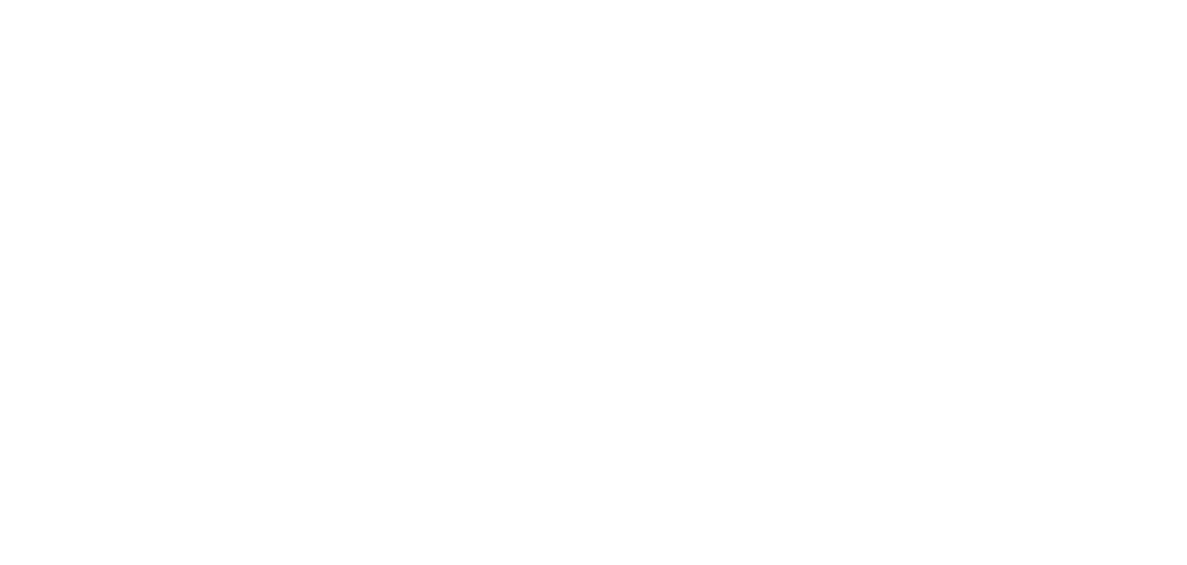 scroll, scrollTop: 0, scrollLeft: 0, axis: both 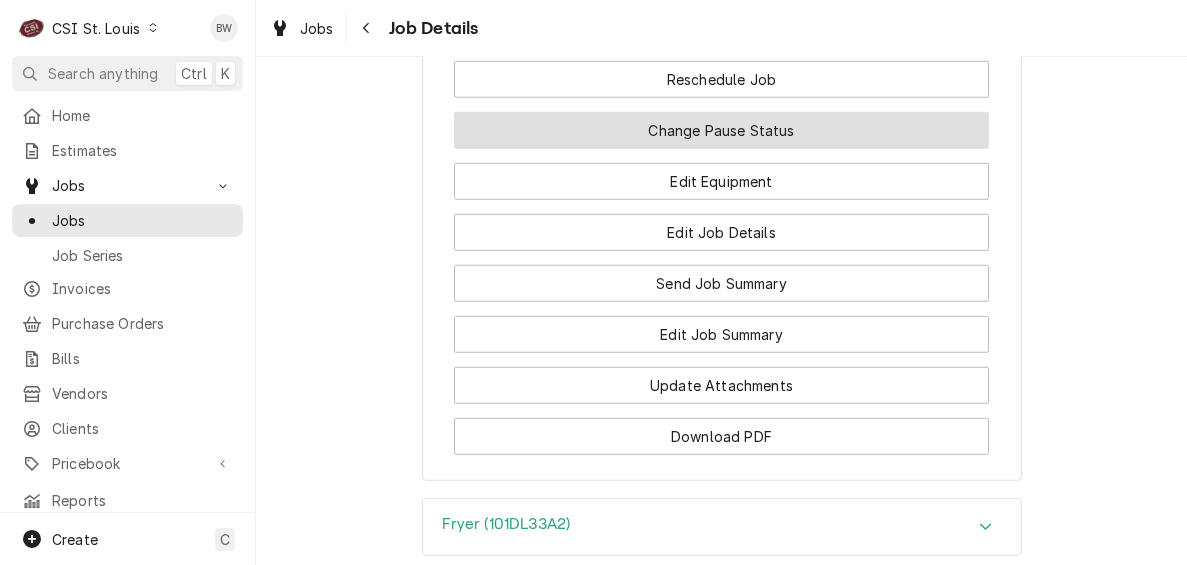 click on "Change Pause Status" at bounding box center [721, 130] 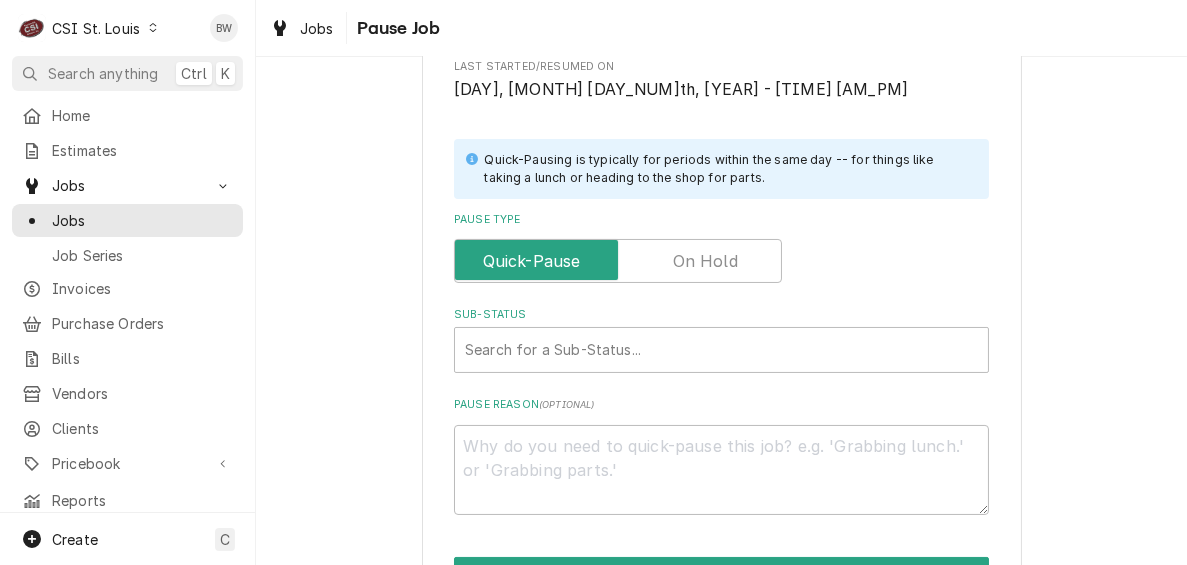 scroll, scrollTop: 500, scrollLeft: 0, axis: vertical 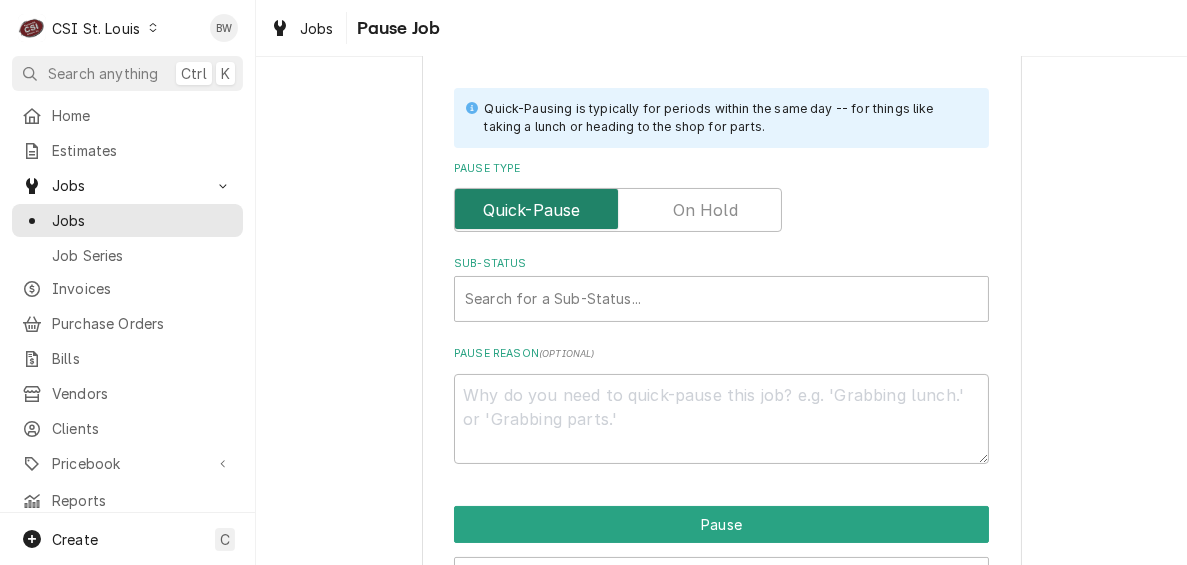 click at bounding box center [618, 210] 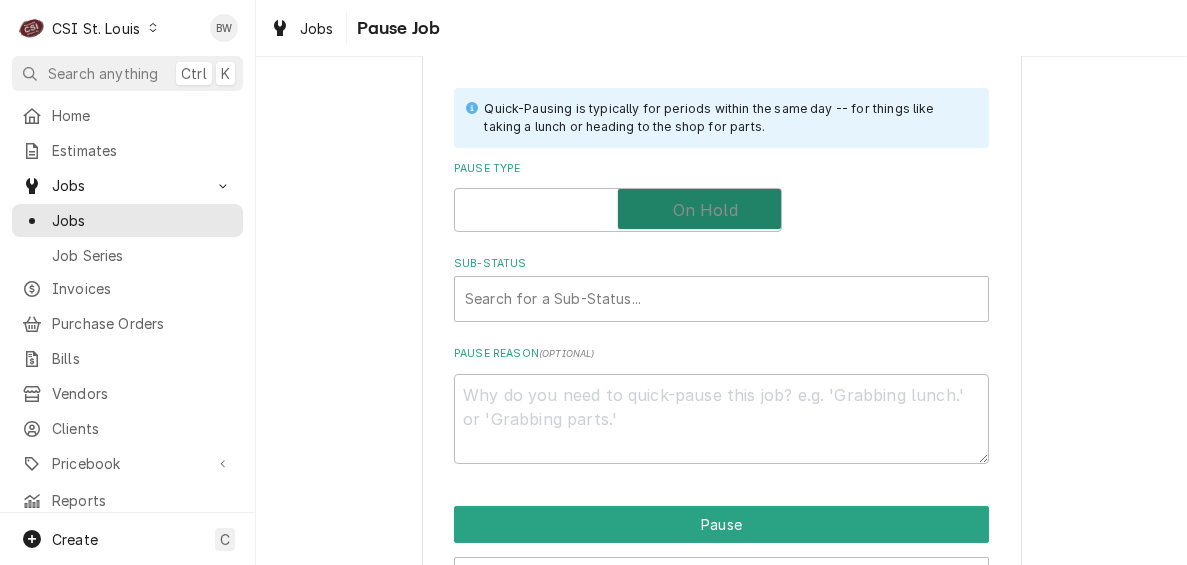 checkbox on "true" 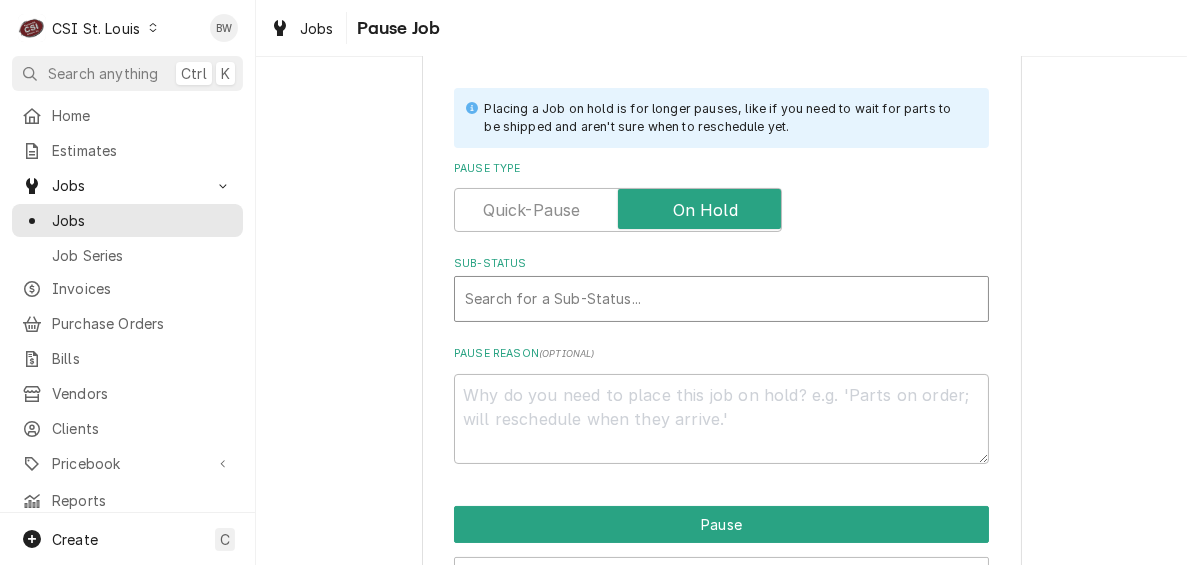 click at bounding box center (721, 299) 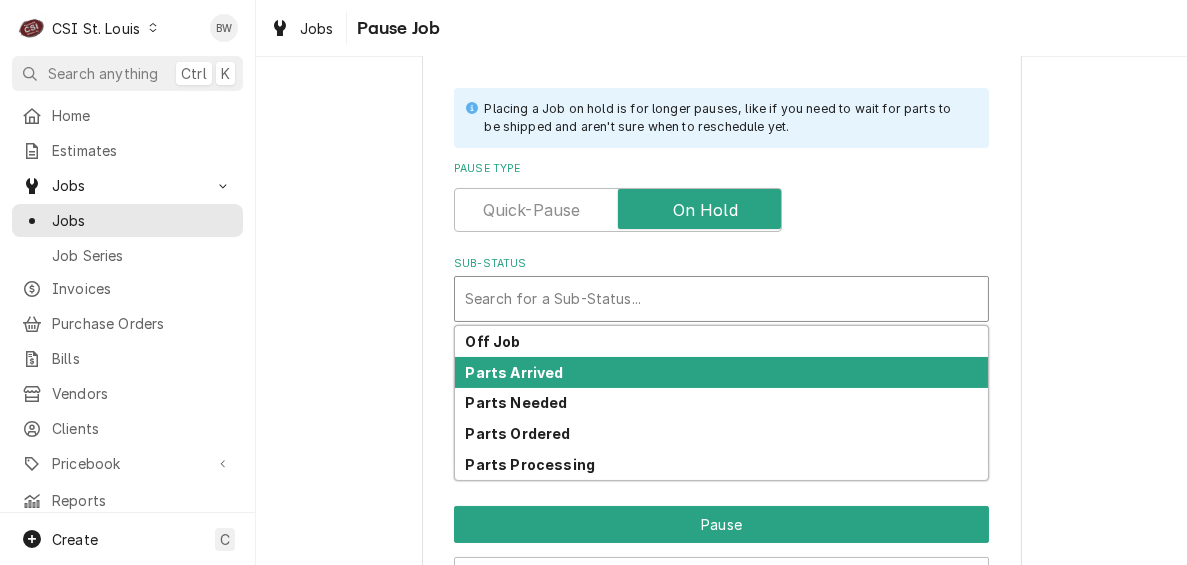 click on "Parts Arrived" at bounding box center [515, 372] 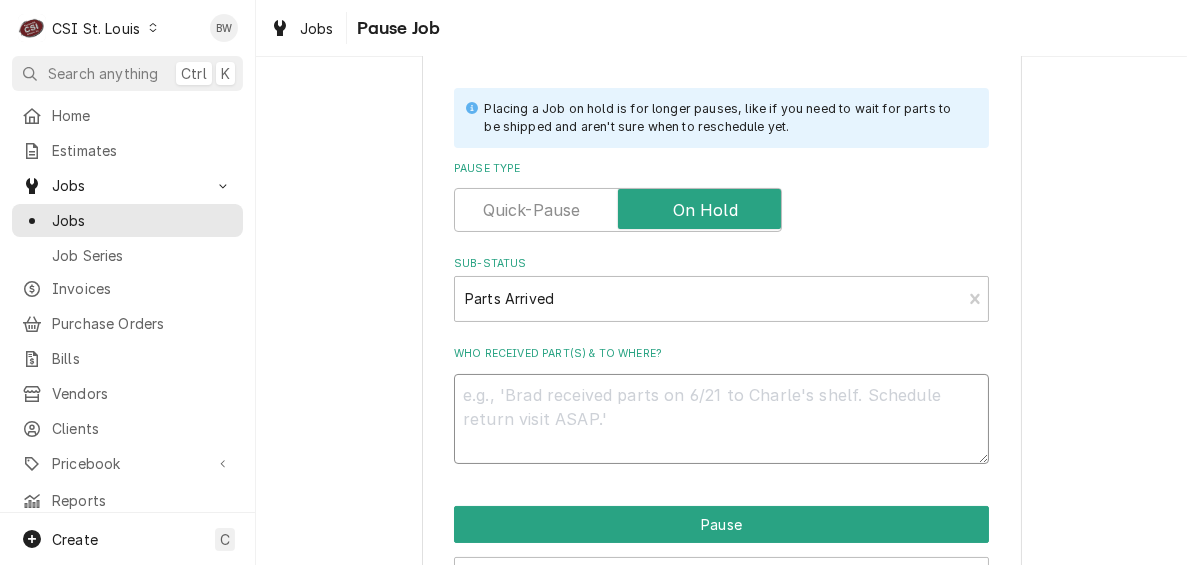 click on "Who received part(s) & to where?" at bounding box center (721, 419) 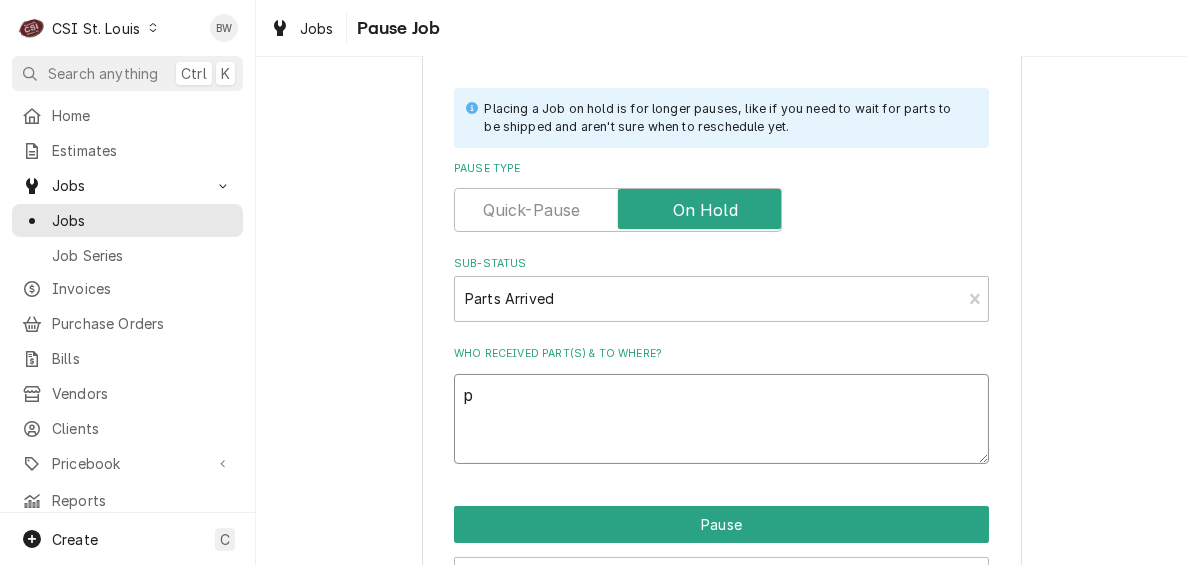 type on "x" 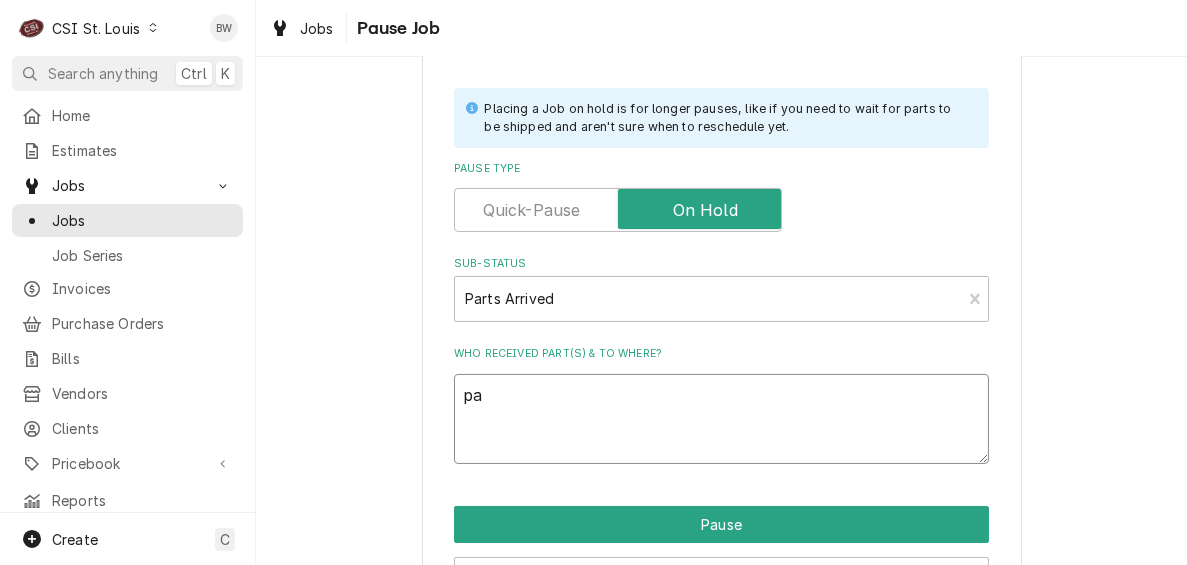type on "x" 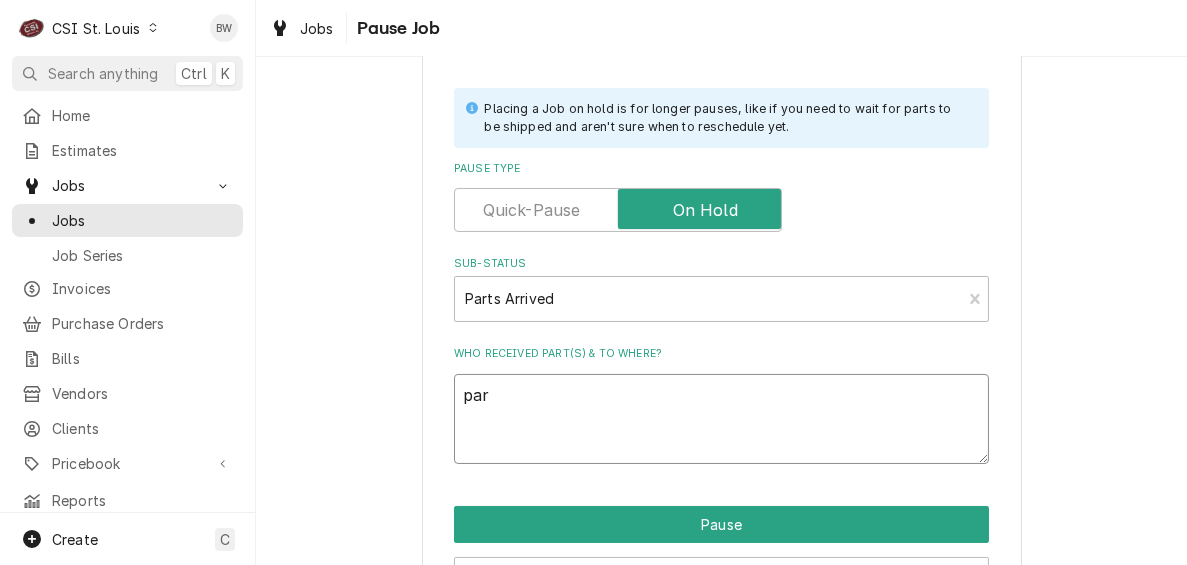 type on "x" 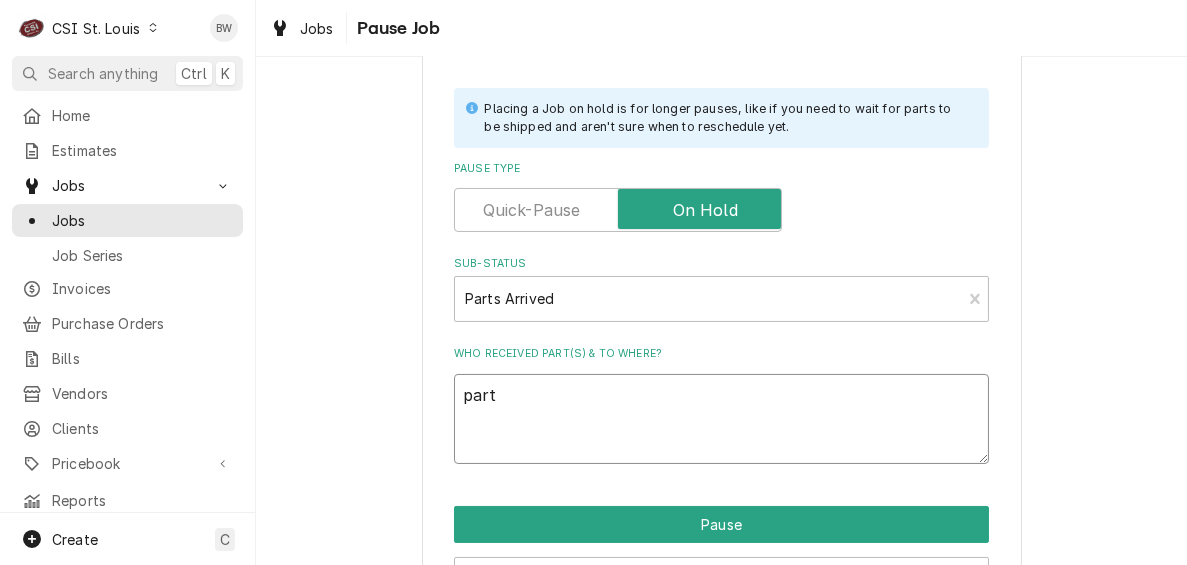 type on "x" 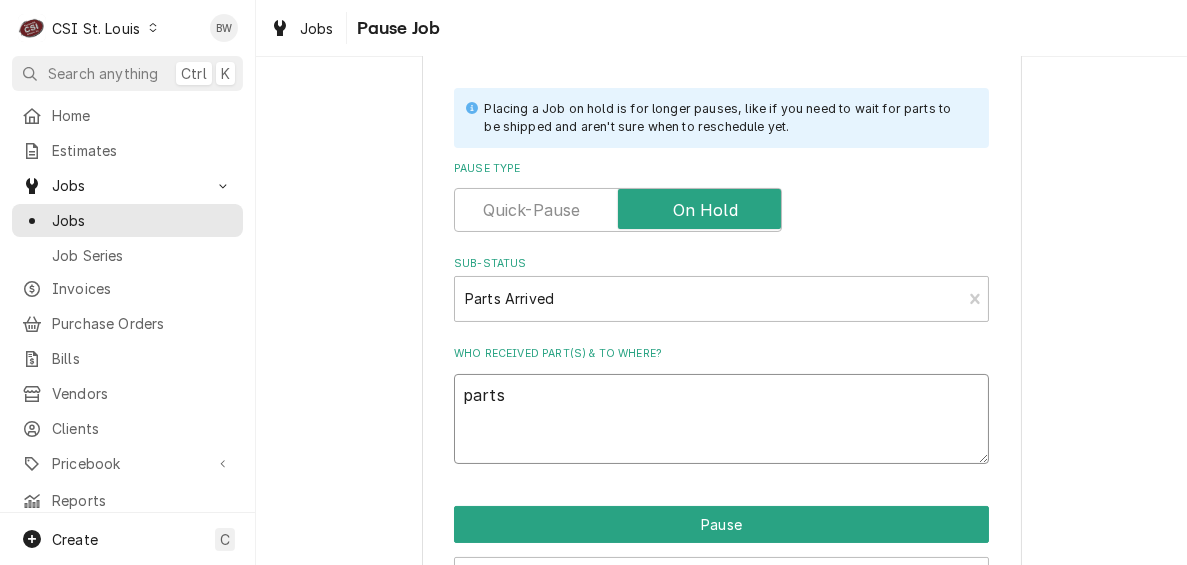 type on "x" 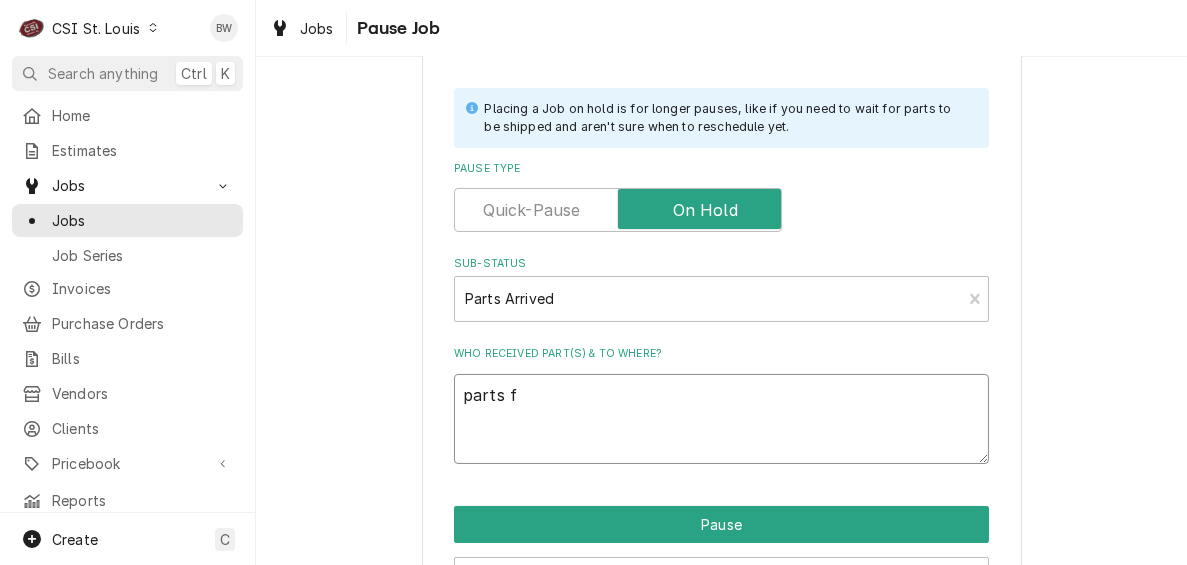 type on "parts fo" 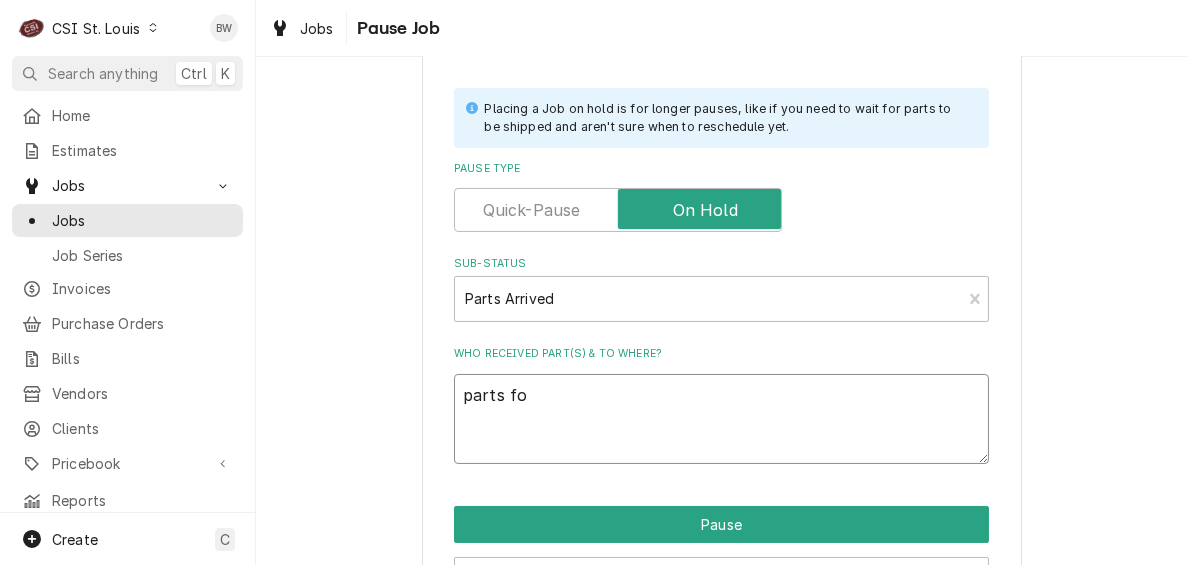 type on "x" 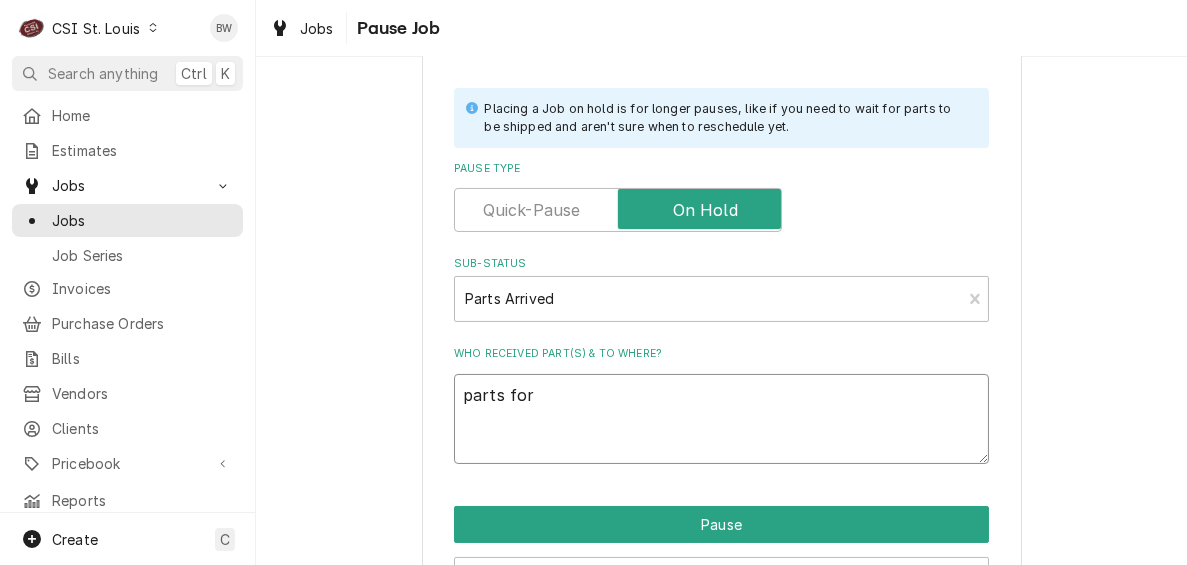 type on "x" 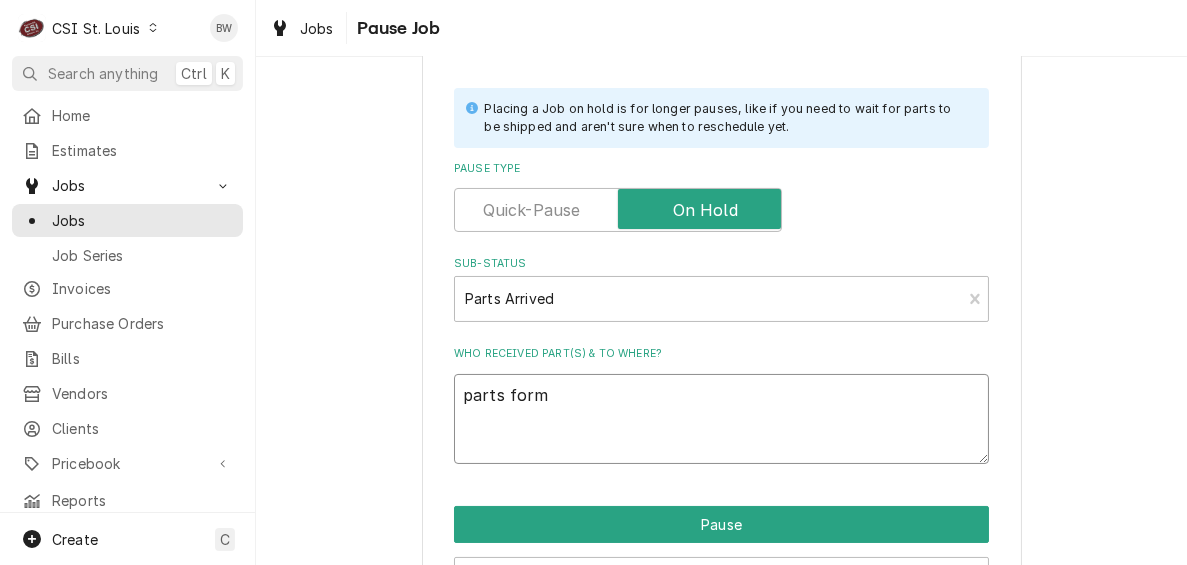 type on "x" 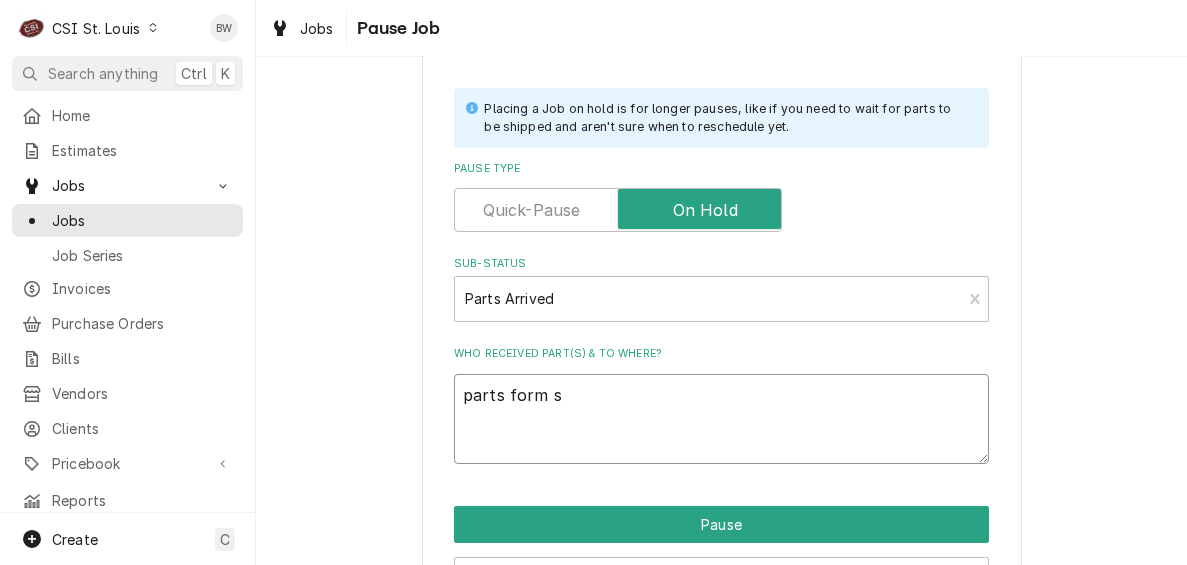 type on "x" 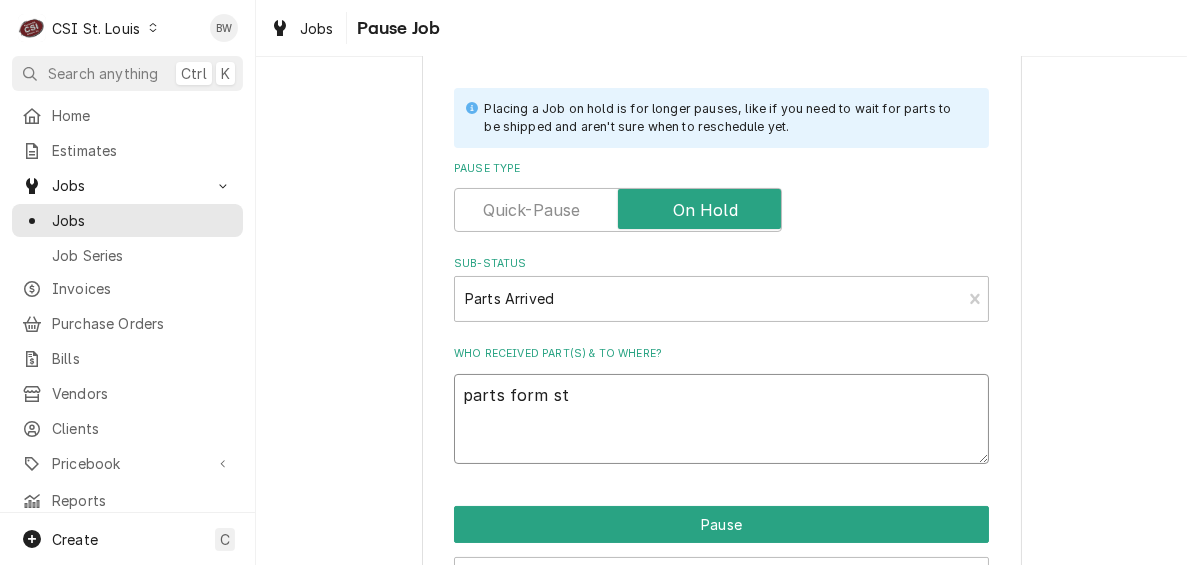 type on "x" 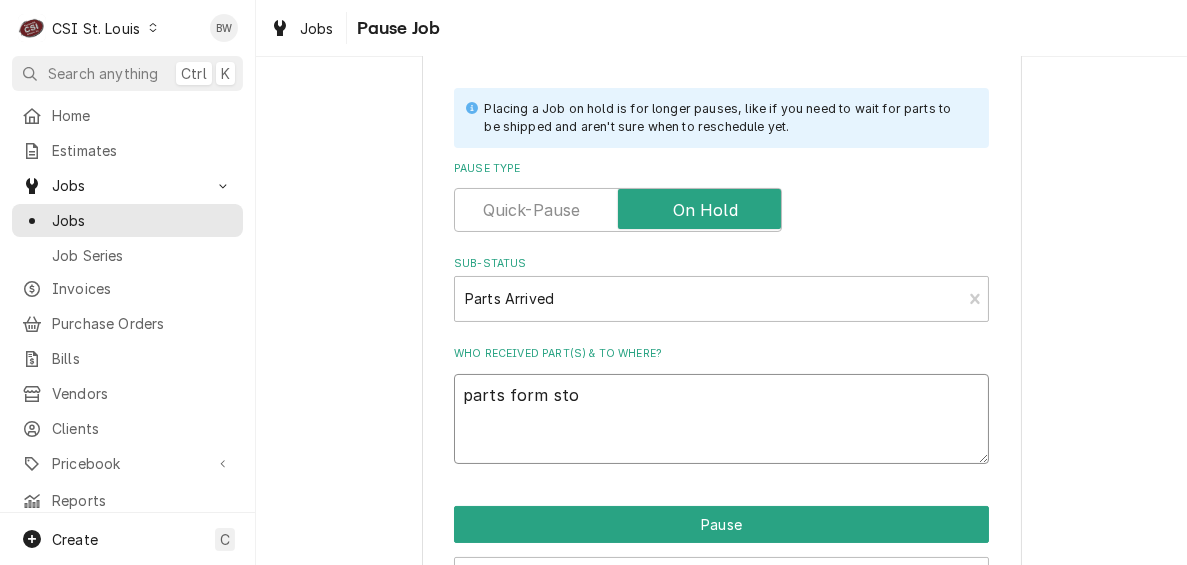 type on "x" 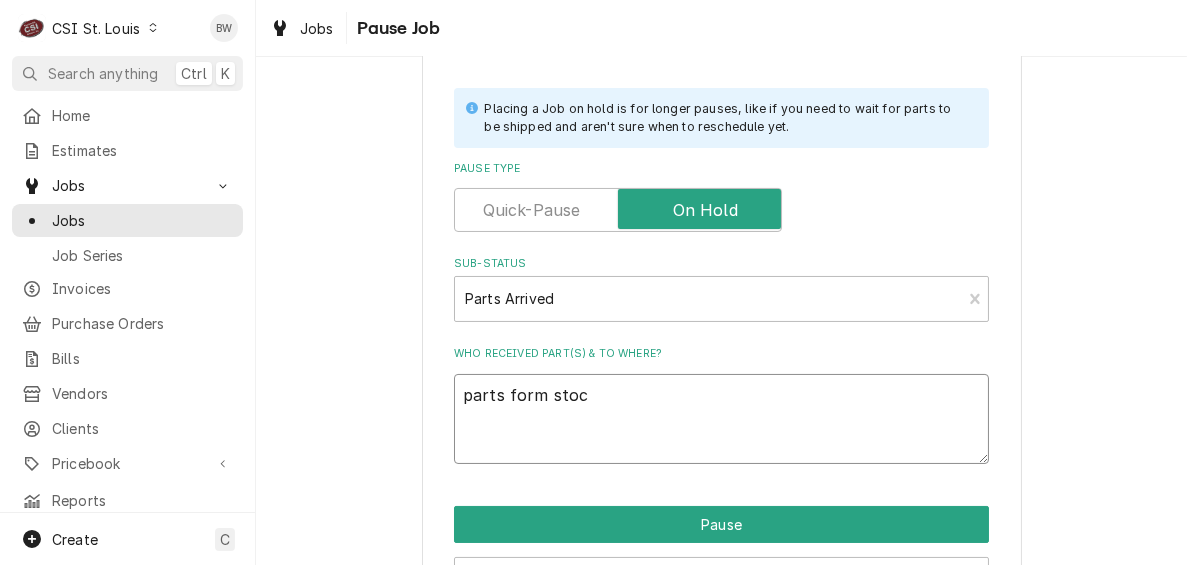 type on "parts form stock" 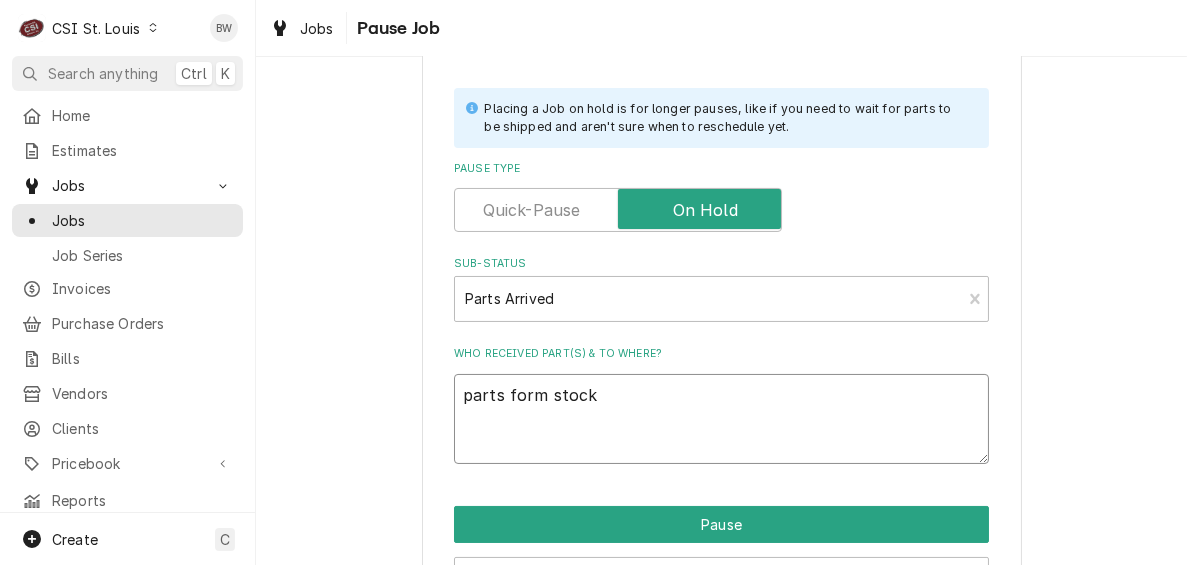 type on "x" 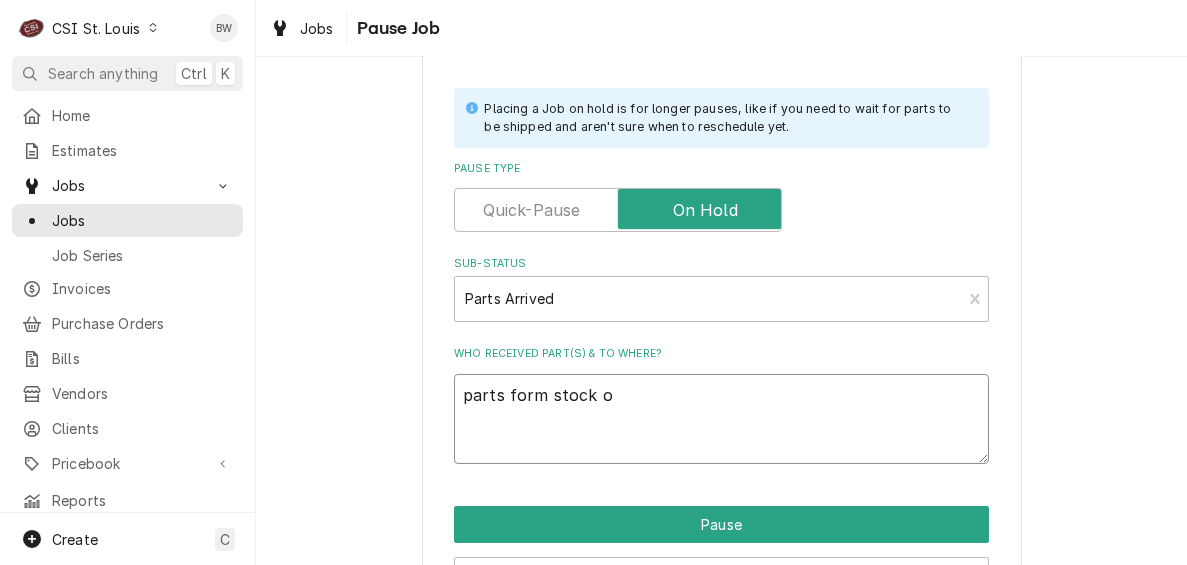 type on "x" 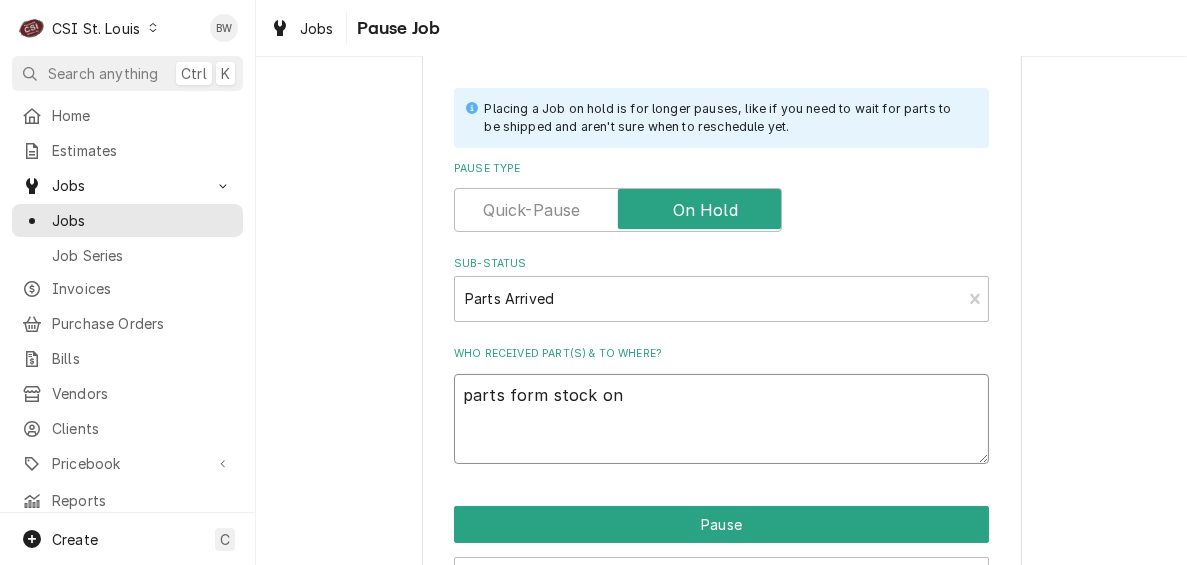 type on "x" 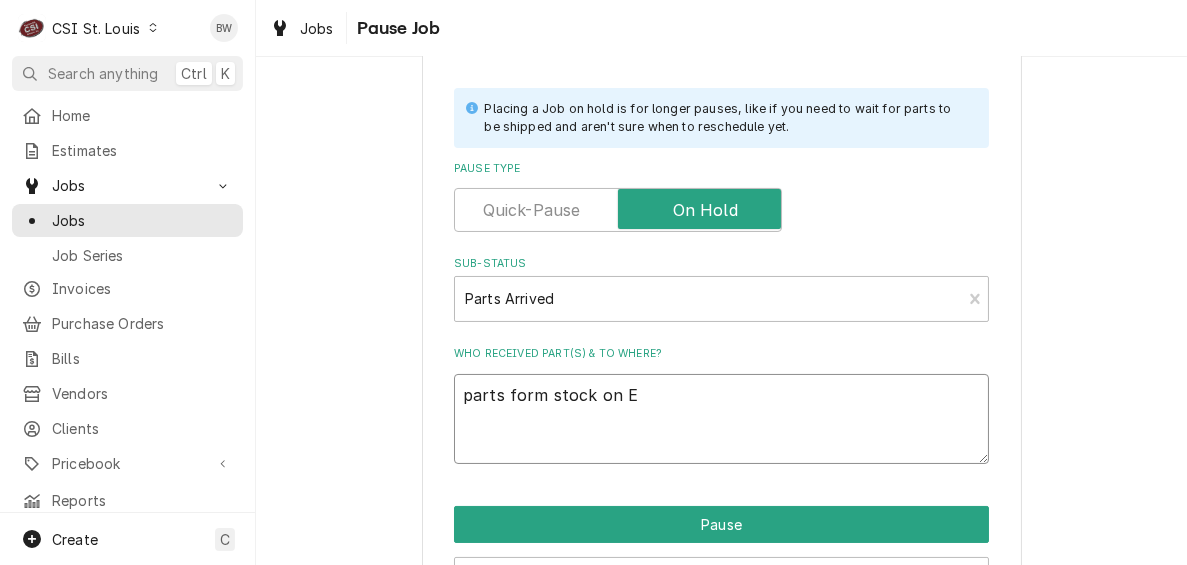type on "x" 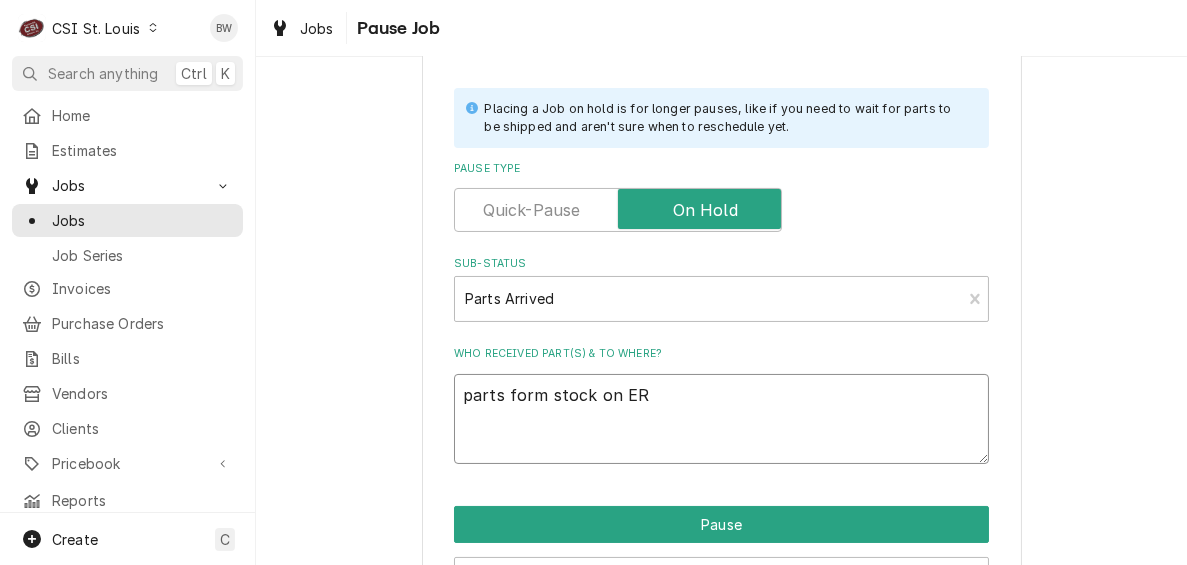 type on "x" 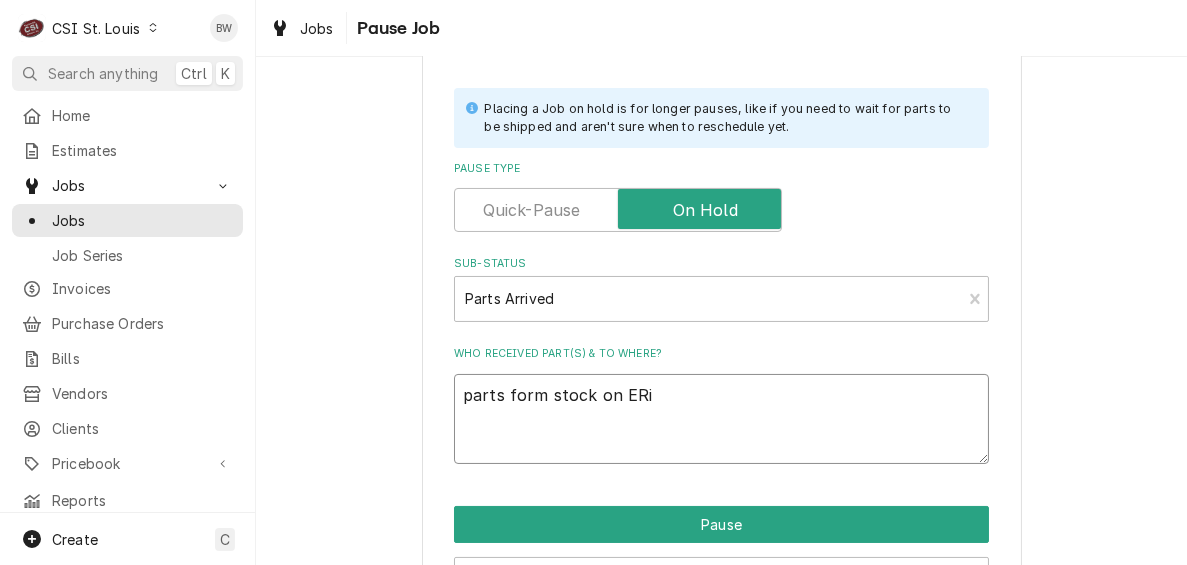 type on "x" 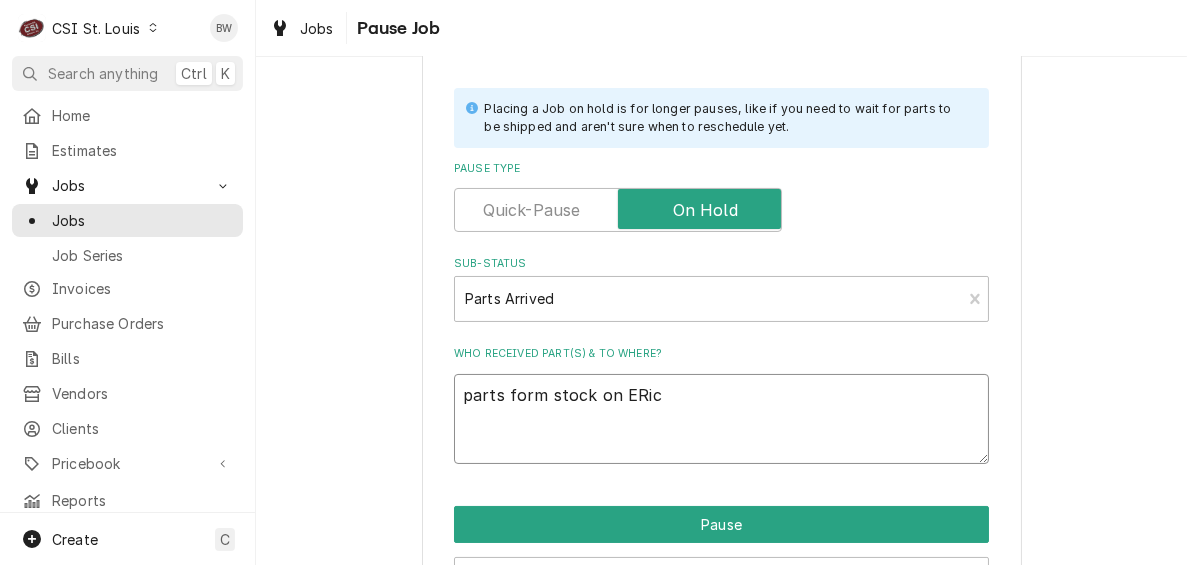type on "x" 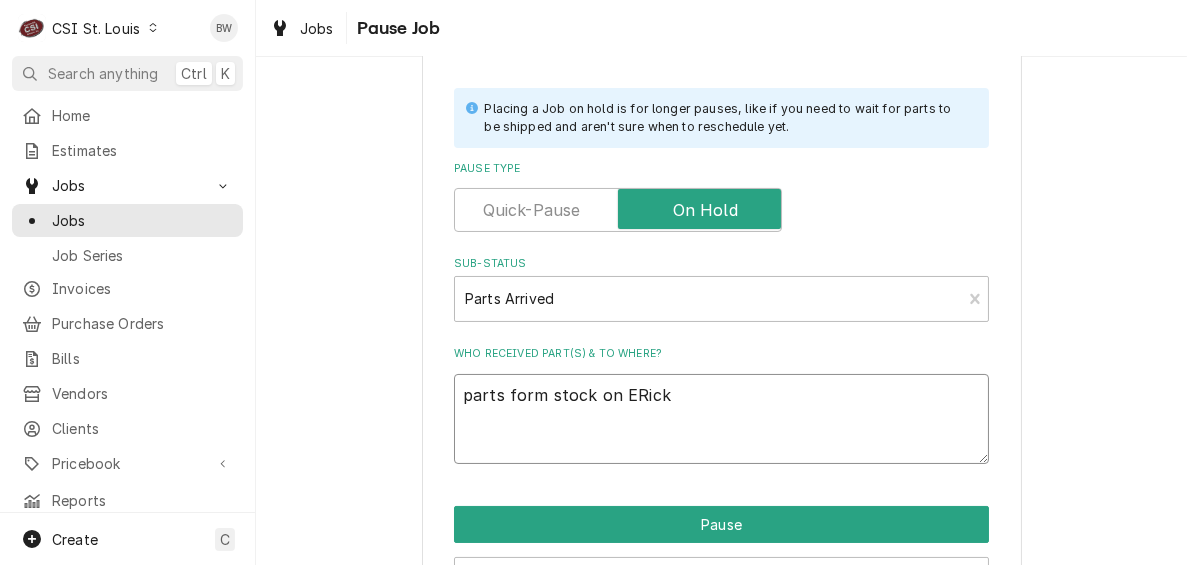 type on "x" 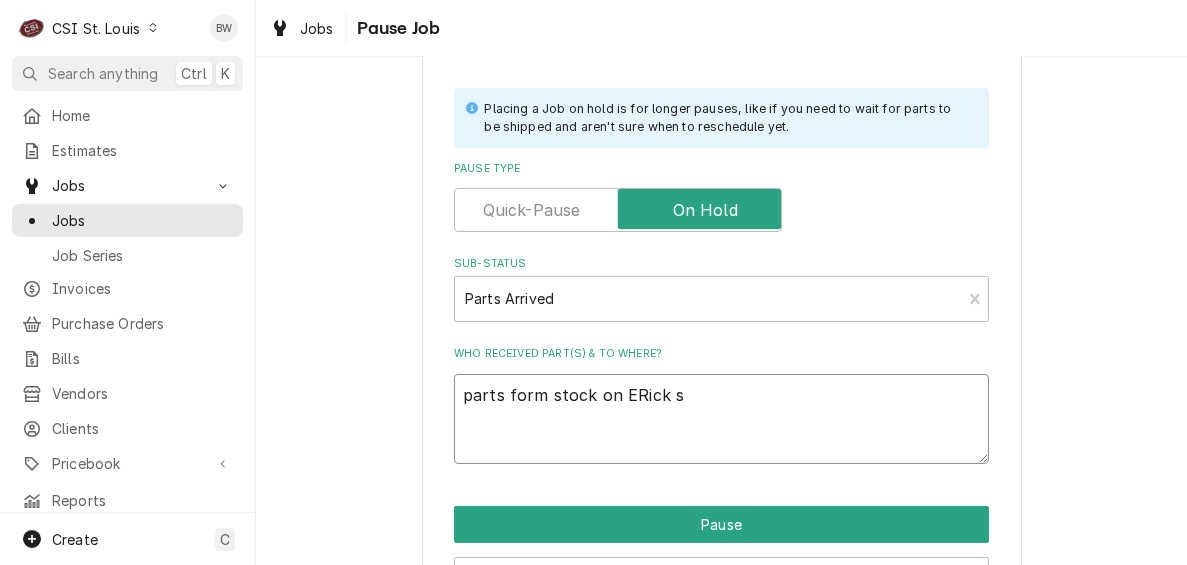 type on "x" 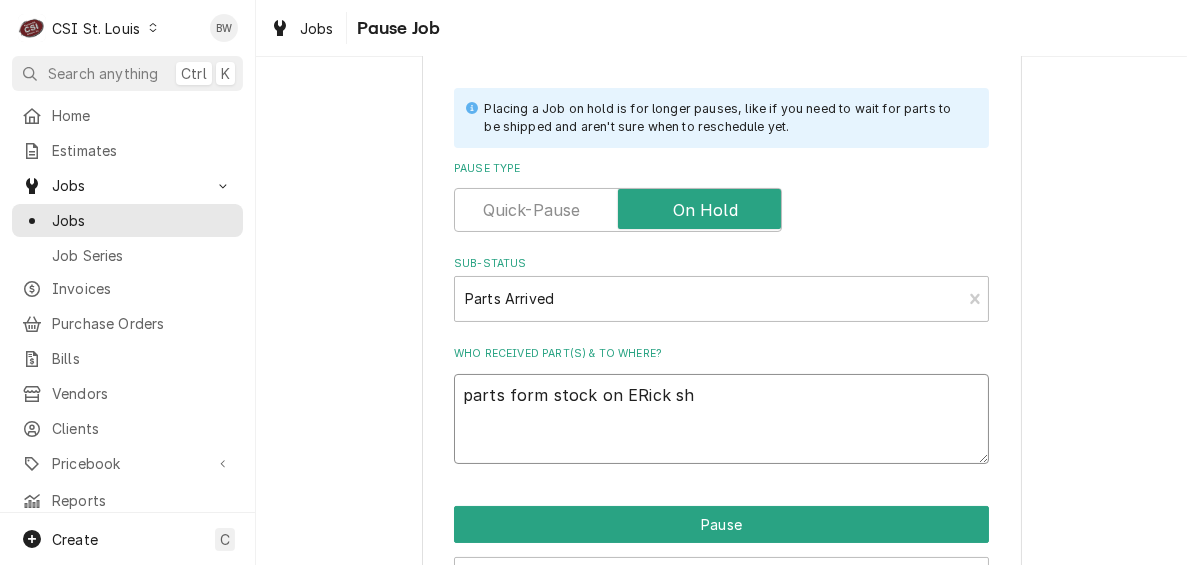 type on "x" 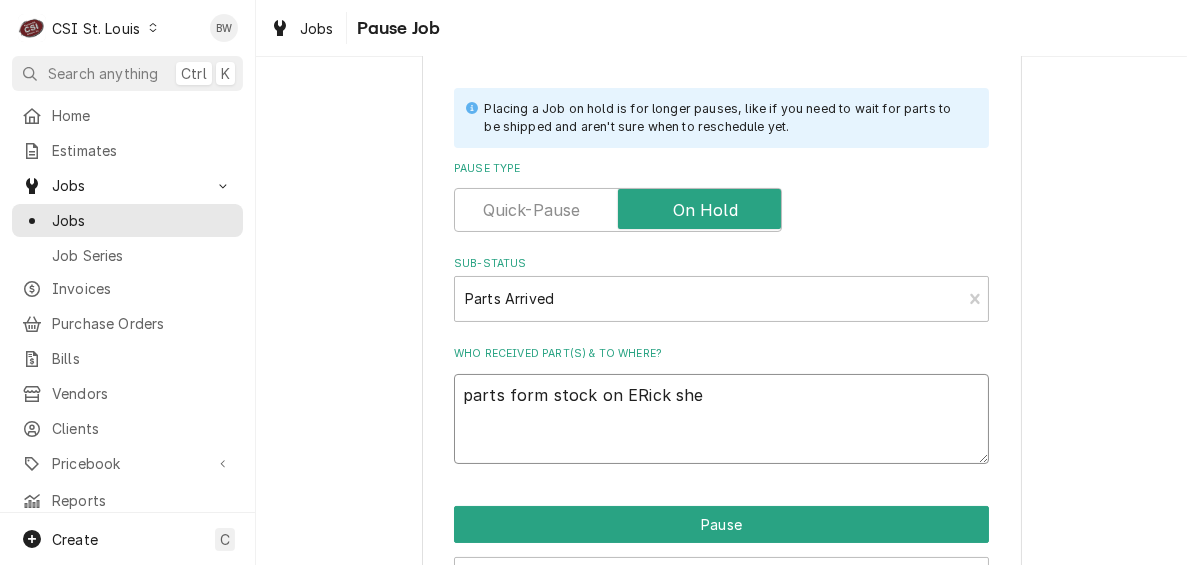 type on "x" 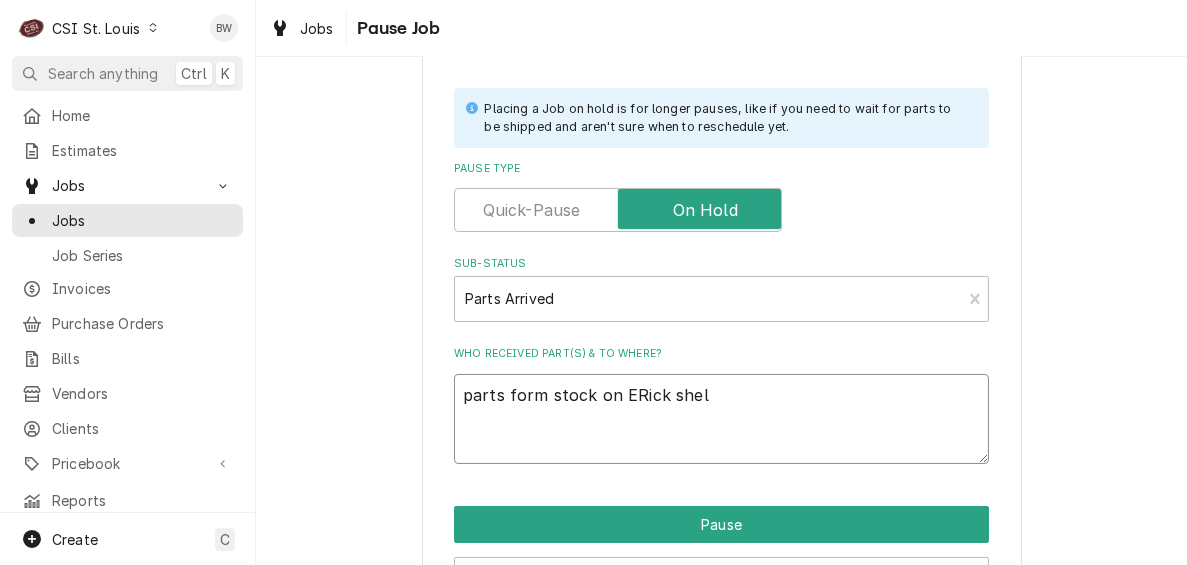 type on "x" 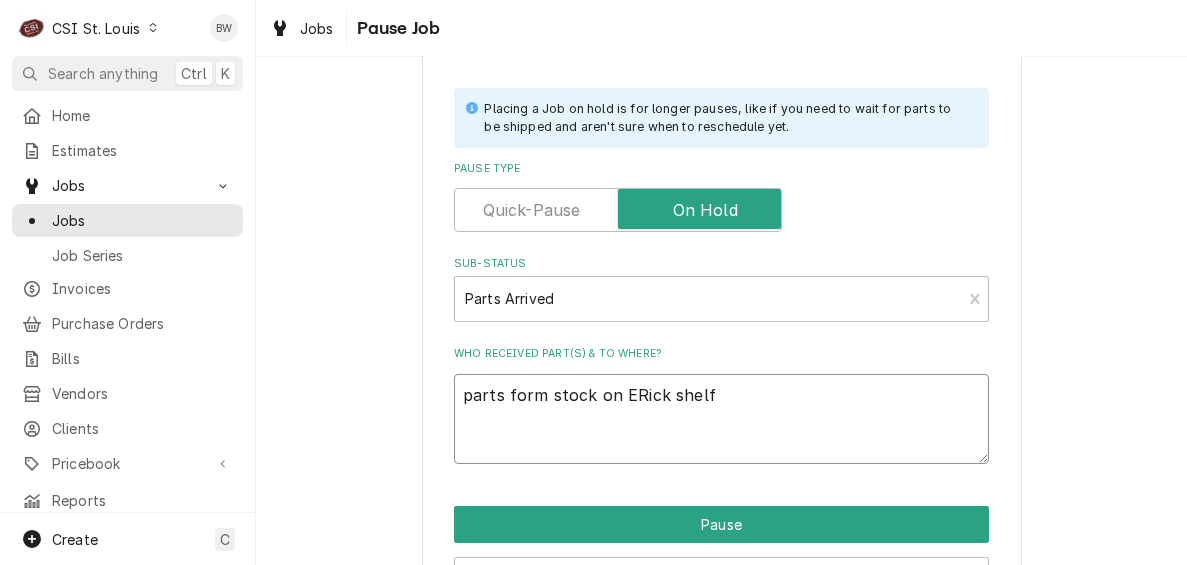 type on "x" 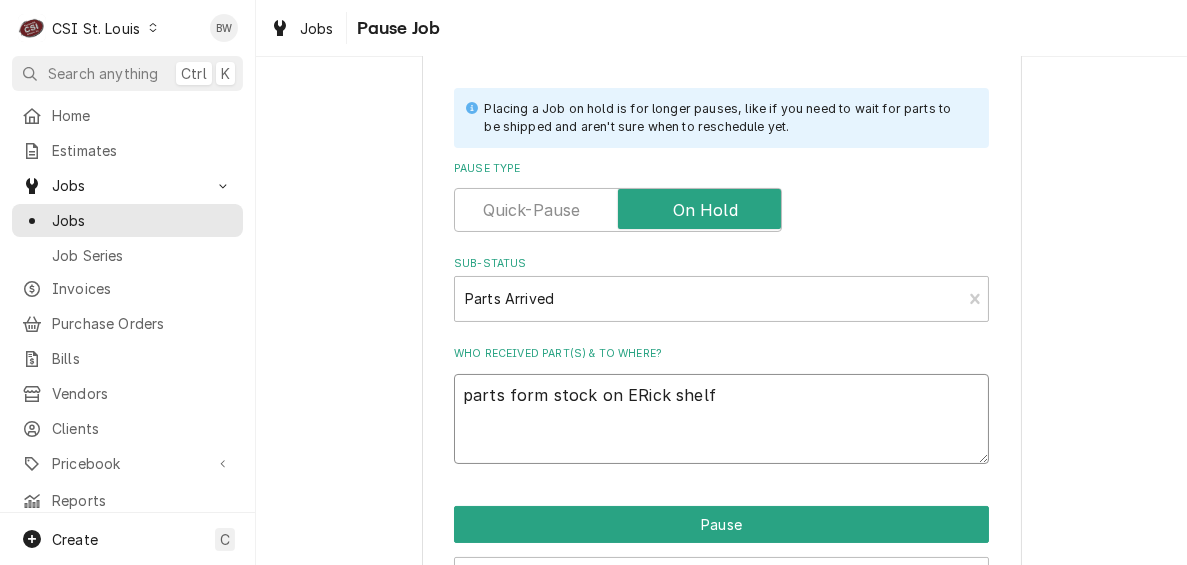 type on "x" 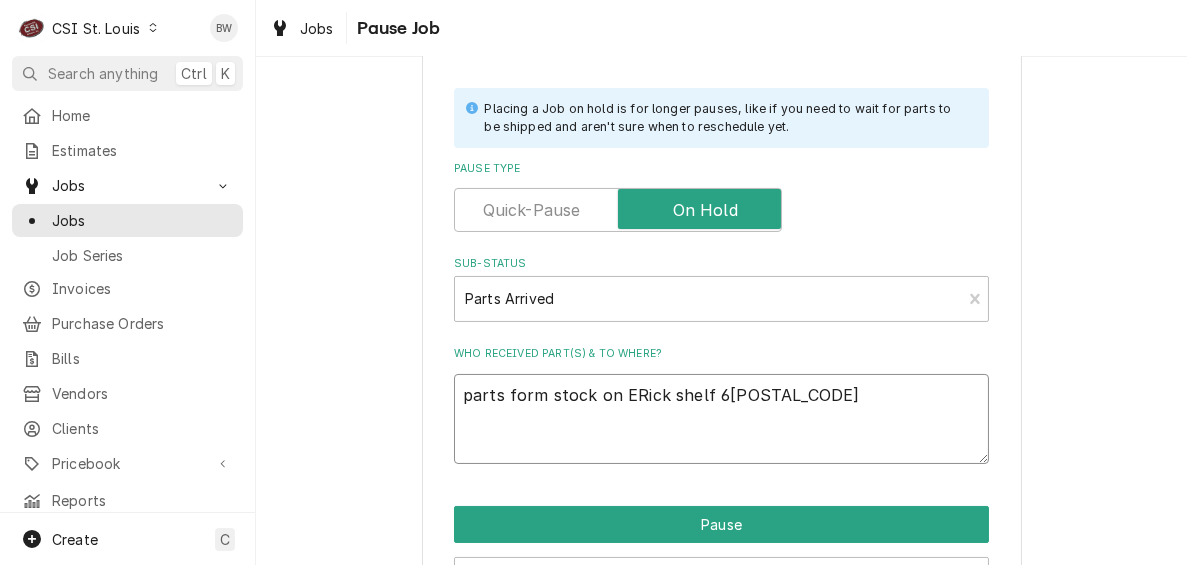 type on "x" 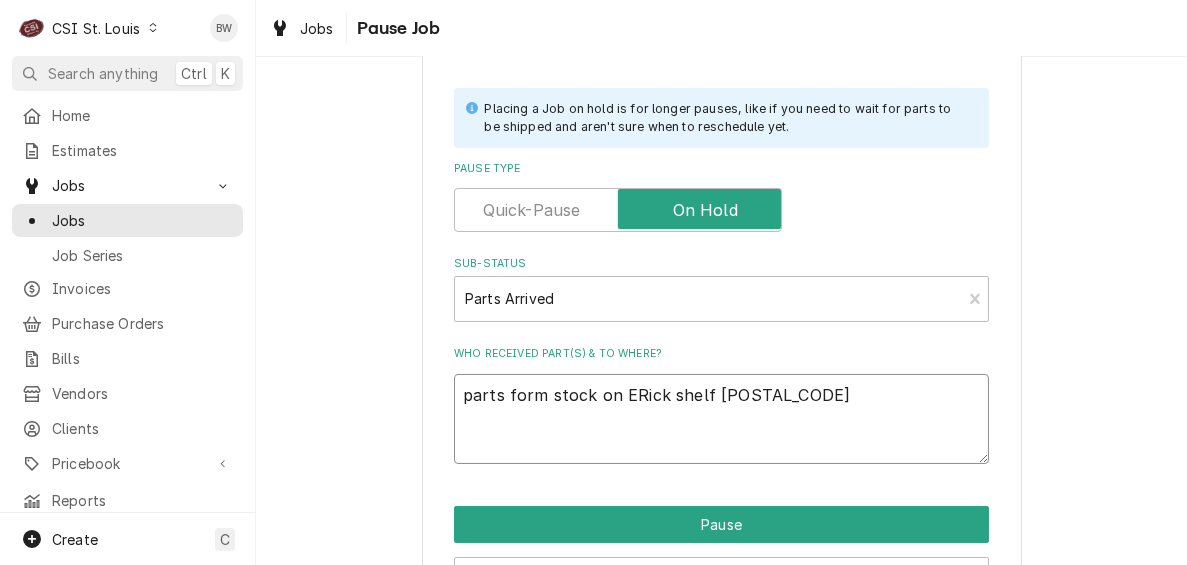 type on "parts form stock on ERick shelf 601" 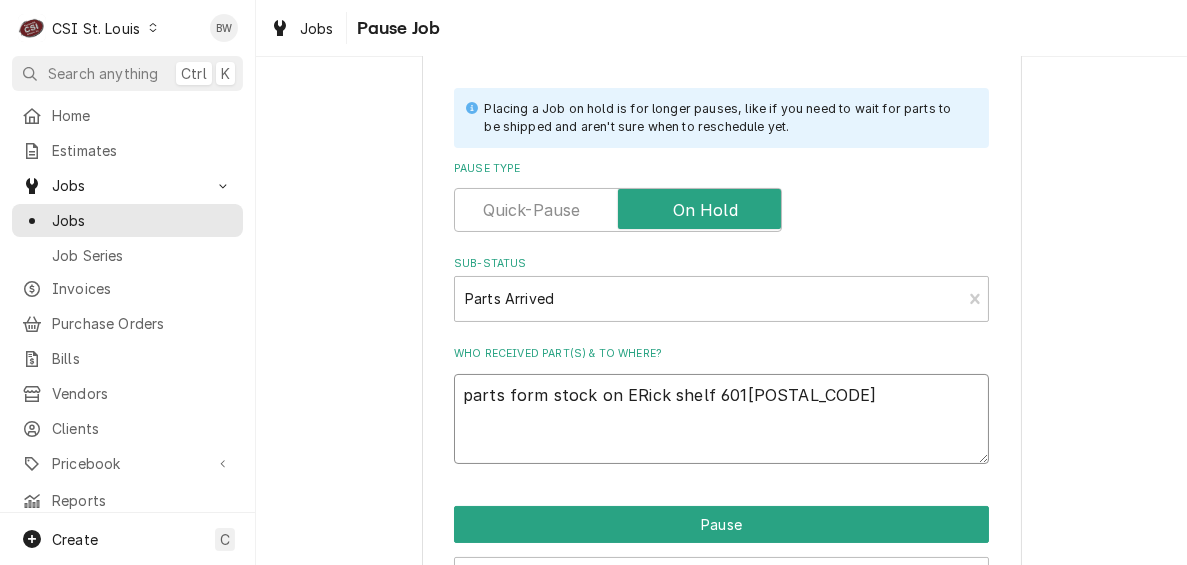 type on "x" 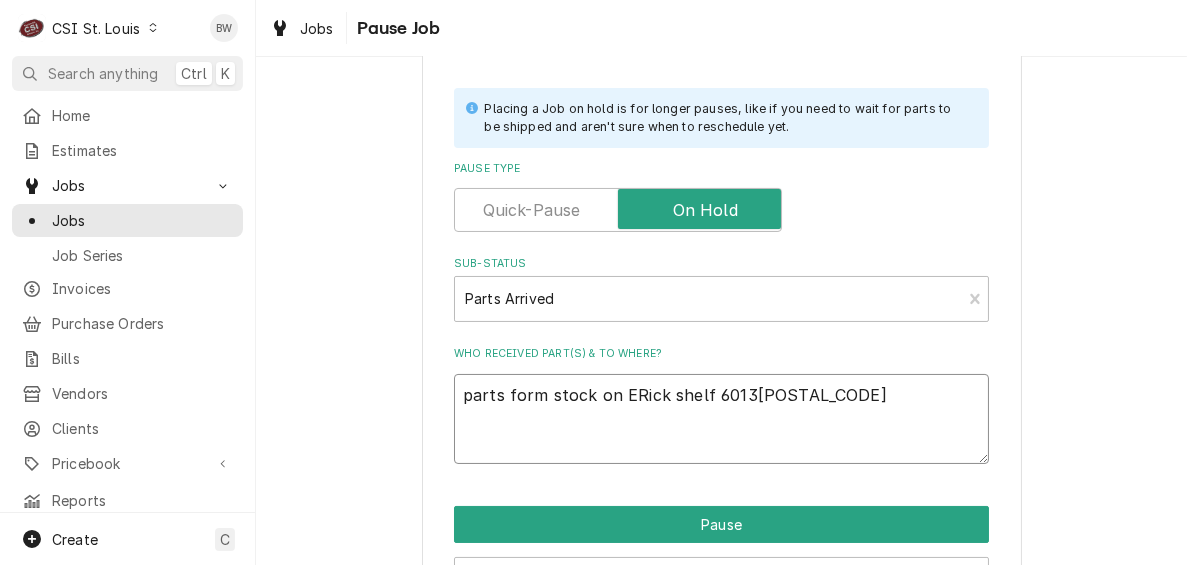 type on "x" 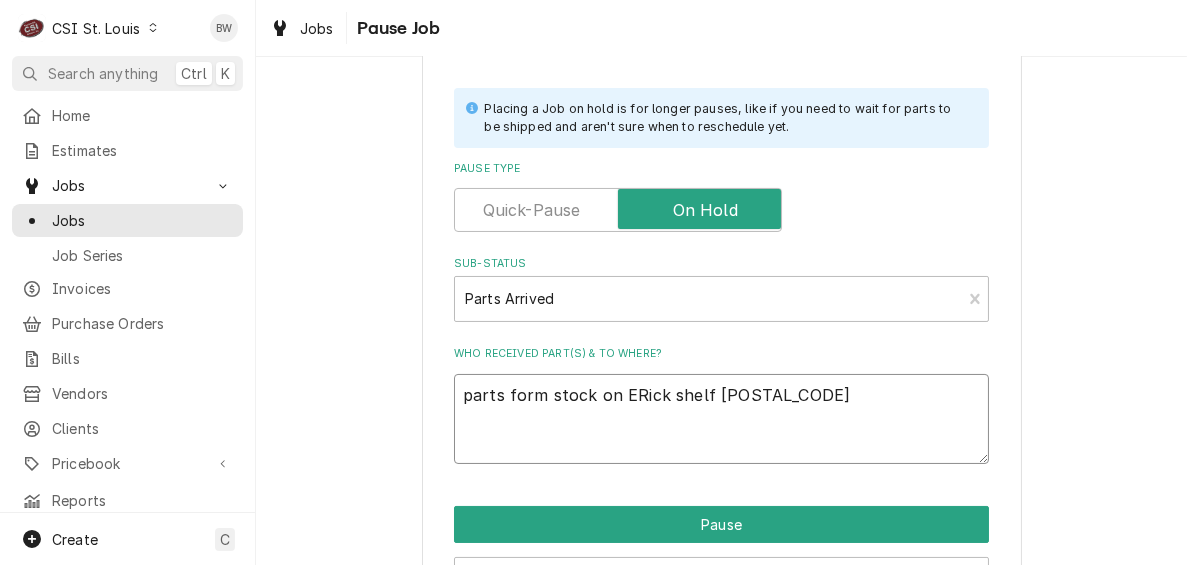 type on "x" 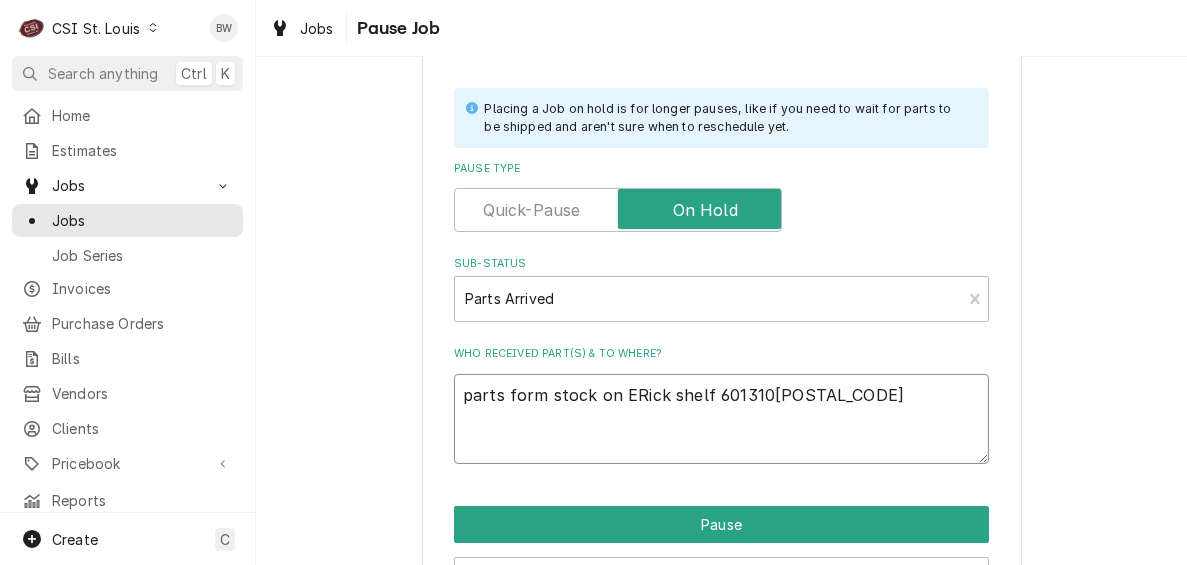 type on "x" 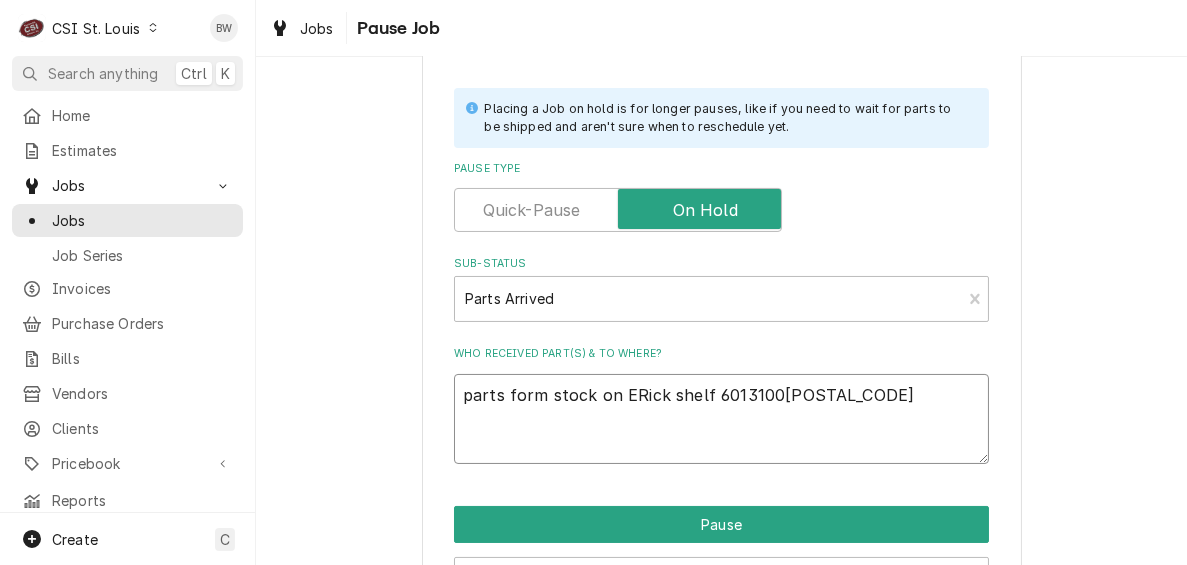 type on "x" 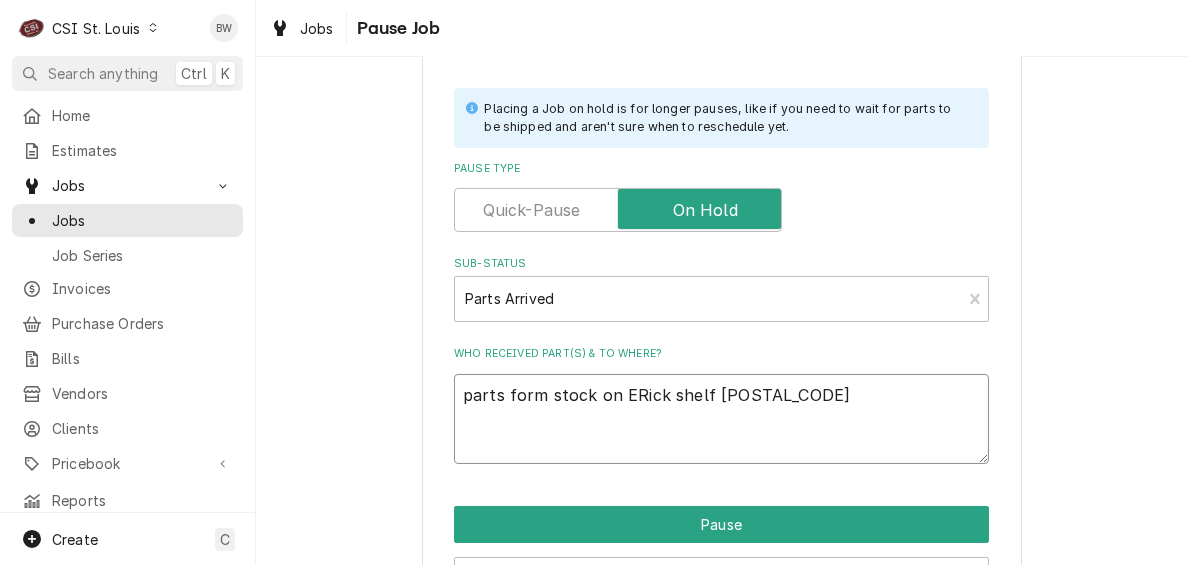 type on "x" 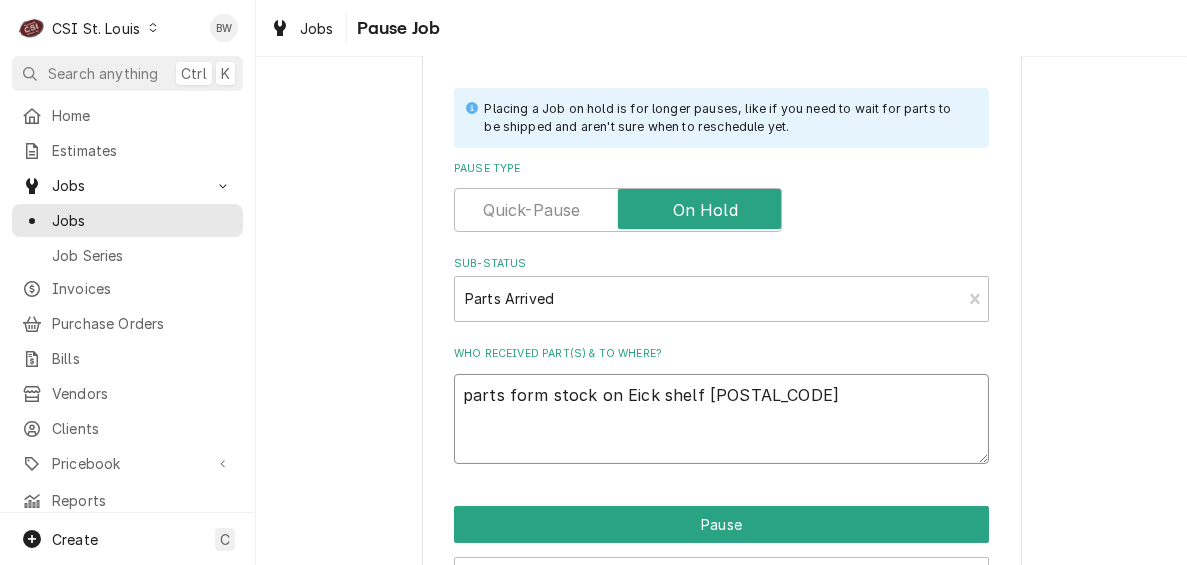 type on "x" 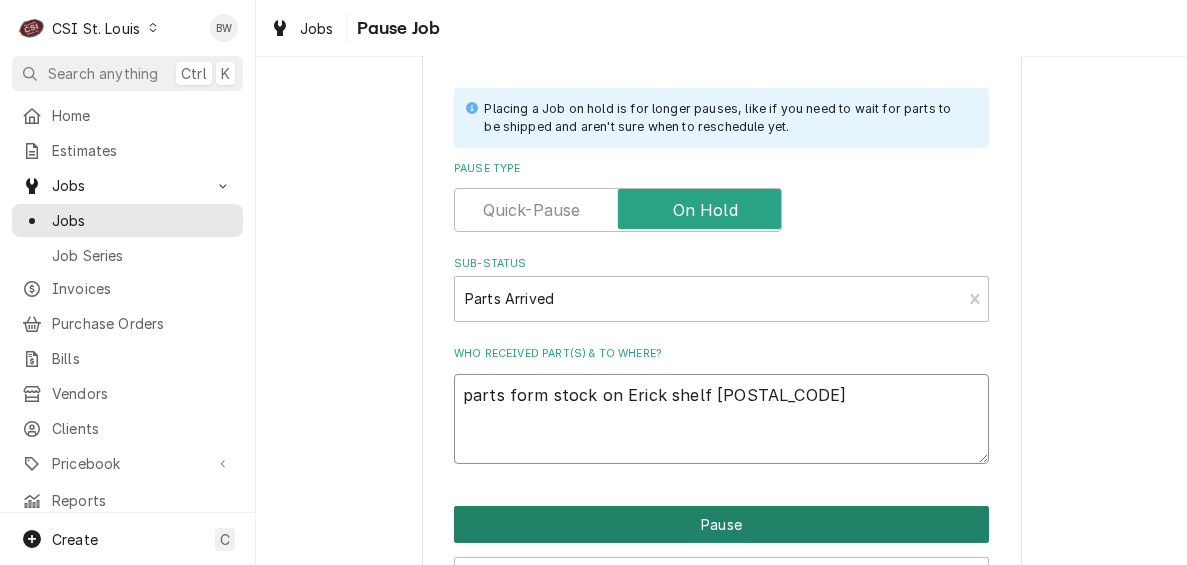 type on "parts form stock on Erick shelf 60131007r" 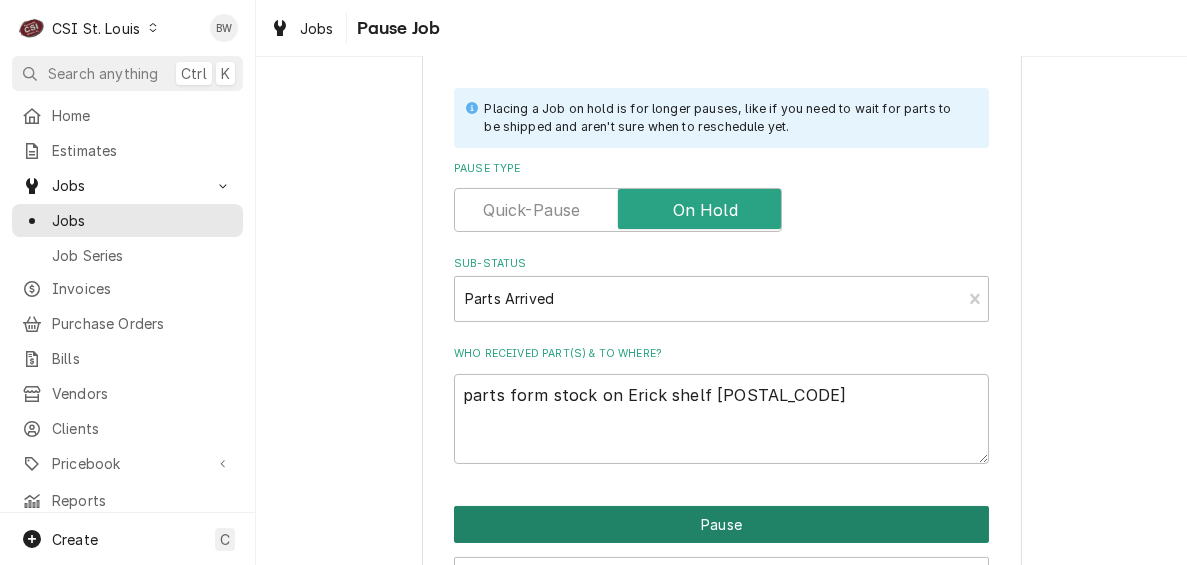 click on "Pause" at bounding box center (721, 524) 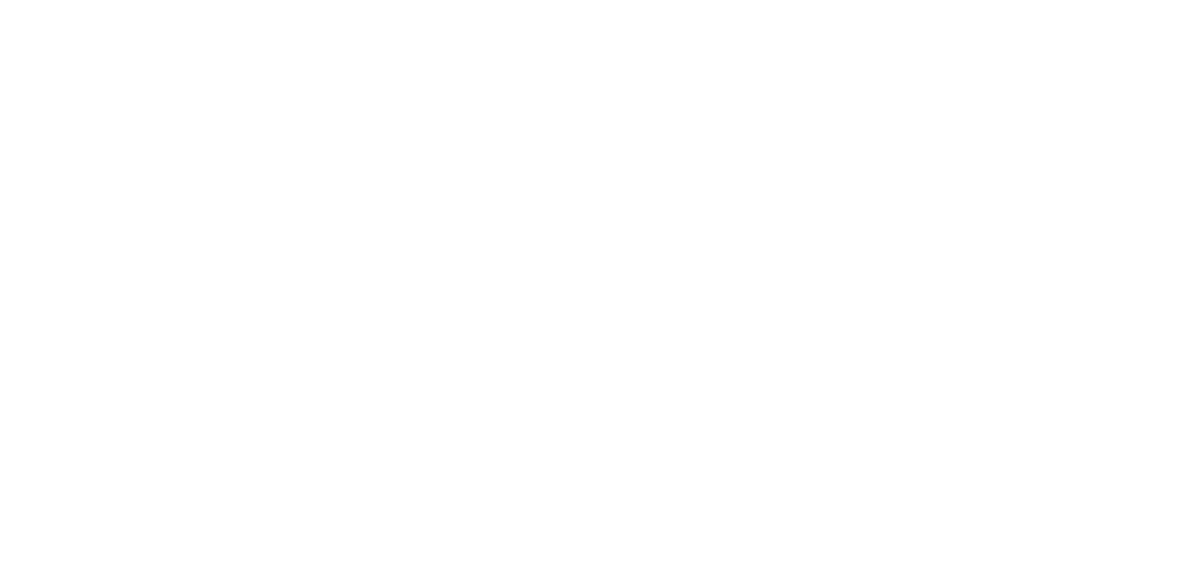 scroll, scrollTop: 0, scrollLeft: 0, axis: both 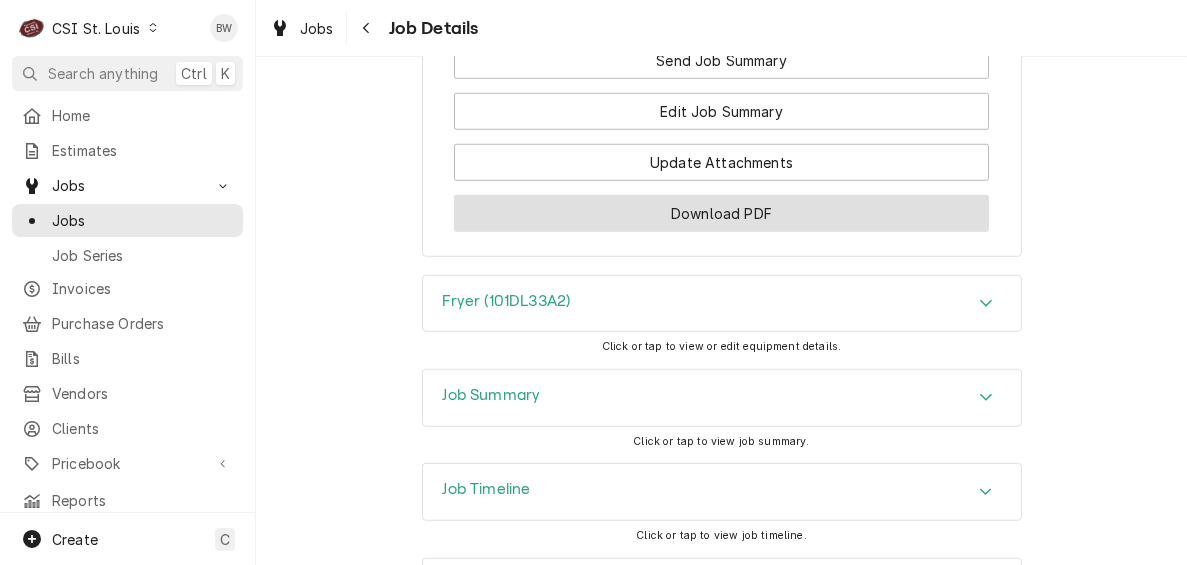 click on "Download PDF" at bounding box center (721, 213) 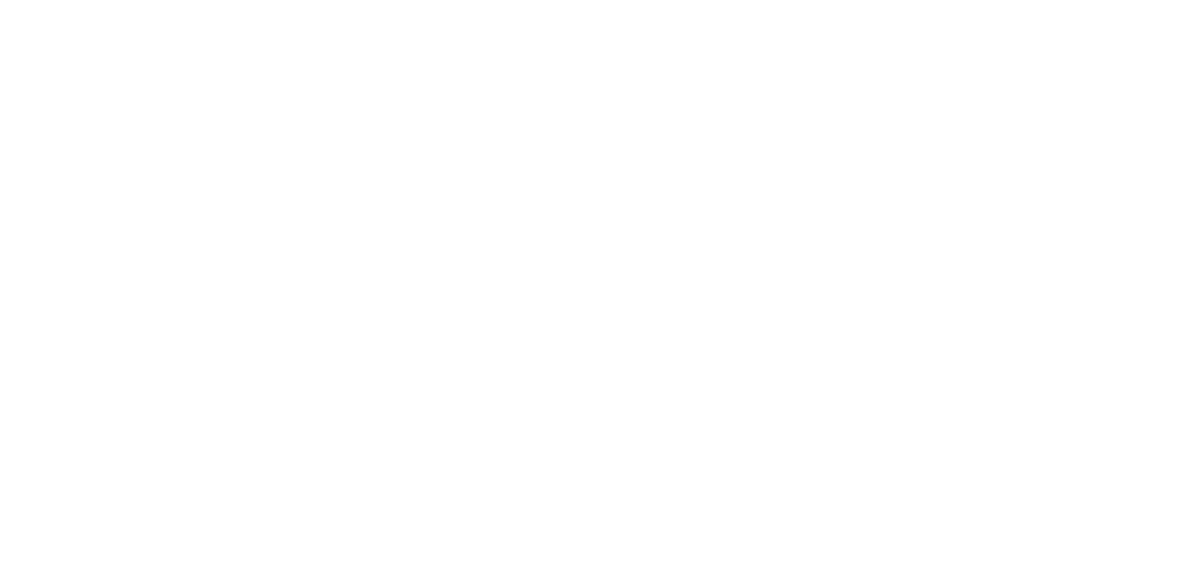 scroll, scrollTop: 0, scrollLeft: 0, axis: both 